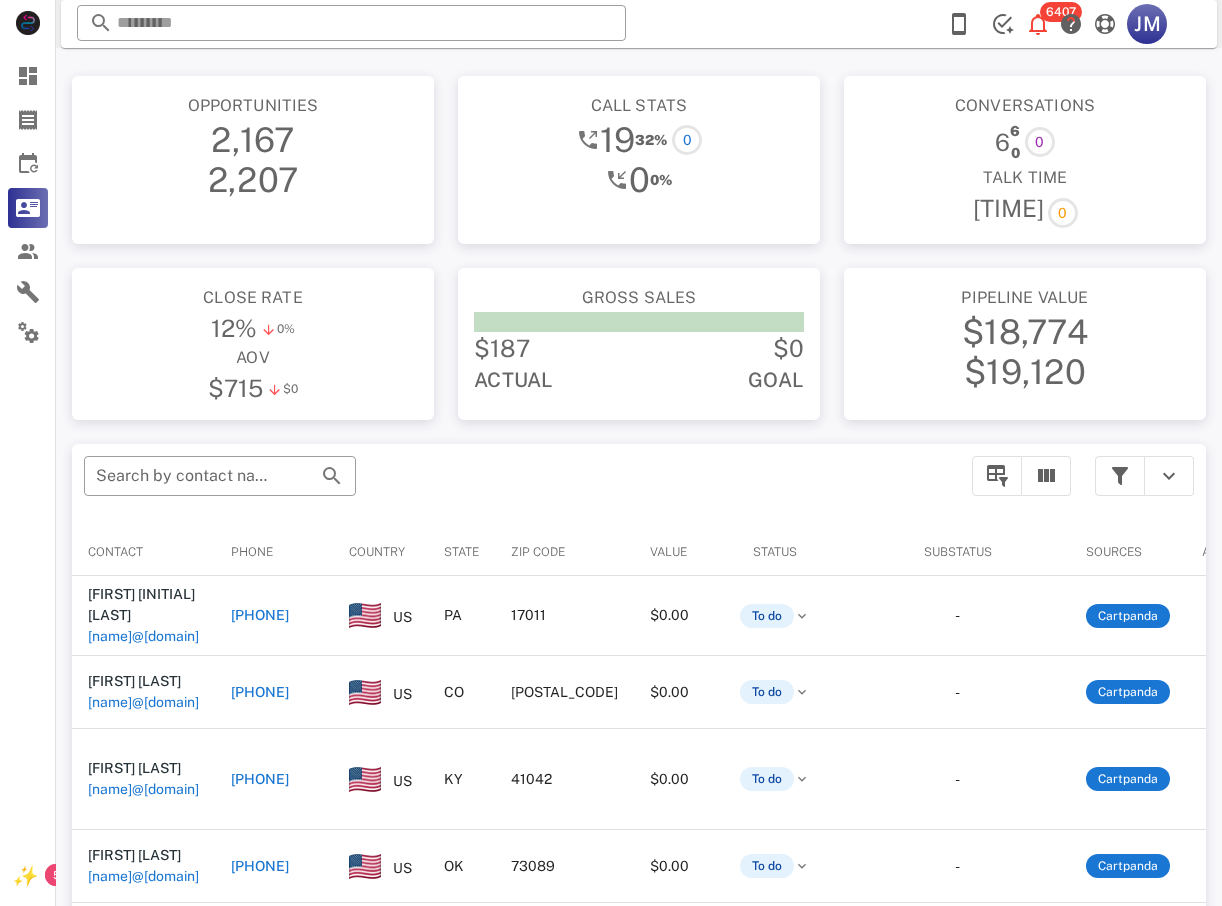 scroll, scrollTop: 0, scrollLeft: 0, axis: both 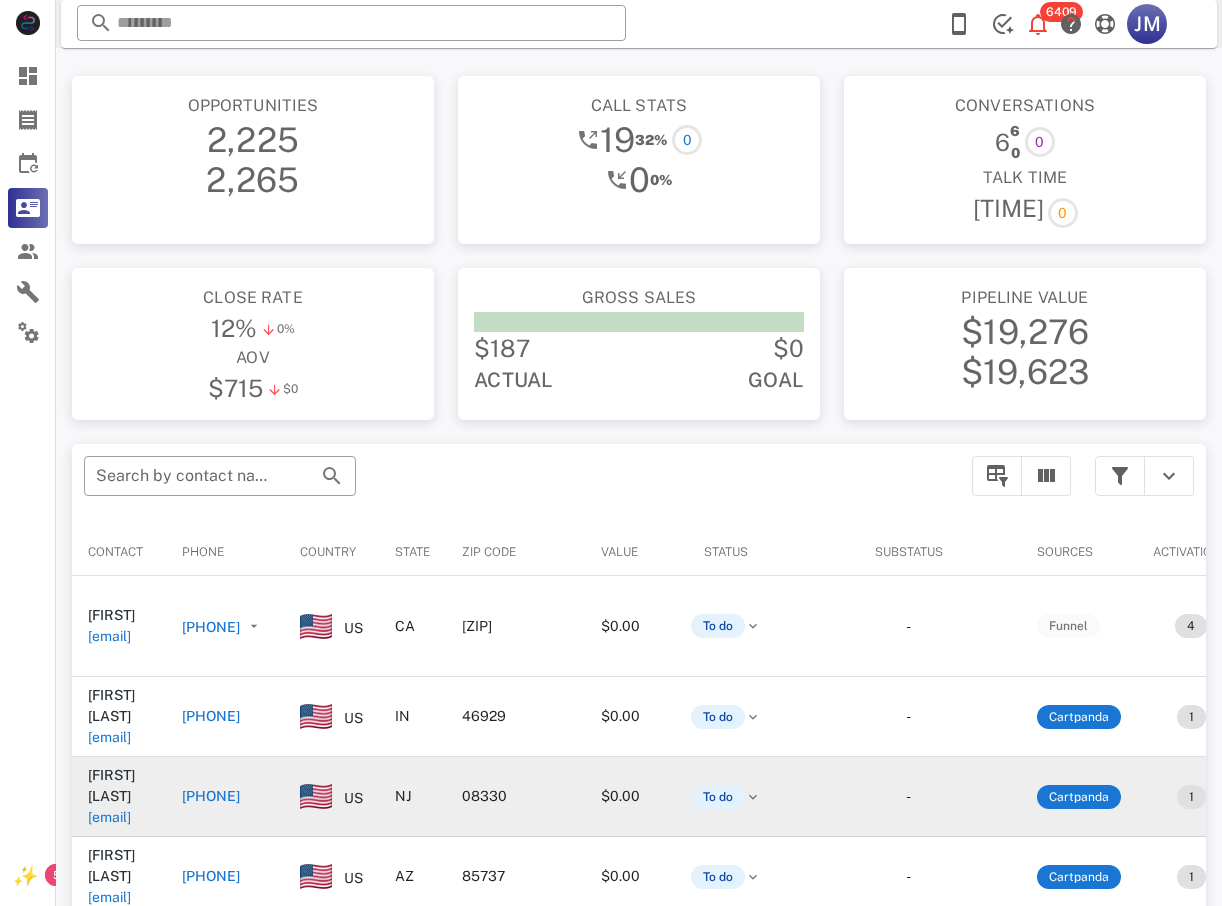 drag, startPoint x: 151, startPoint y: 571, endPoint x: 129, endPoint y: 738, distance: 168.44287 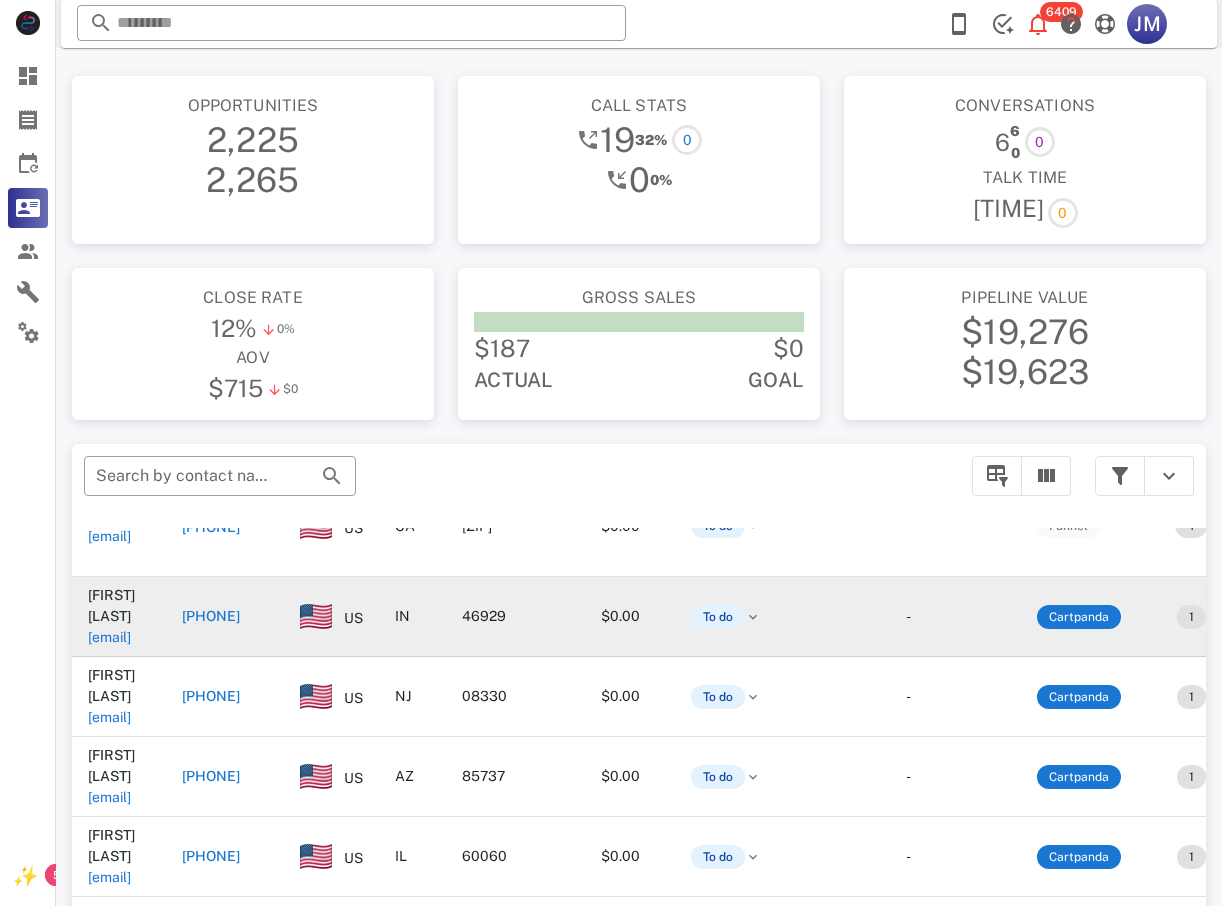 scroll, scrollTop: 0, scrollLeft: 0, axis: both 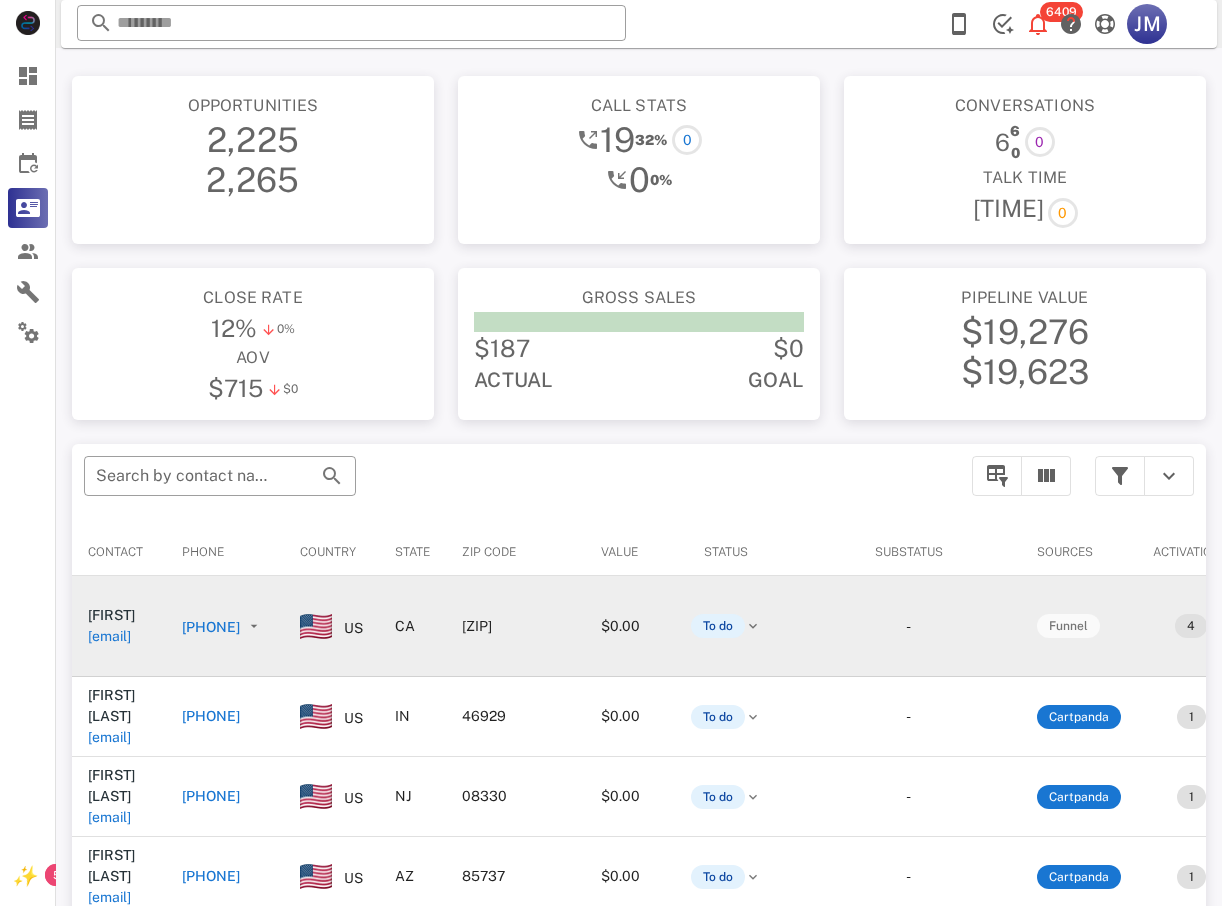 click on "+18103811553" at bounding box center (211, 627) 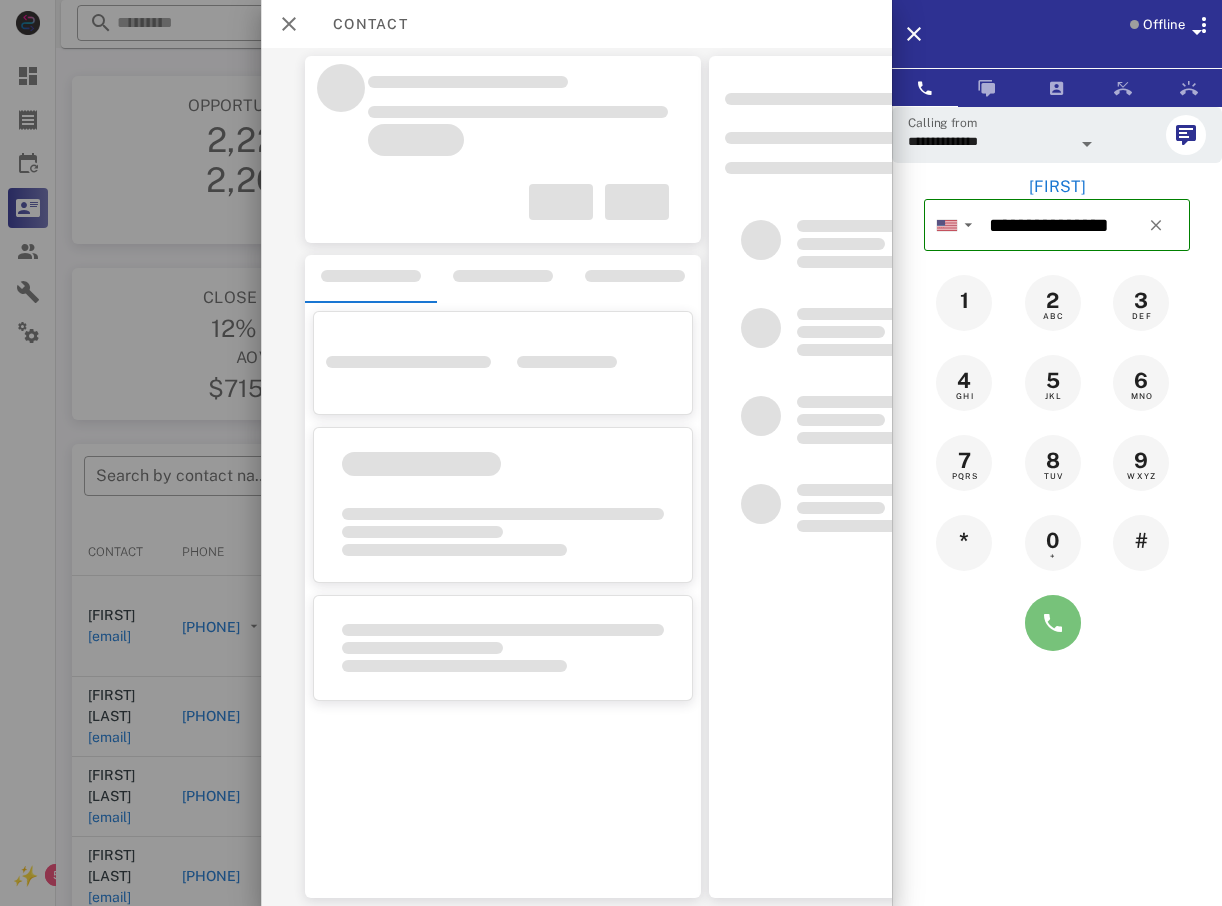 click at bounding box center [1053, 623] 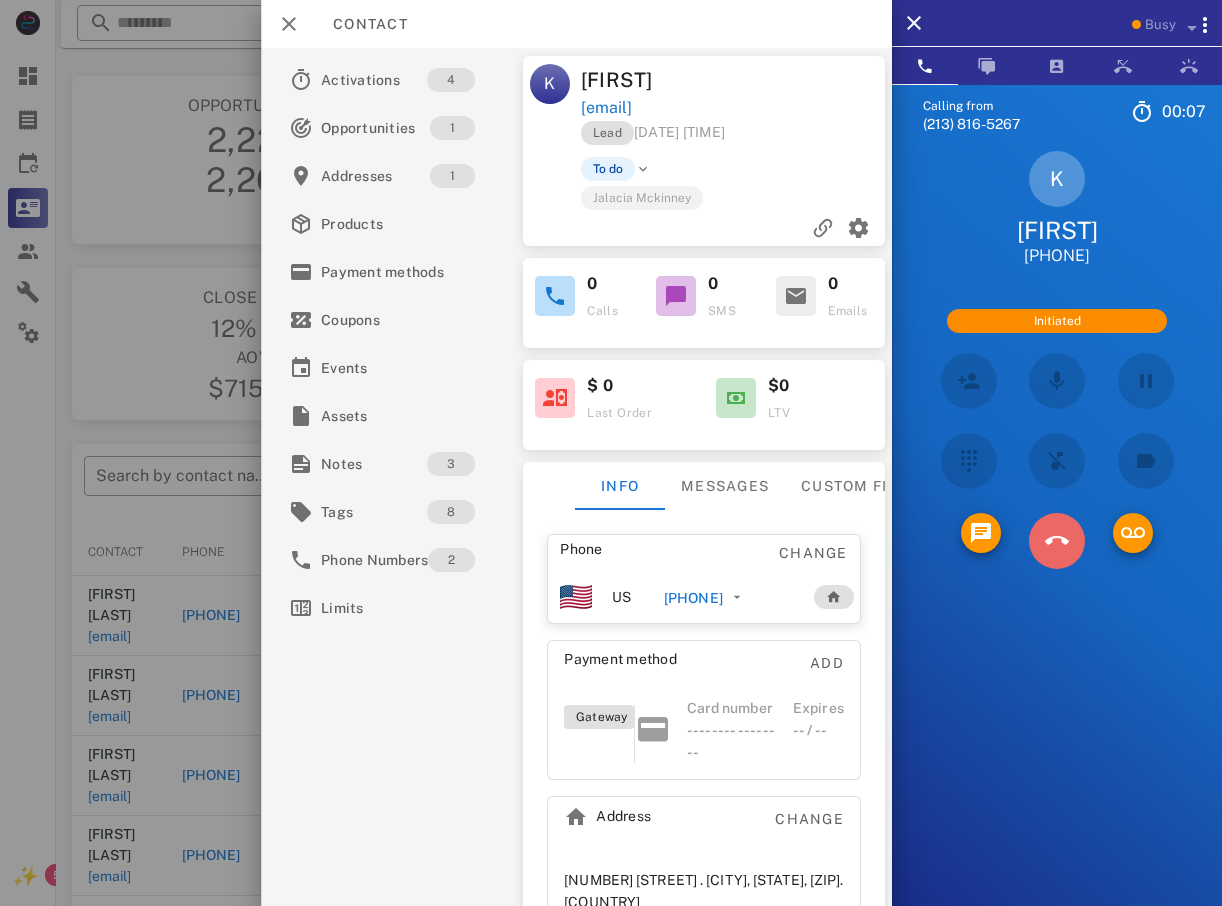 click at bounding box center (1057, 541) 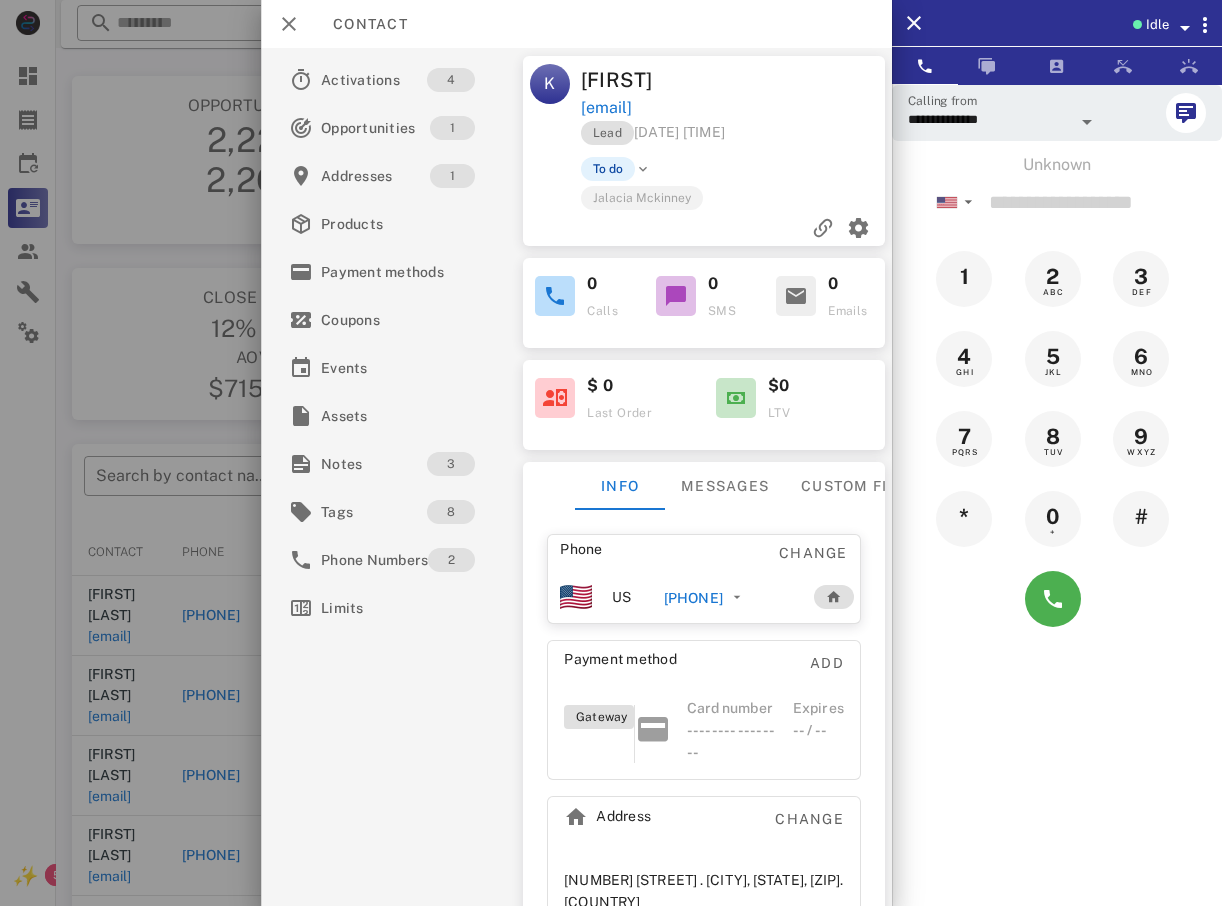 click at bounding box center [611, 453] 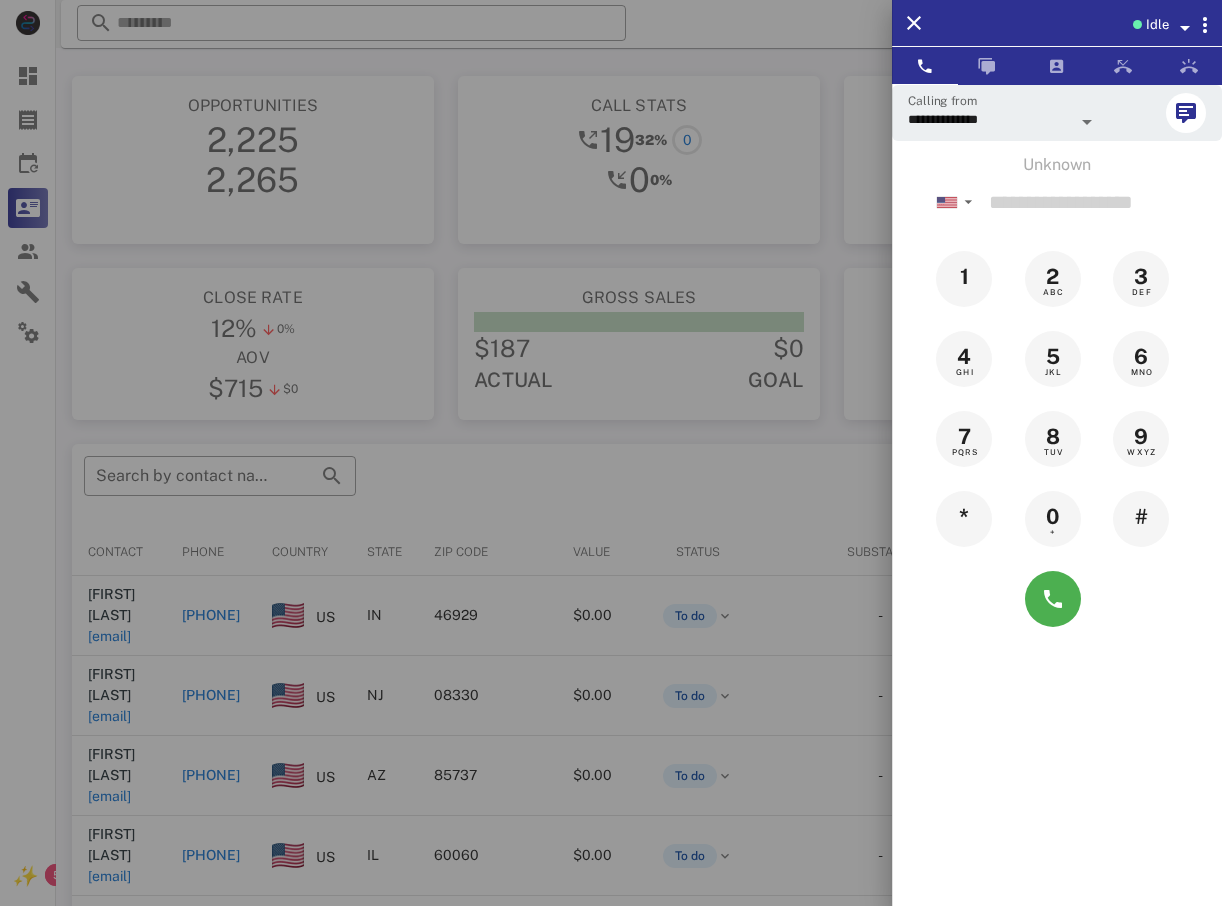 drag, startPoint x: 180, startPoint y: 539, endPoint x: 196, endPoint y: 539, distance: 16 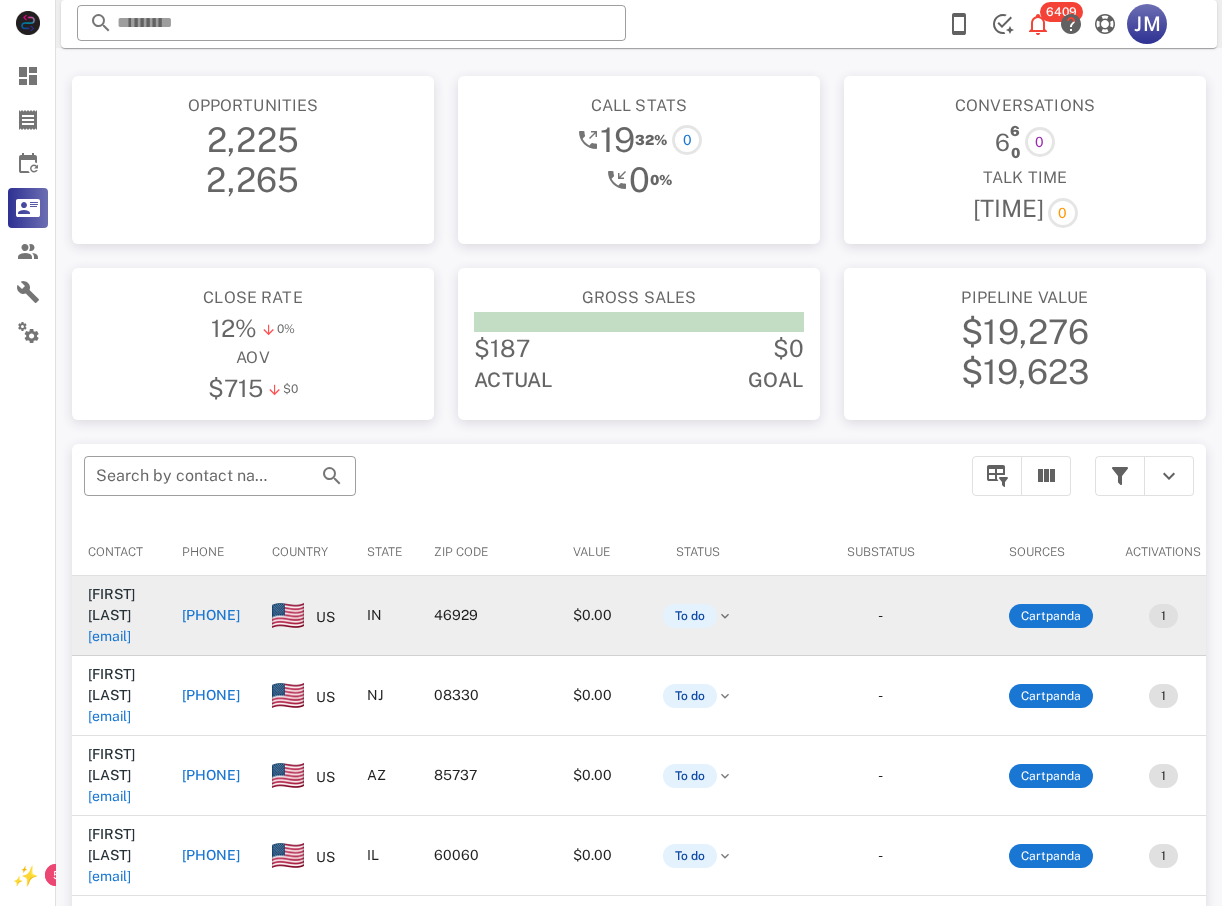 click on "+17654276457" at bounding box center [211, 615] 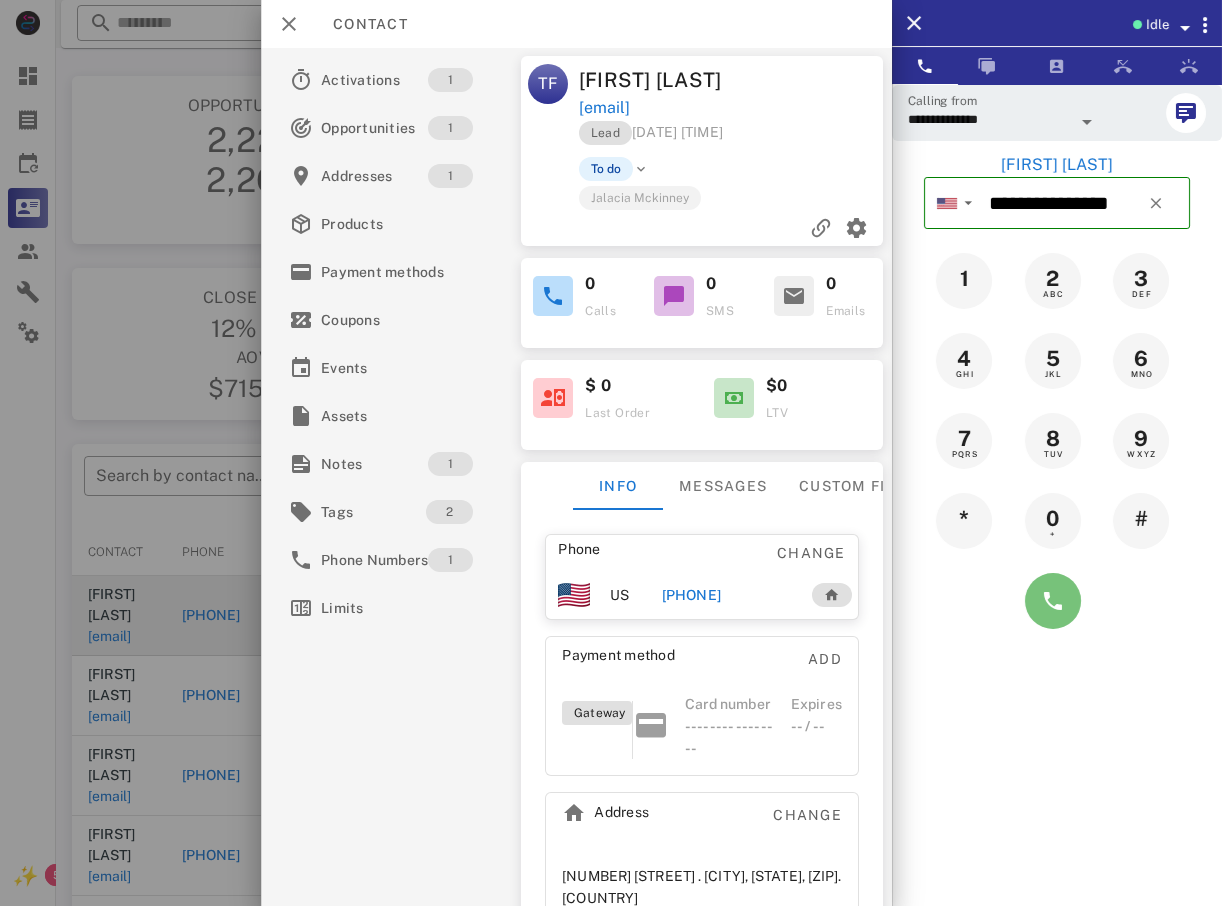 click at bounding box center (1053, 601) 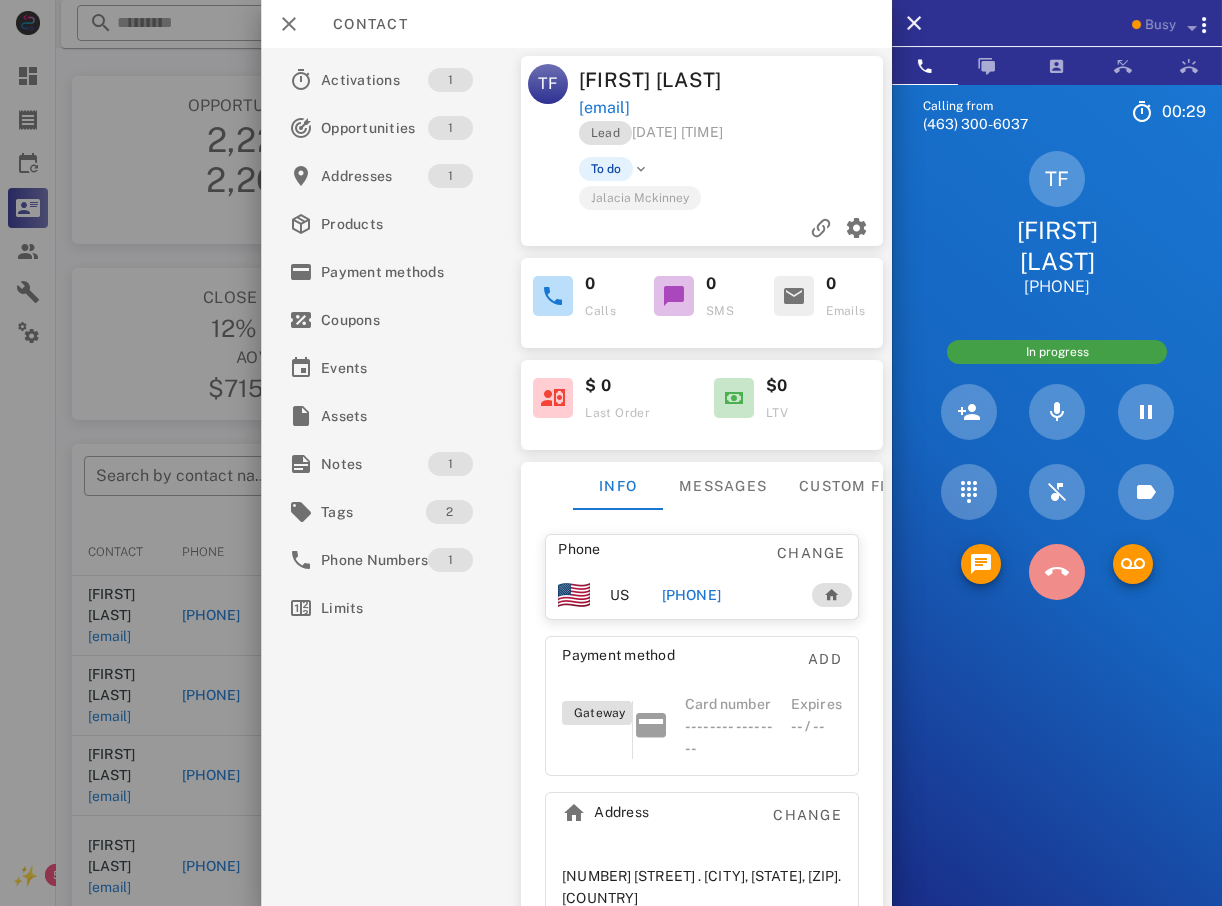 click at bounding box center [1057, 572] 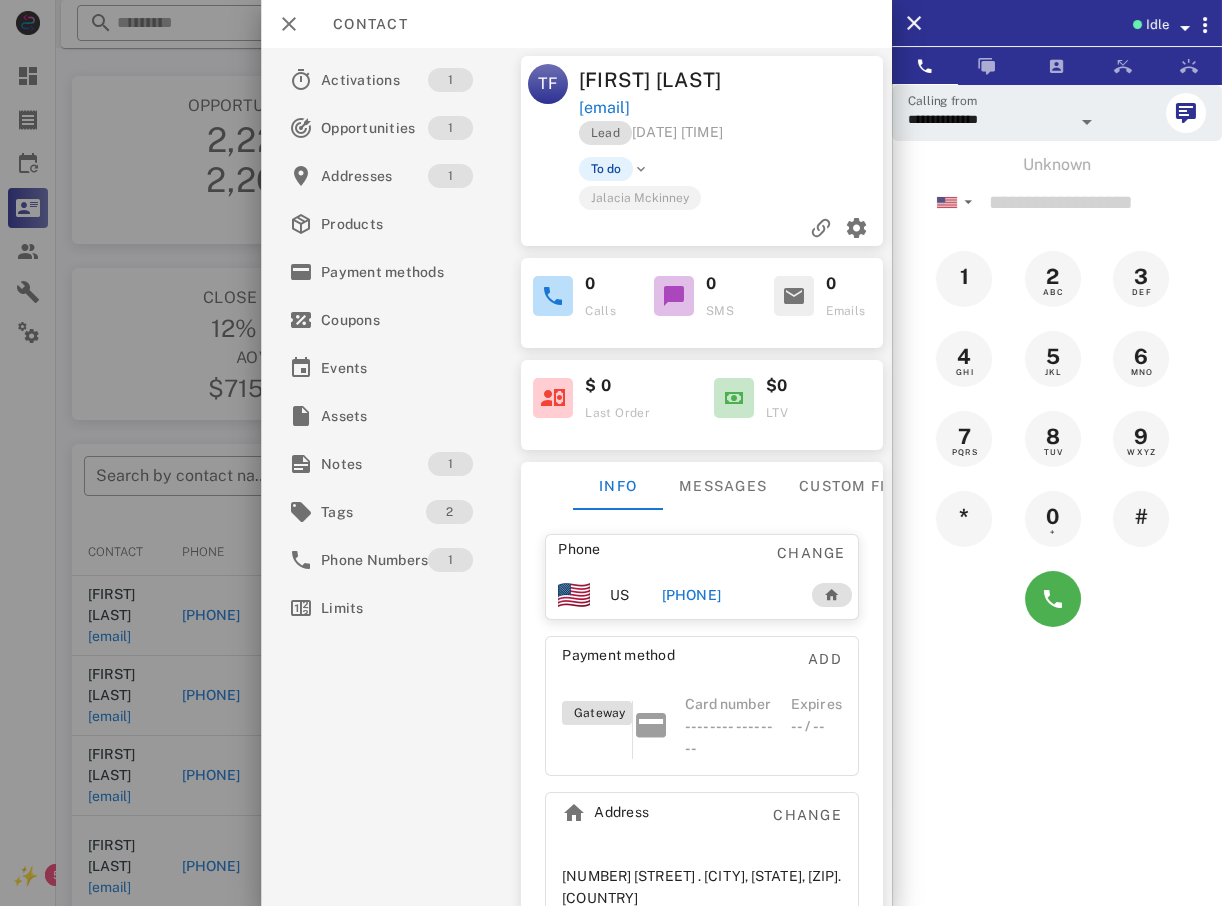 click at bounding box center (611, 453) 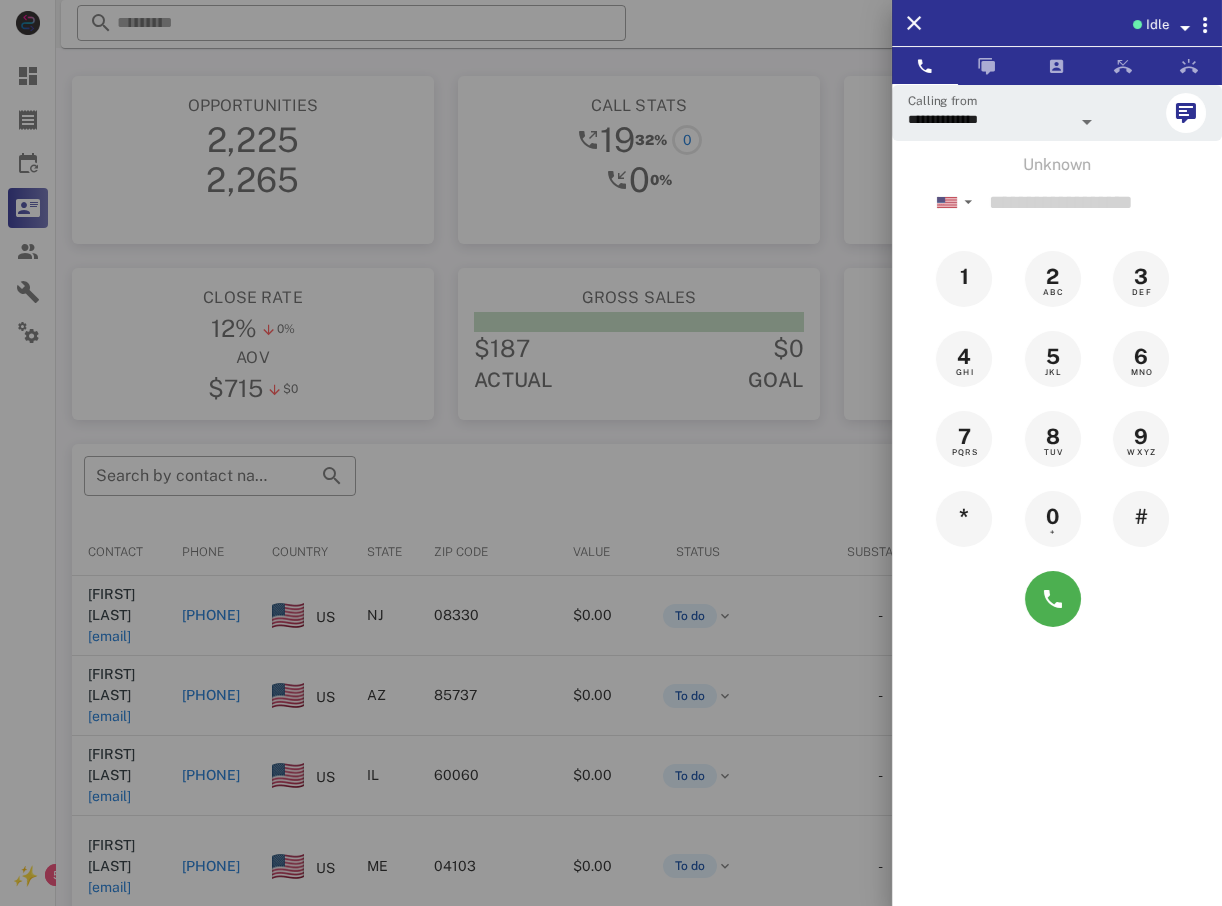 click at bounding box center (611, 453) 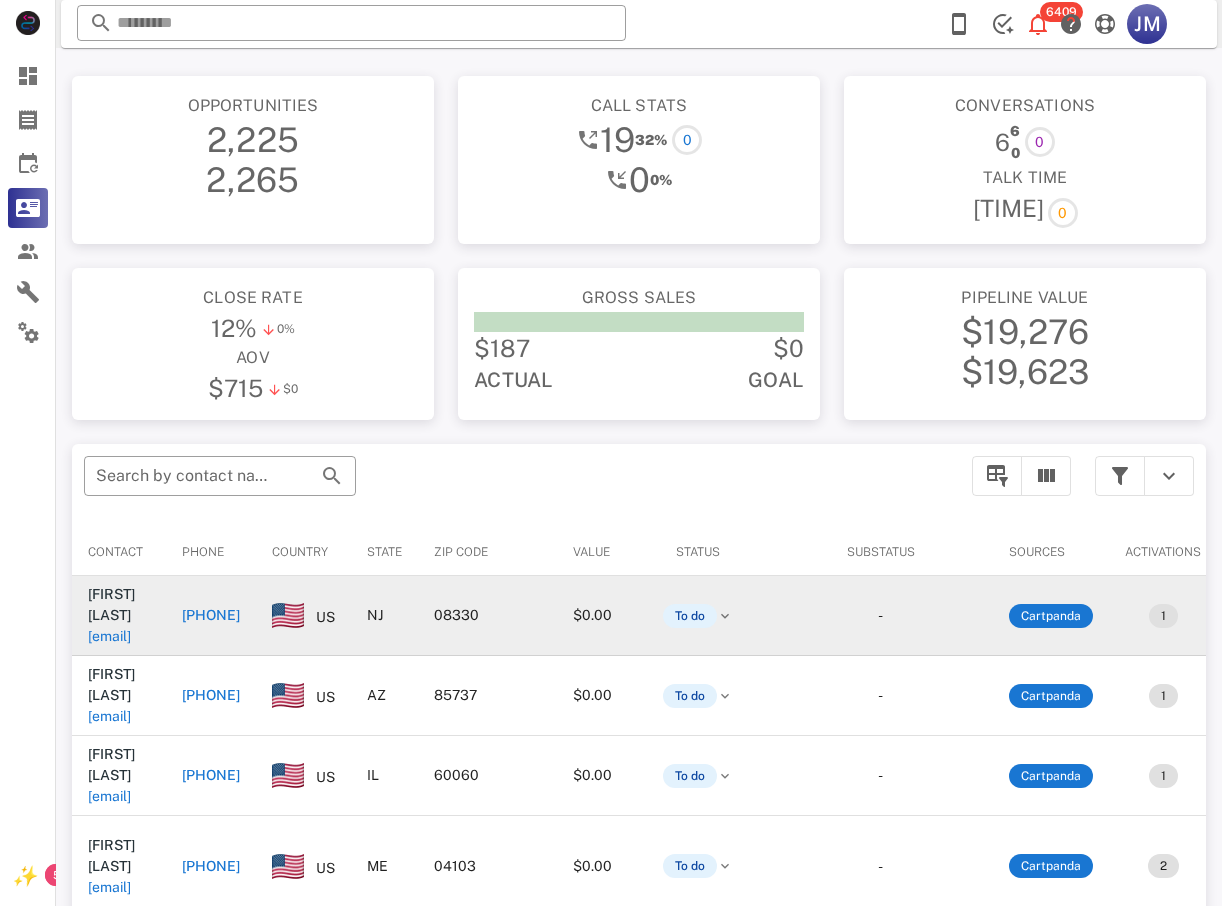 click on "+16094579764" at bounding box center (211, 615) 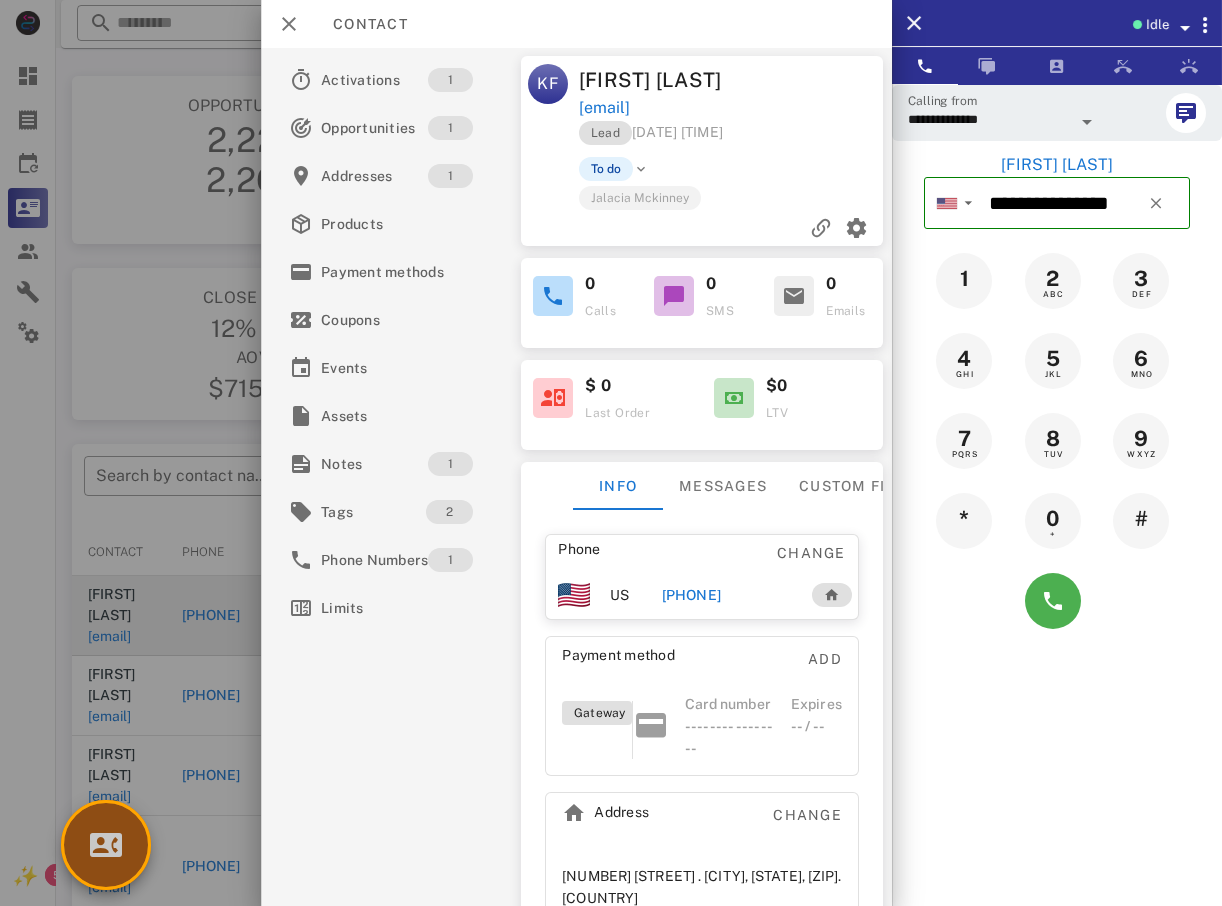 click at bounding box center [106, 845] 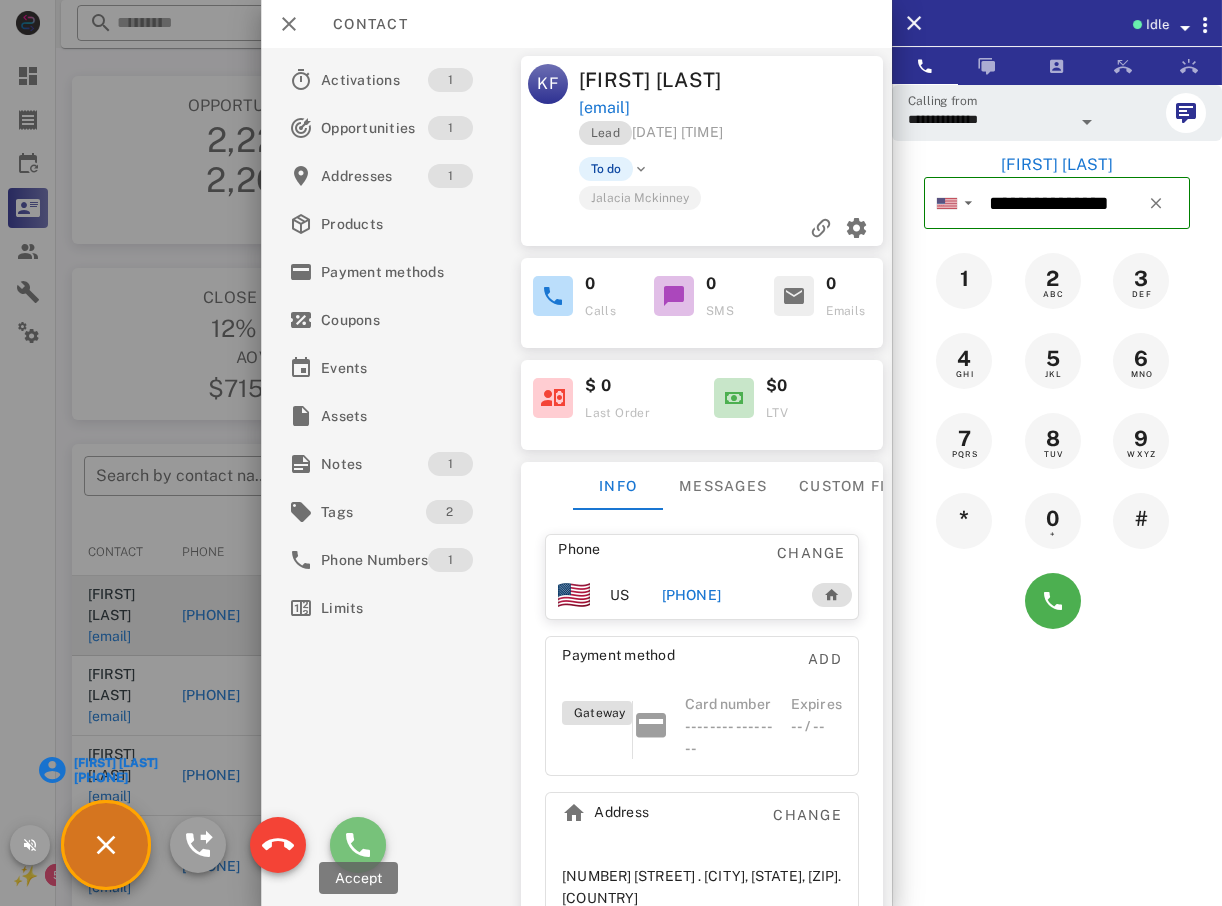 click at bounding box center [358, 845] 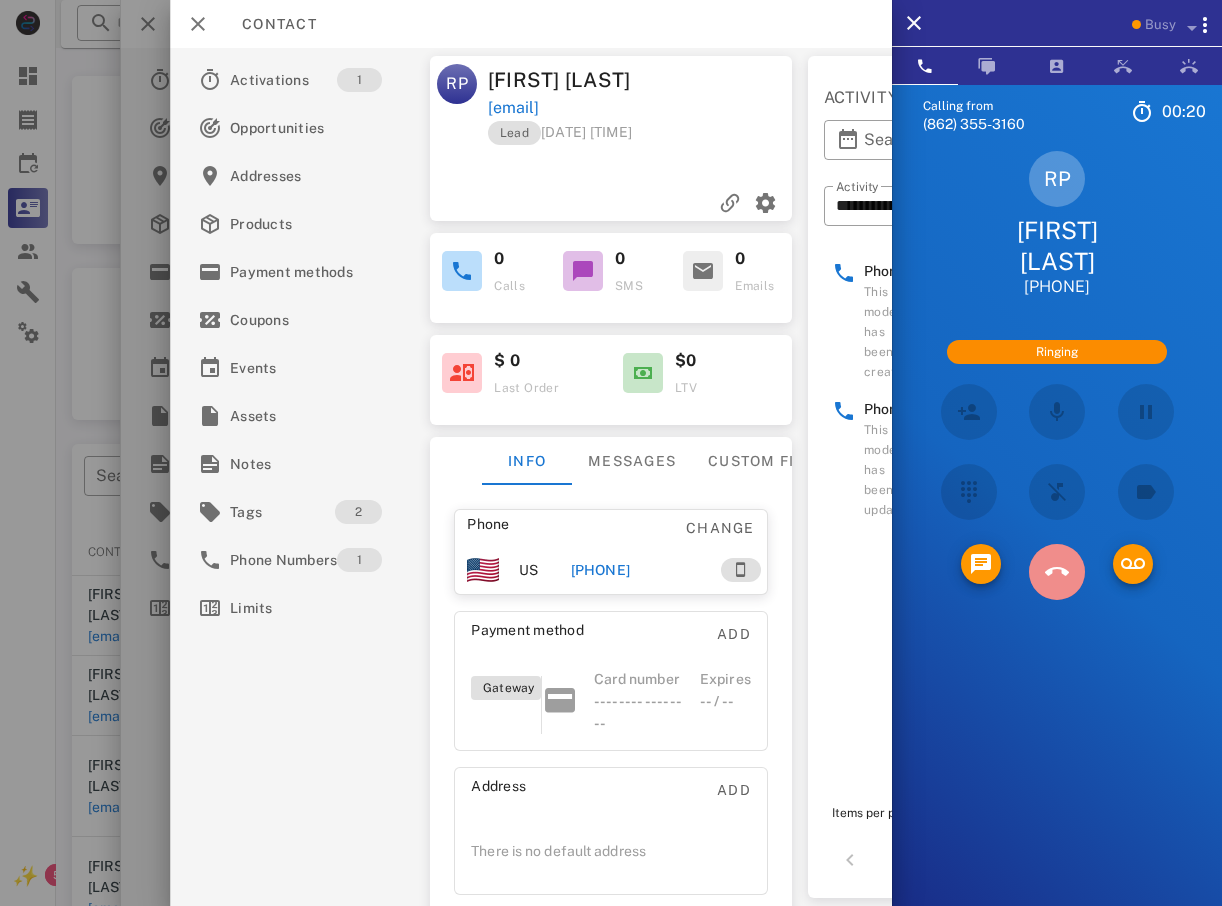 click at bounding box center [1057, 572] 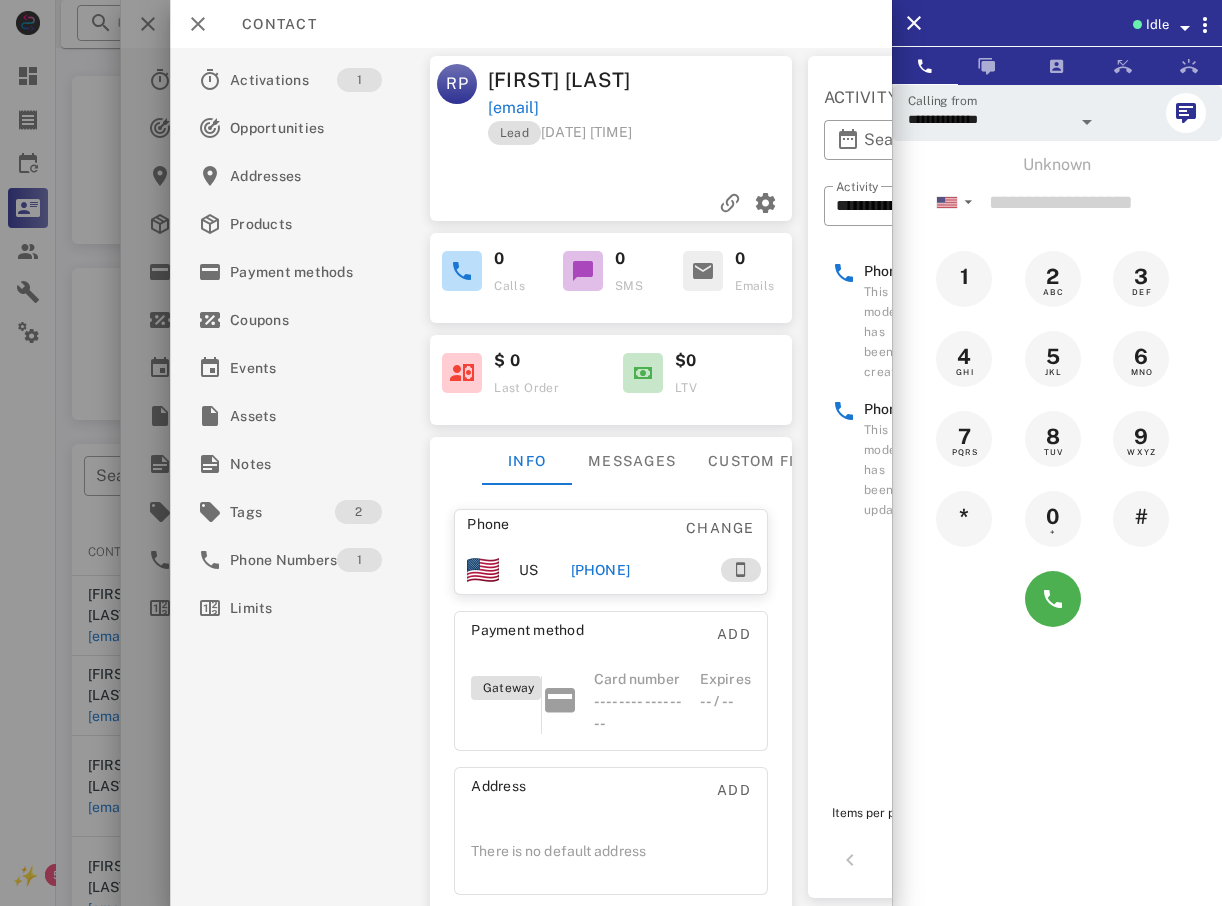 click at bounding box center (611, 453) 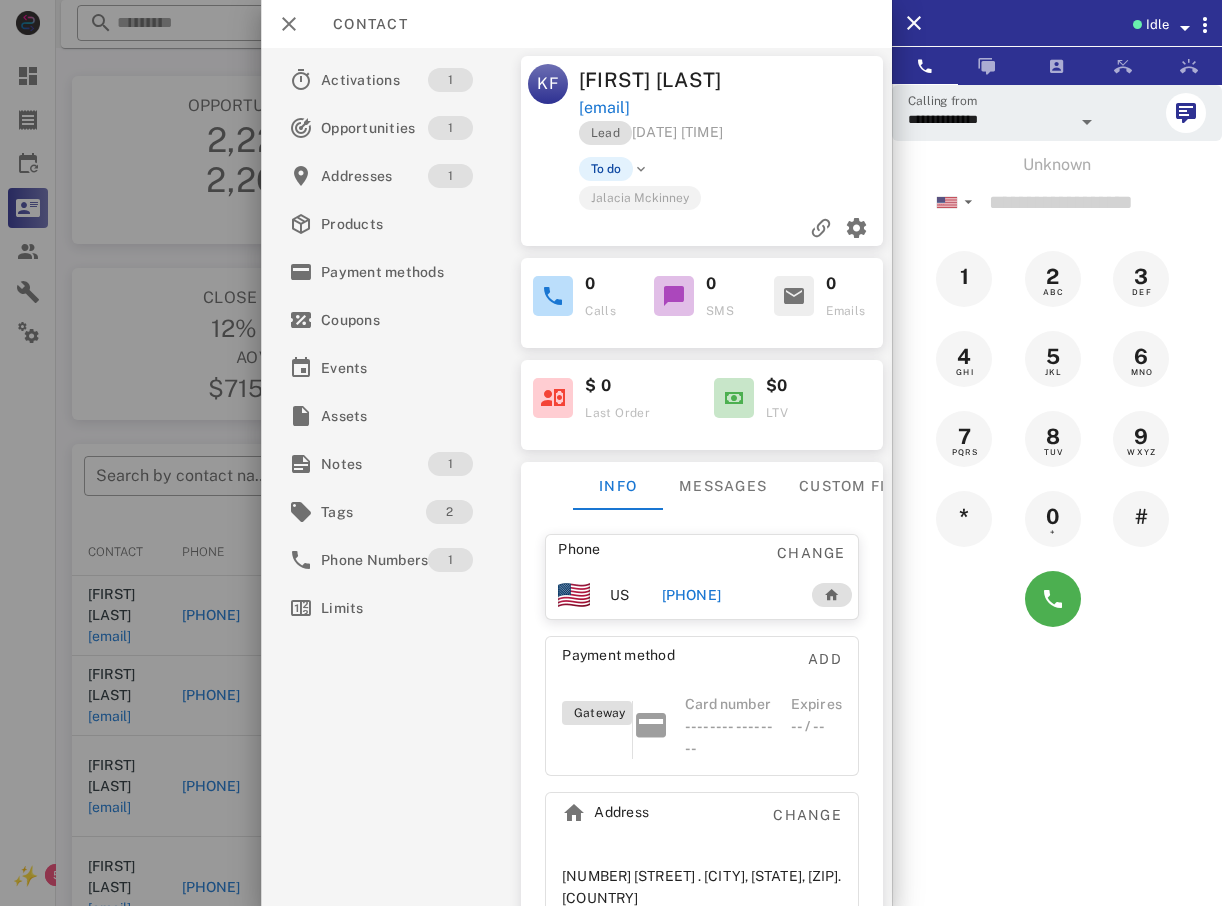 click at bounding box center (611, 453) 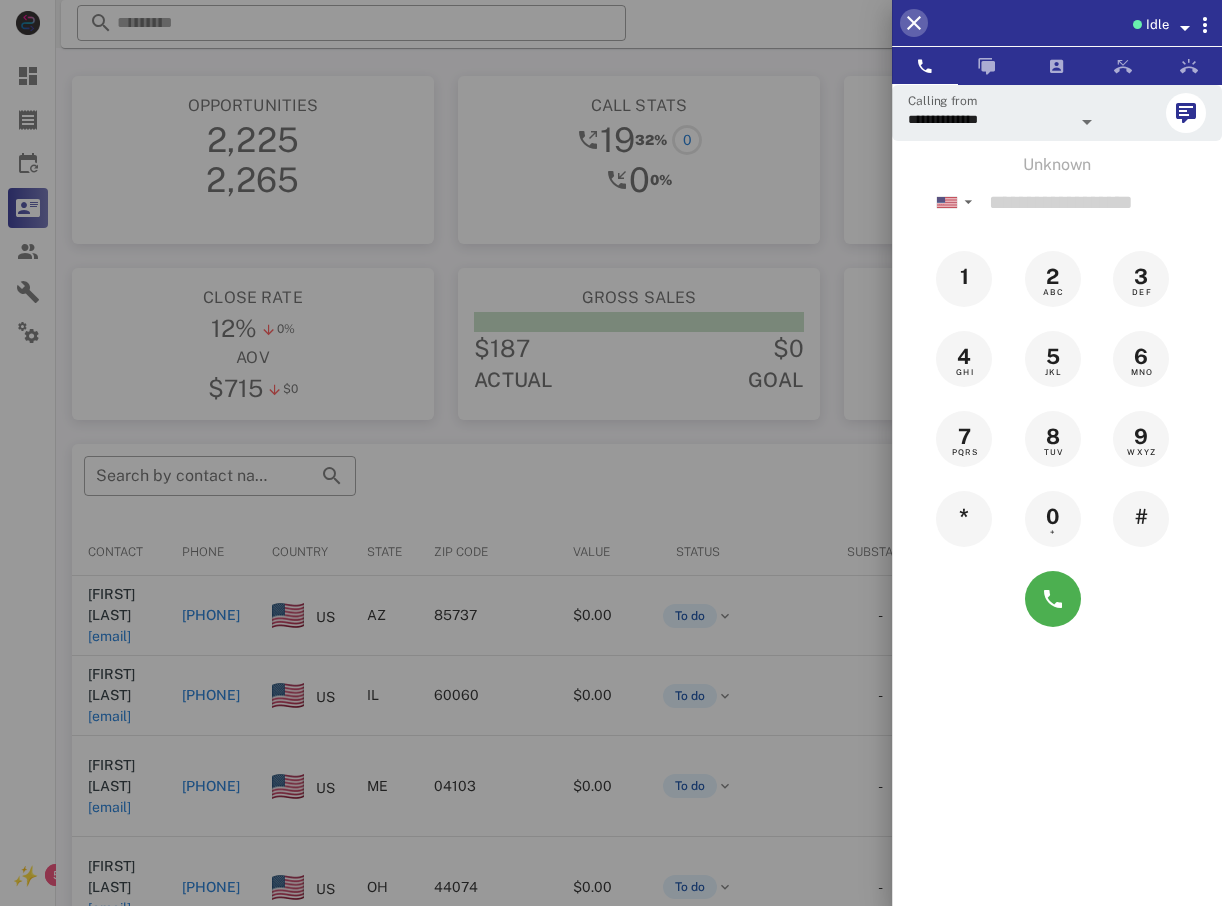 click at bounding box center (914, 23) 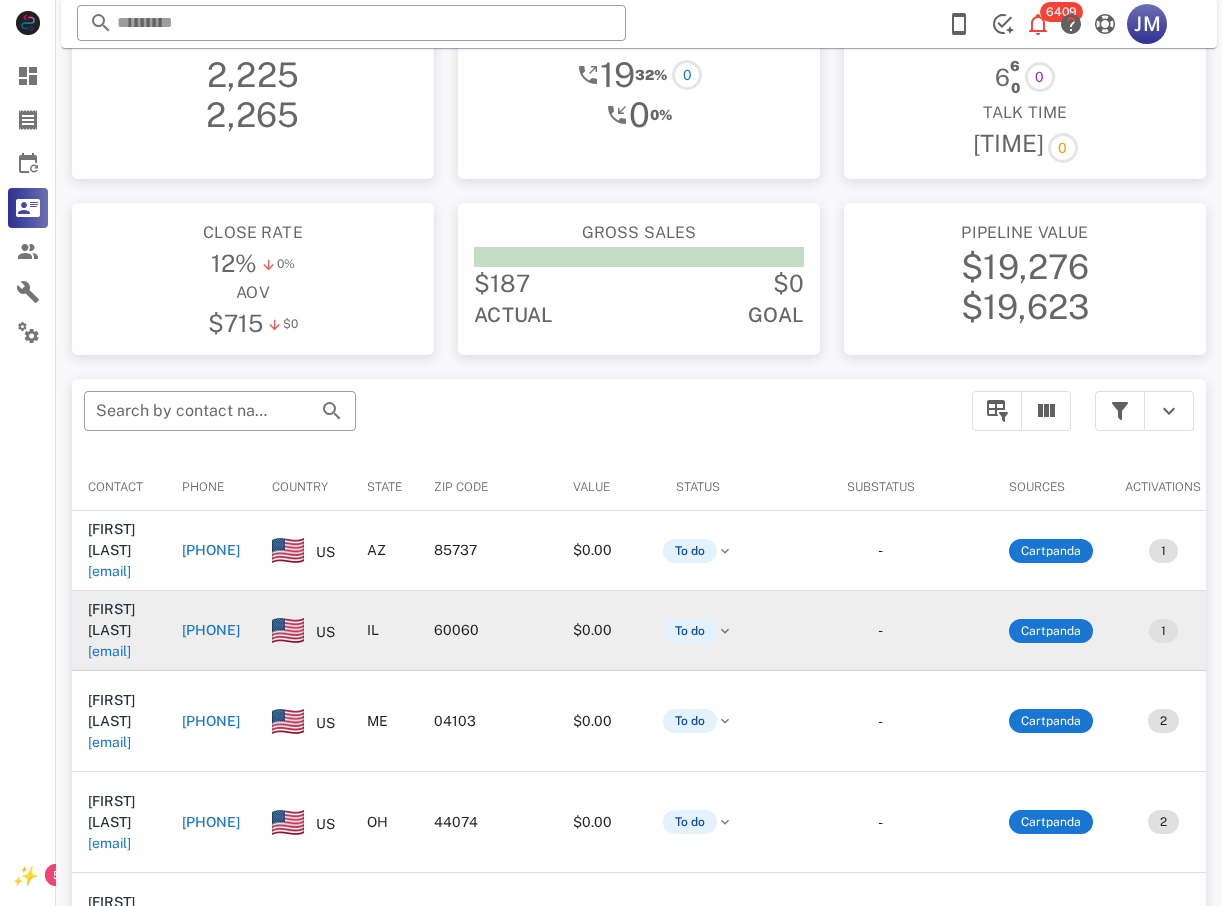 scroll, scrollTop: 100, scrollLeft: 0, axis: vertical 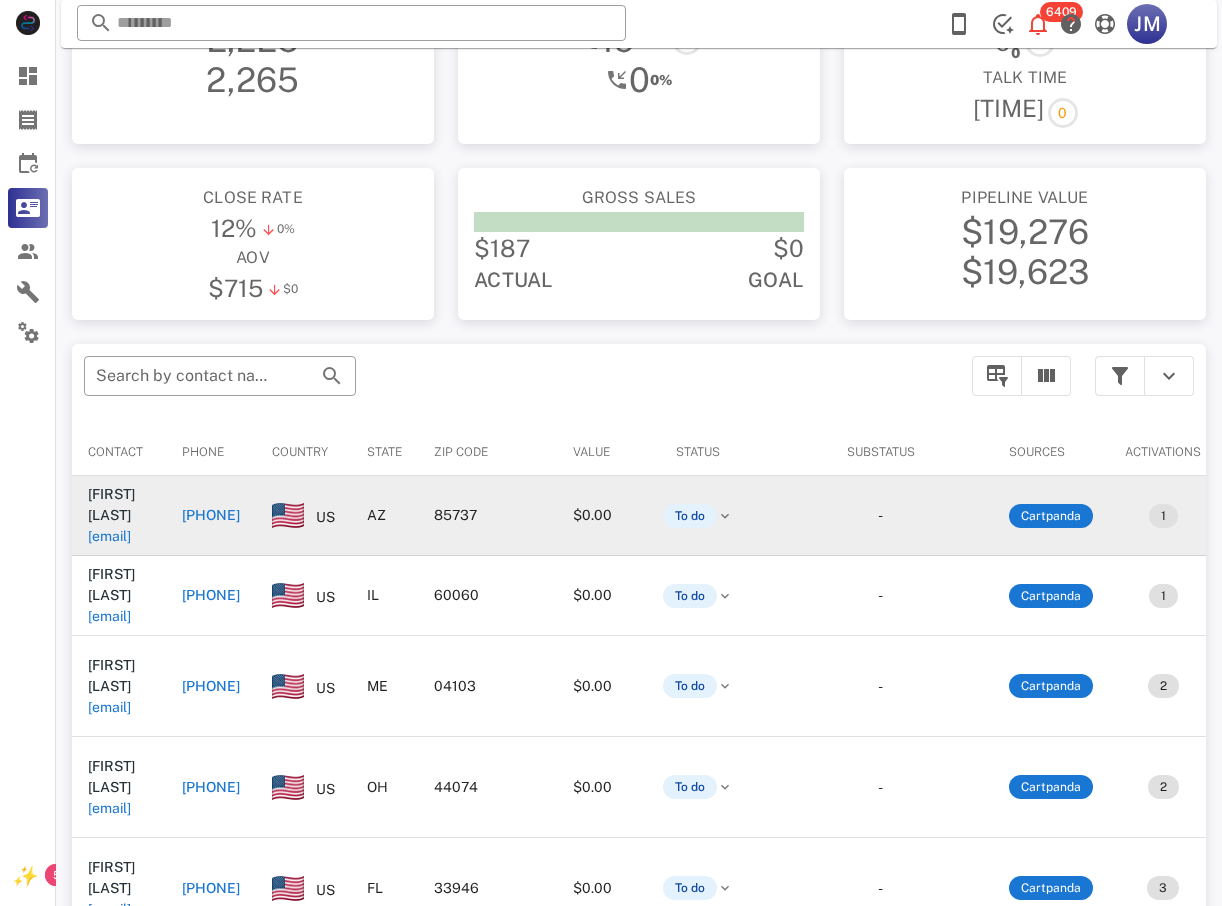 click on "+15203001311" at bounding box center (211, 515) 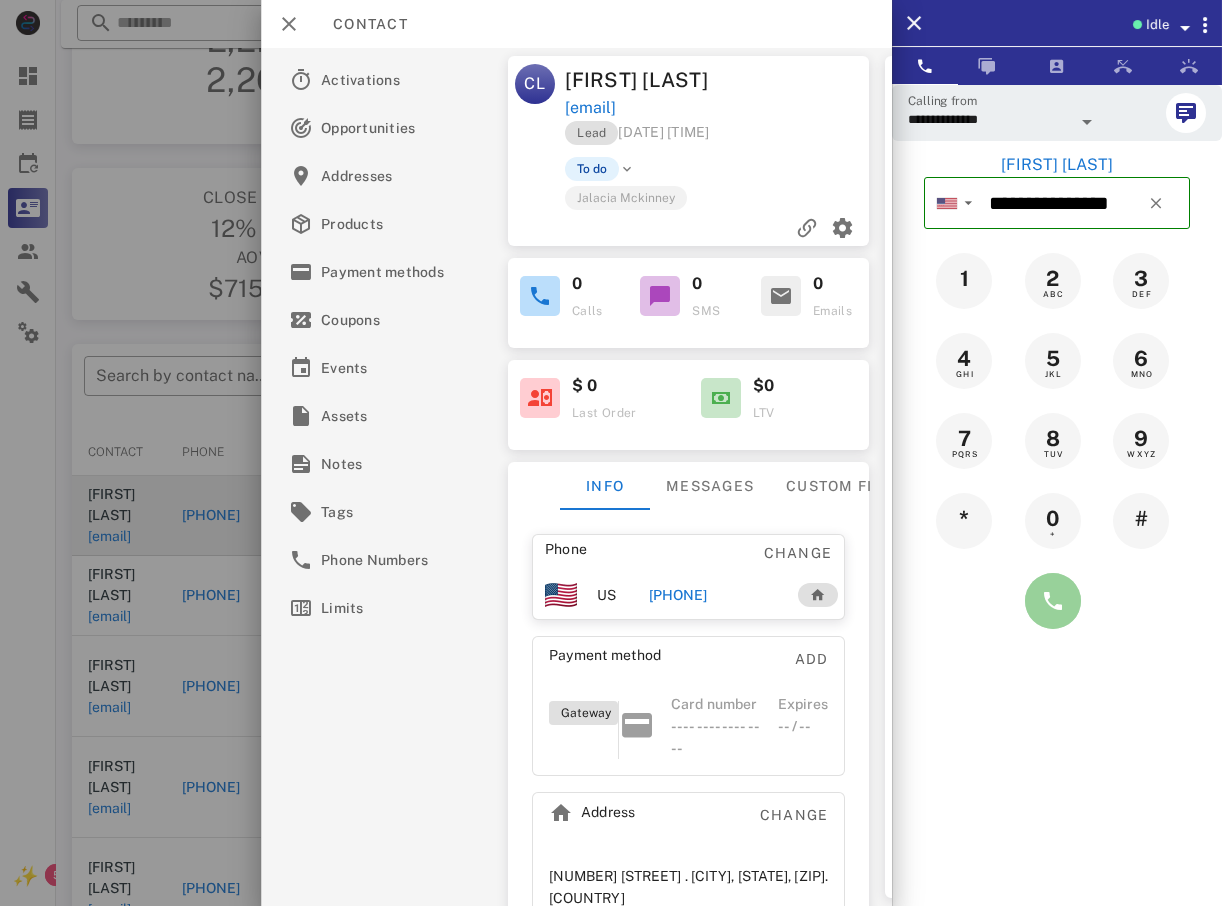 click at bounding box center [1053, 601] 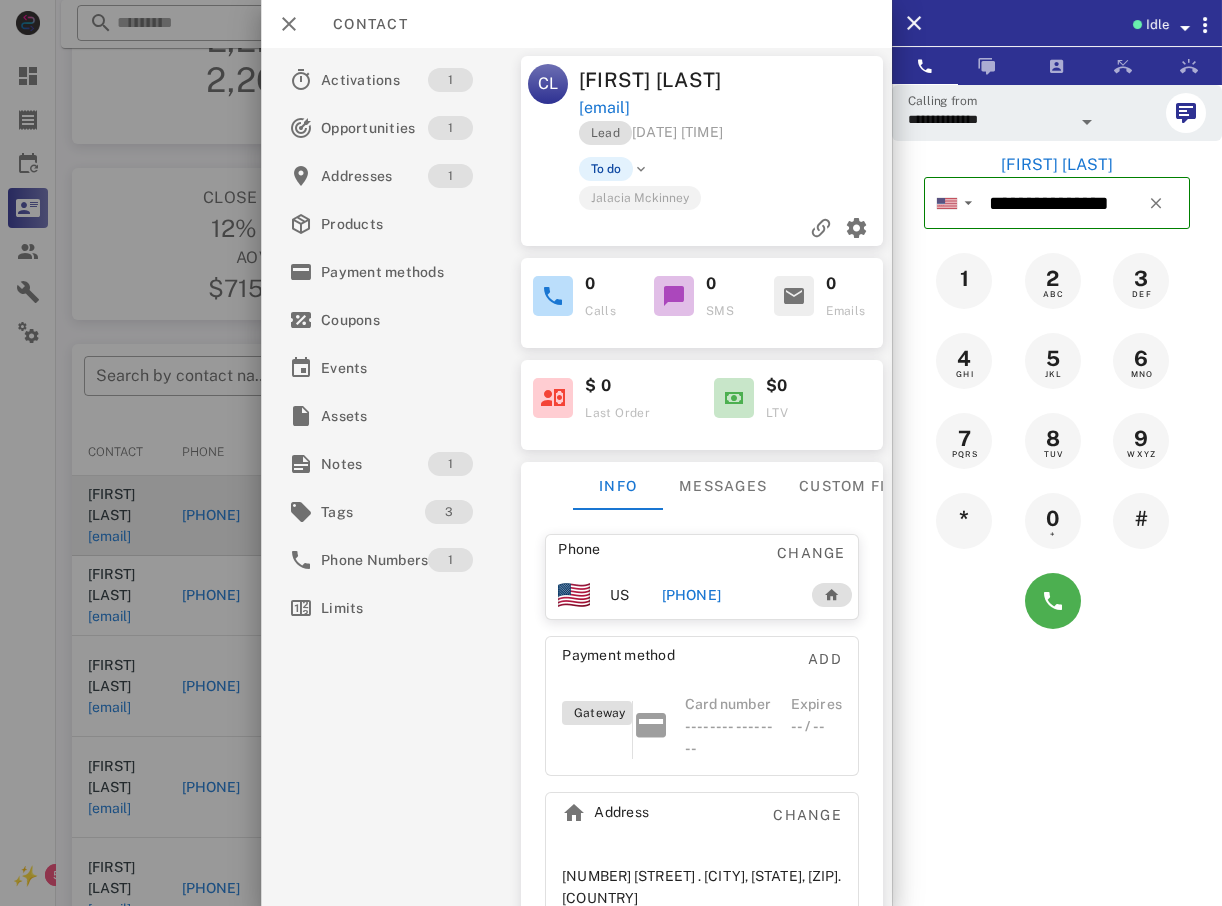 type 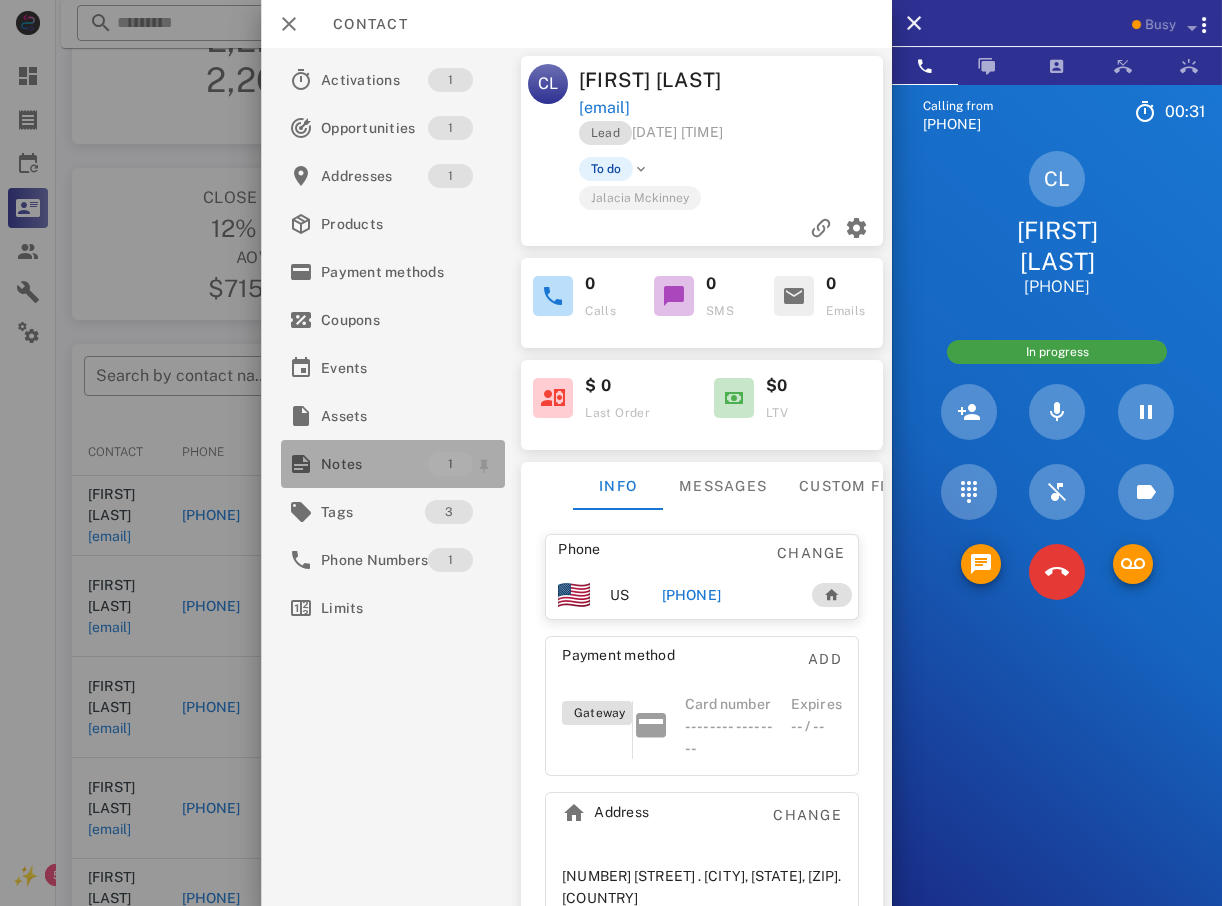 click on "Notes" at bounding box center (374, 464) 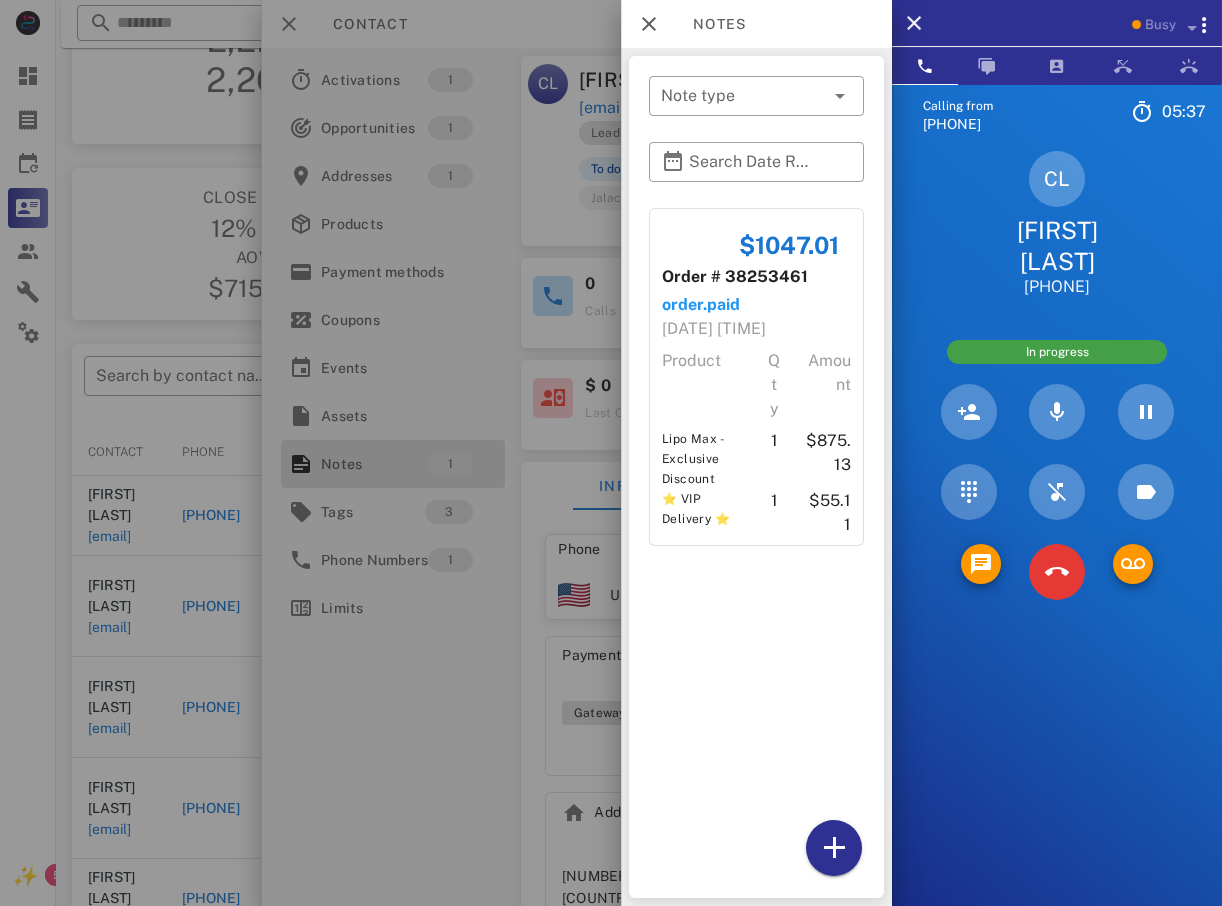 click at bounding box center [611, 453] 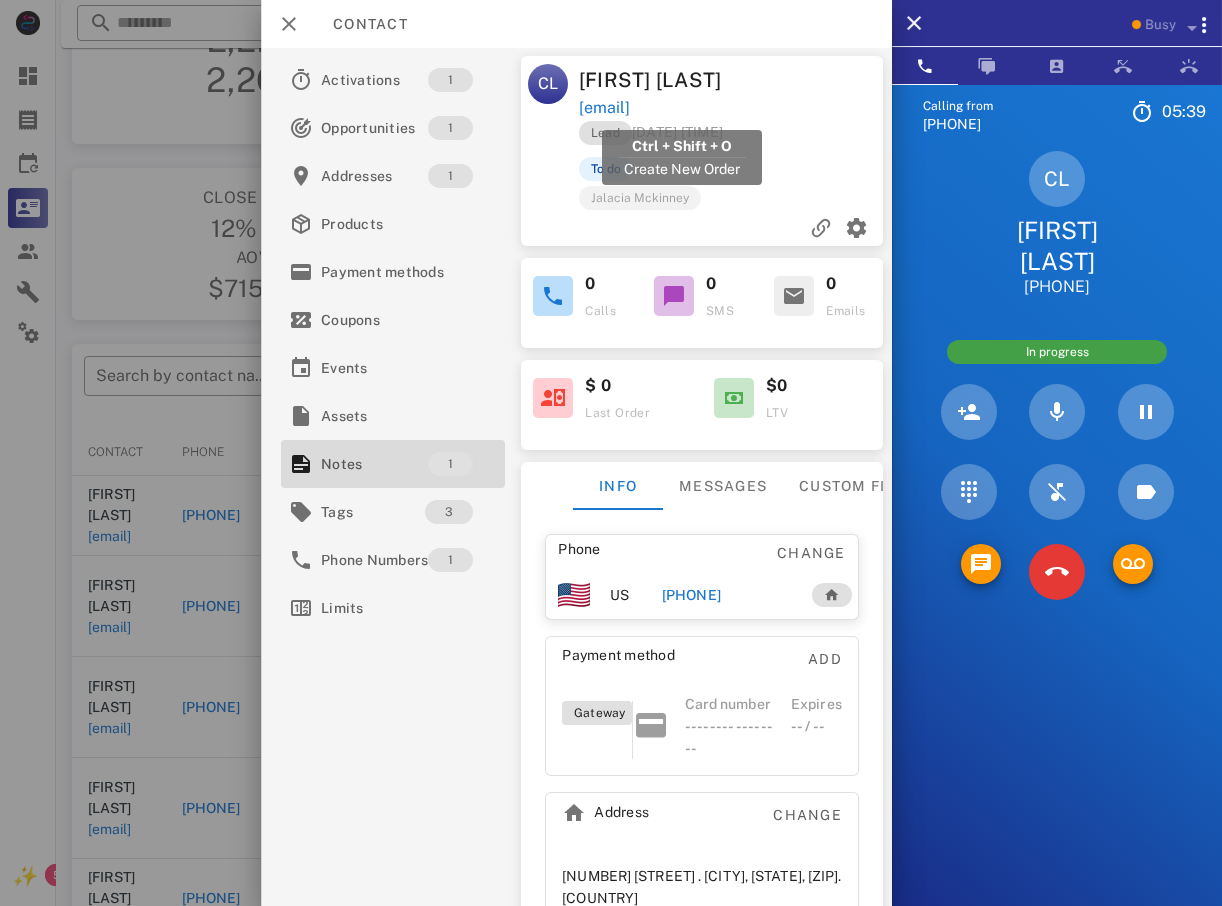 click on "heavensentu1@hotmail.com" at bounding box center [603, 108] 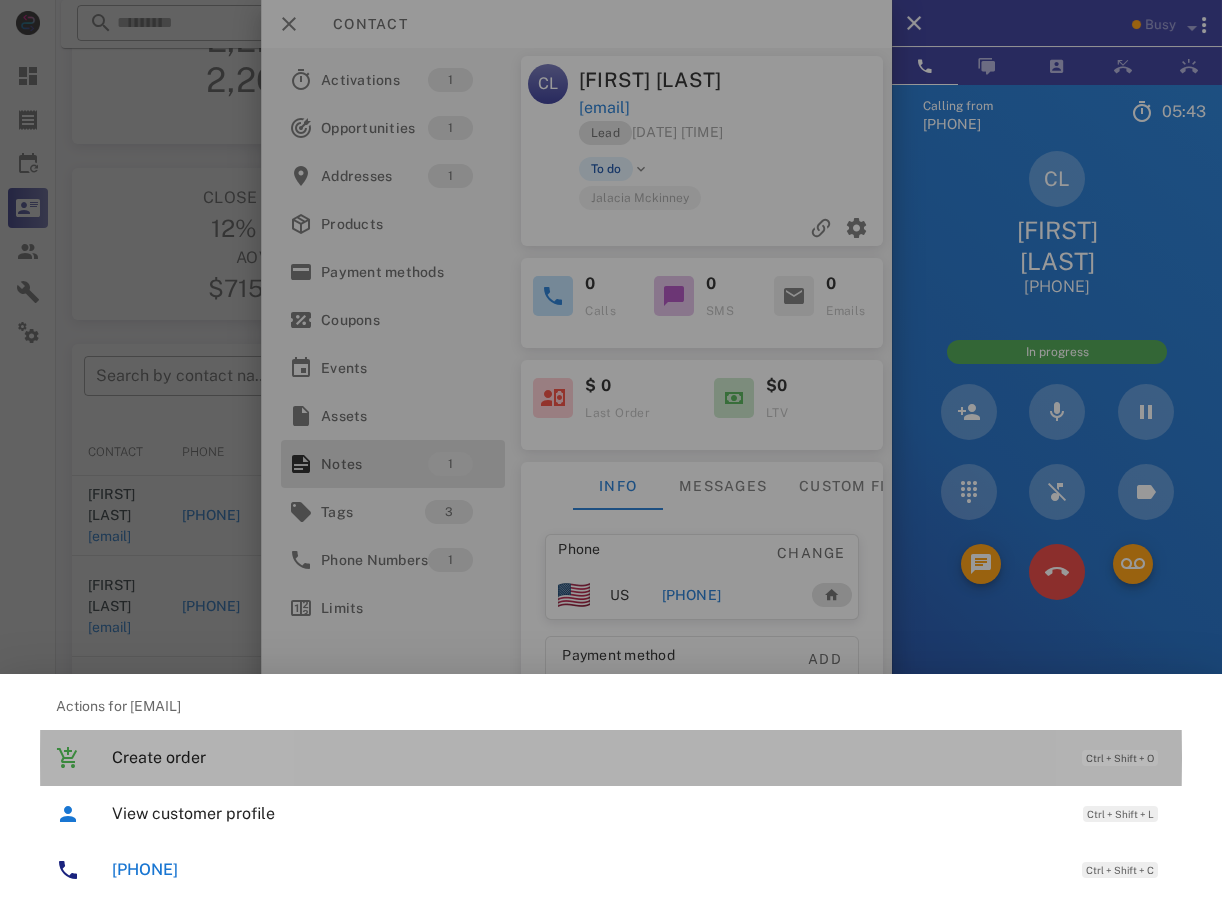 click on "Create order" at bounding box center [587, 757] 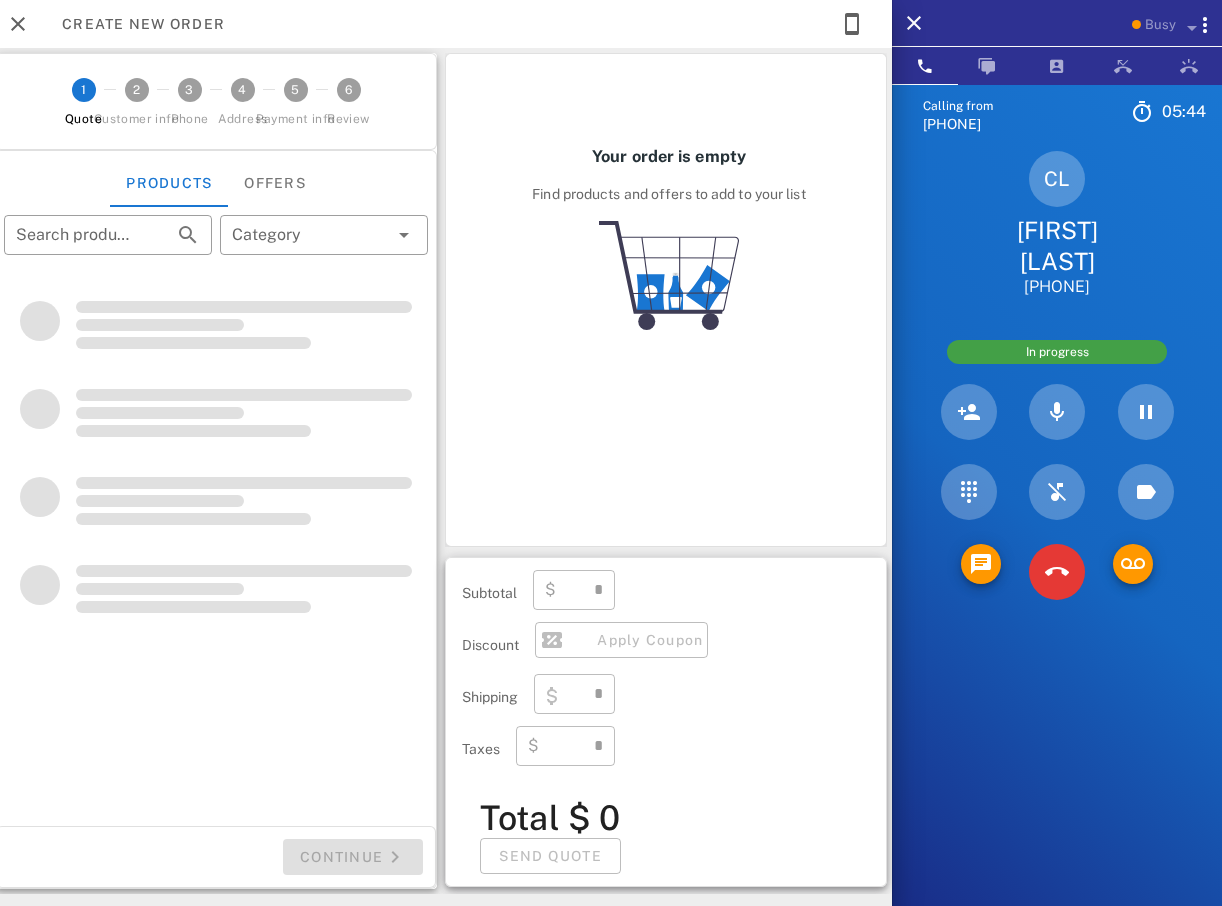 type on "**********" 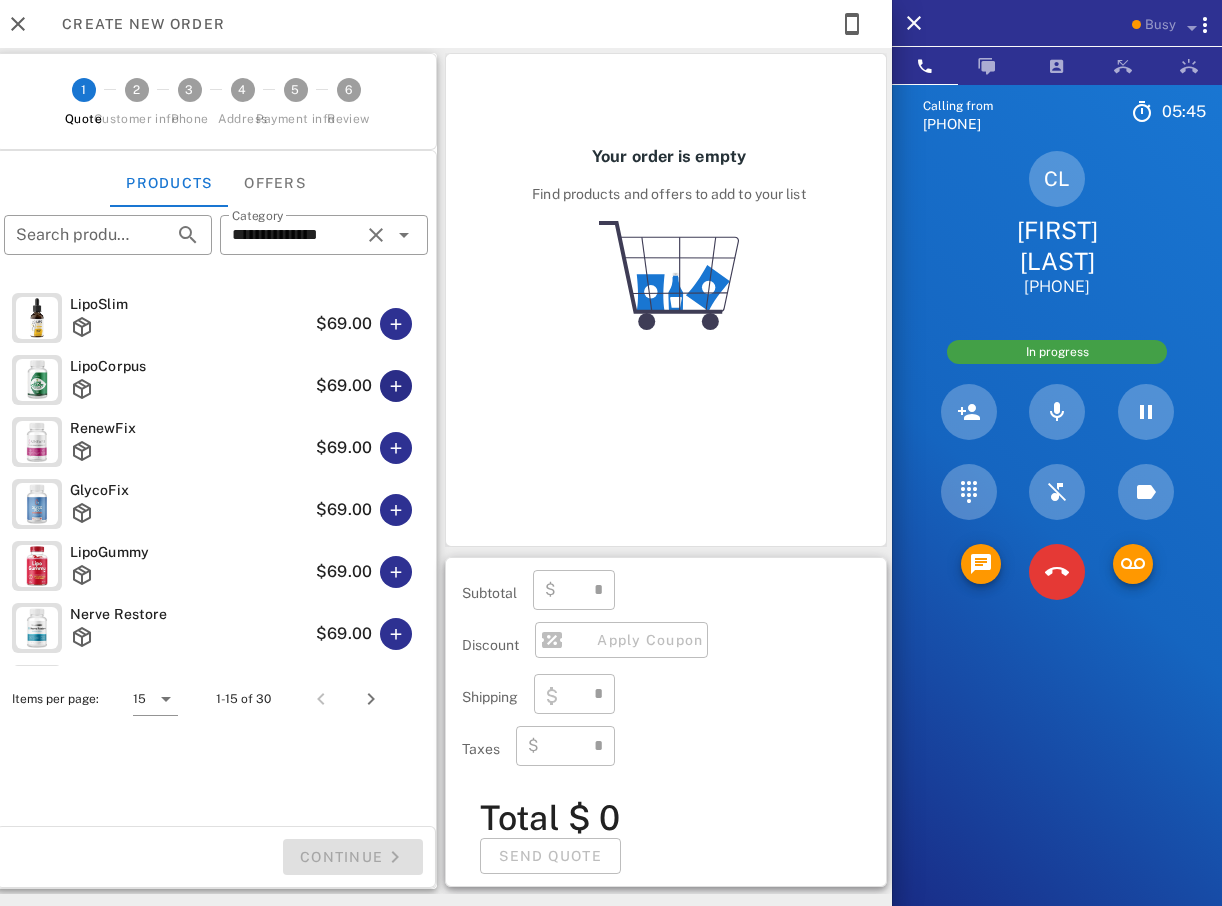 type on "****" 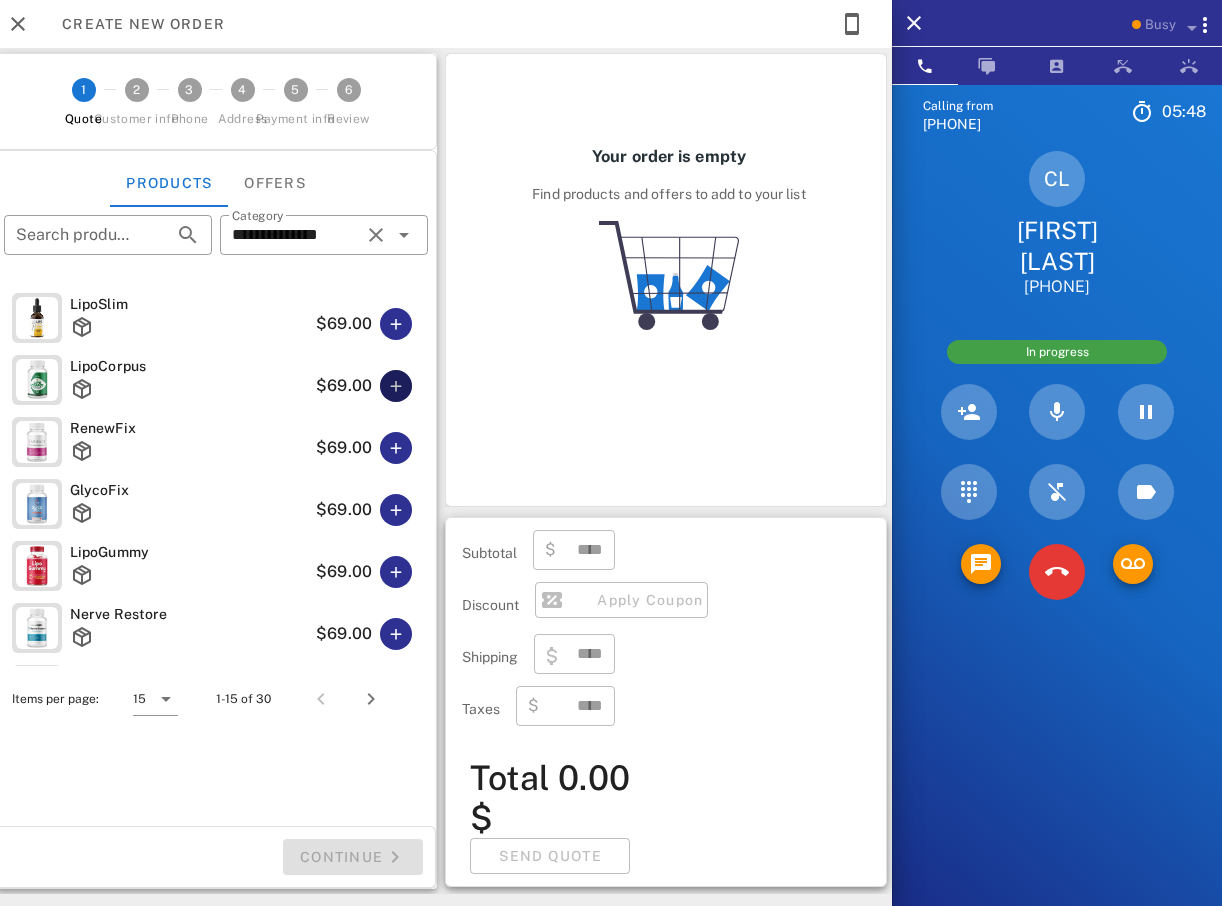 click on "$69.00" at bounding box center (368, 386) 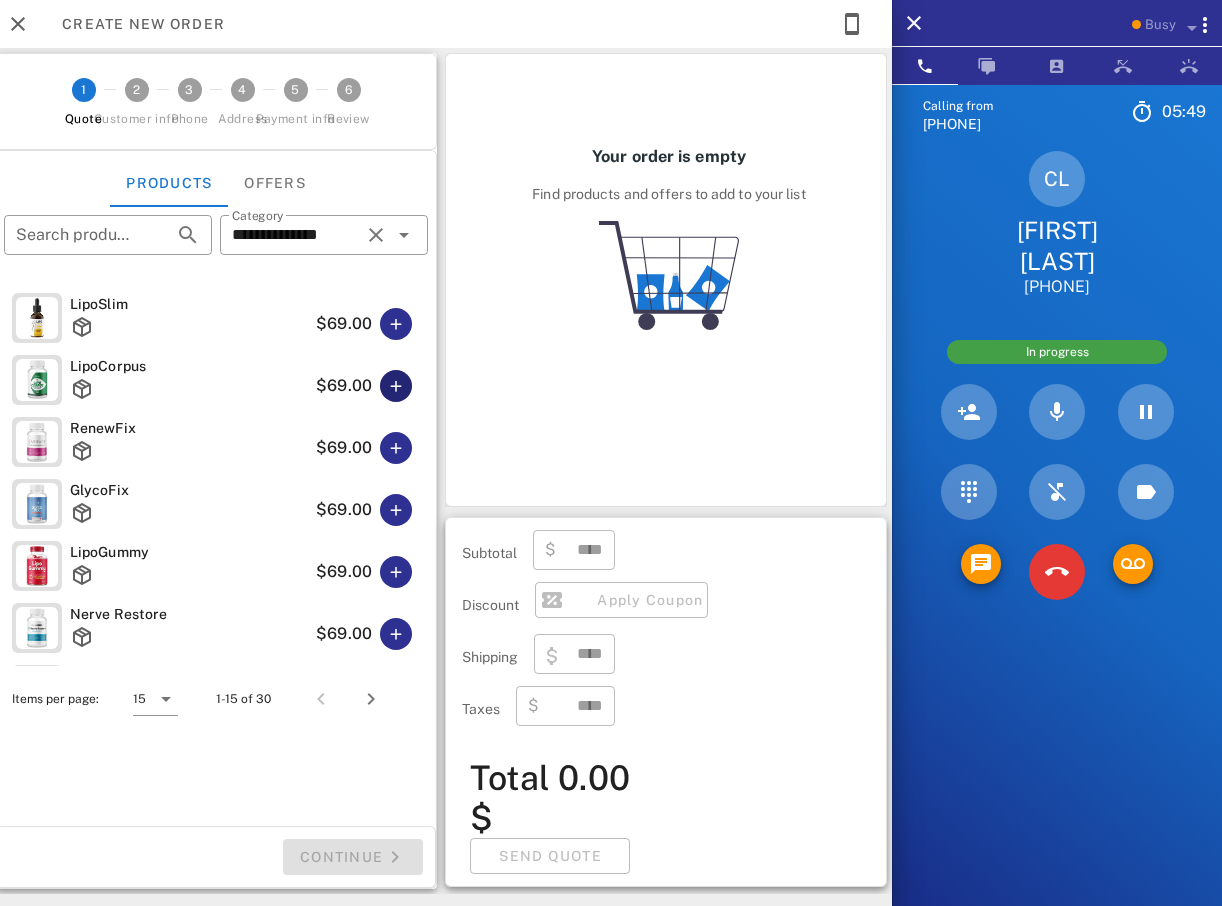 click at bounding box center (396, 386) 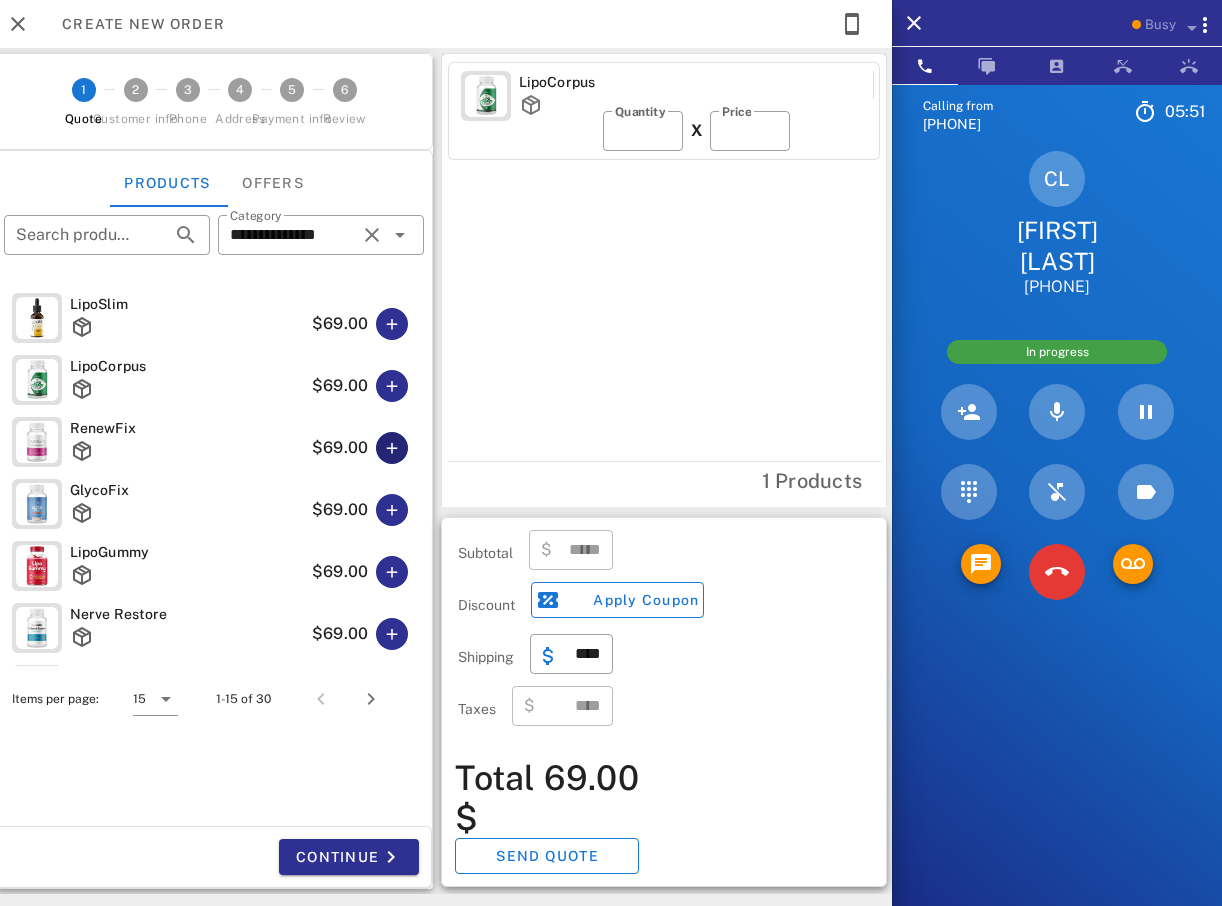 click at bounding box center [392, 448] 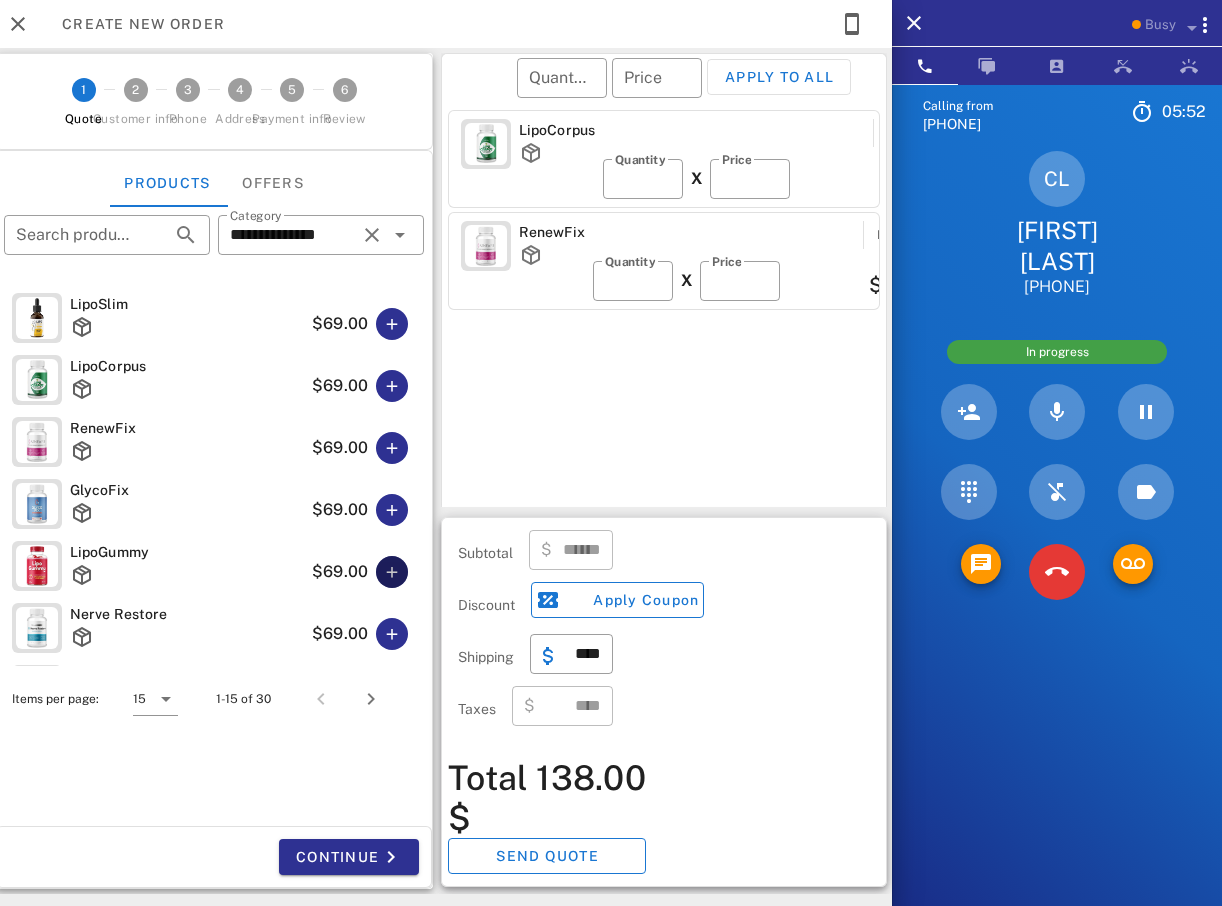 click at bounding box center (392, 572) 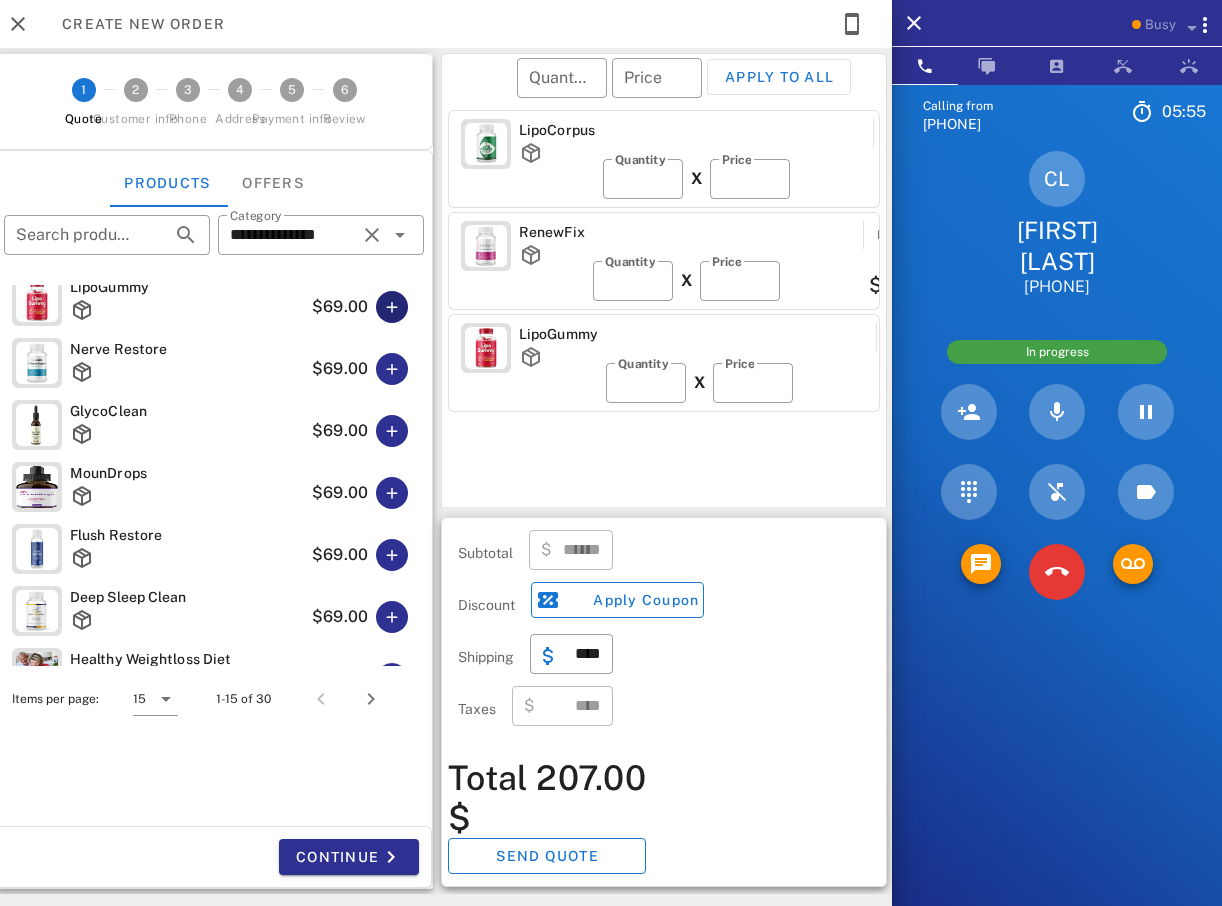 scroll, scrollTop: 300, scrollLeft: 0, axis: vertical 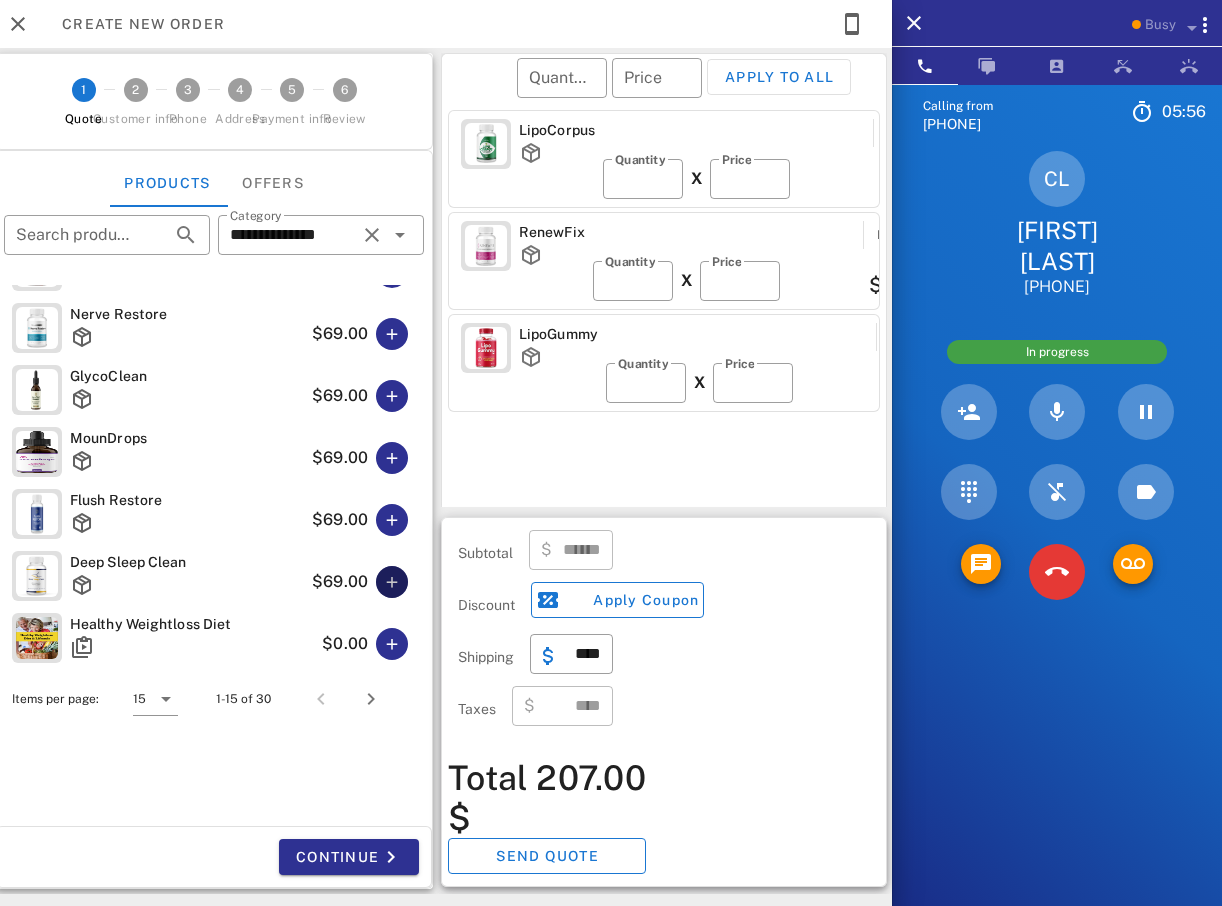 click at bounding box center [392, 582] 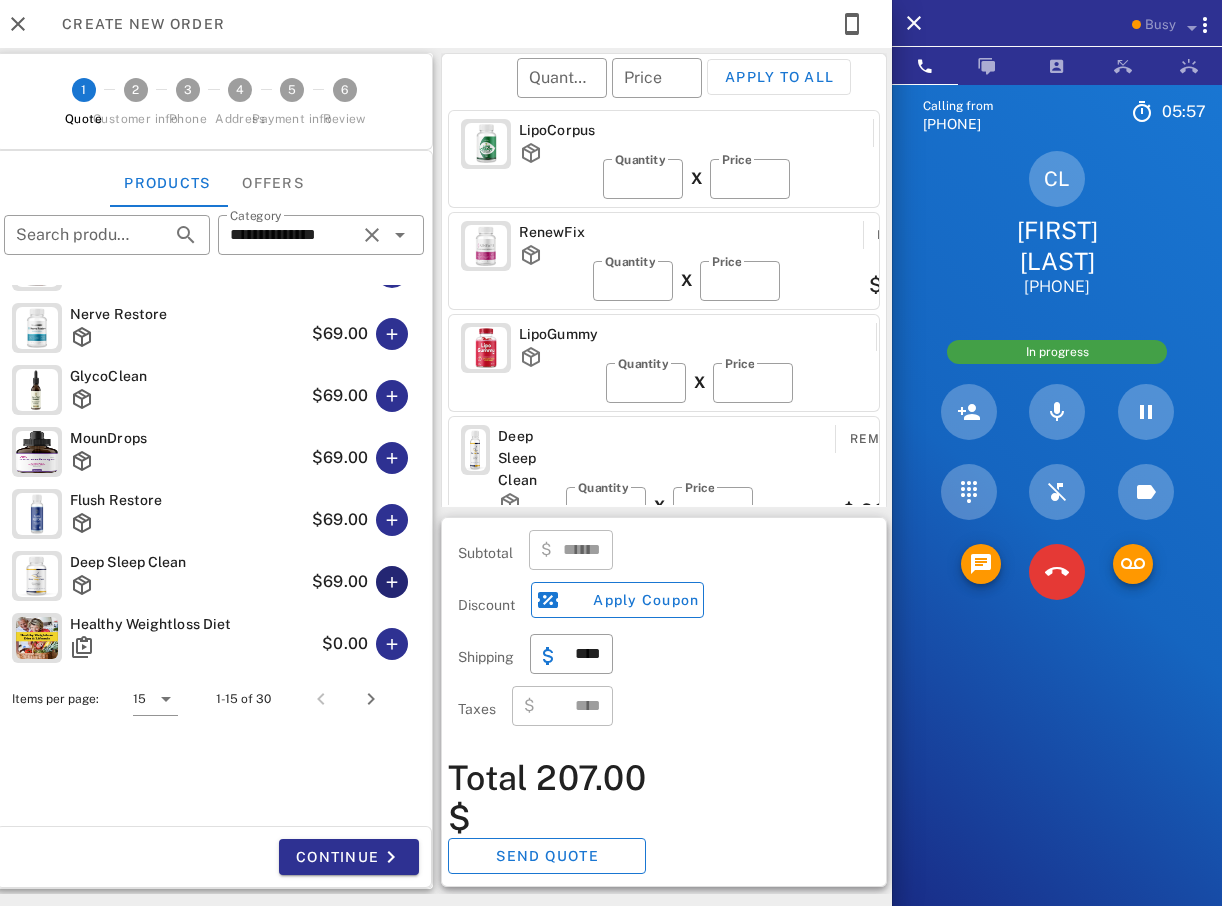 type on "******" 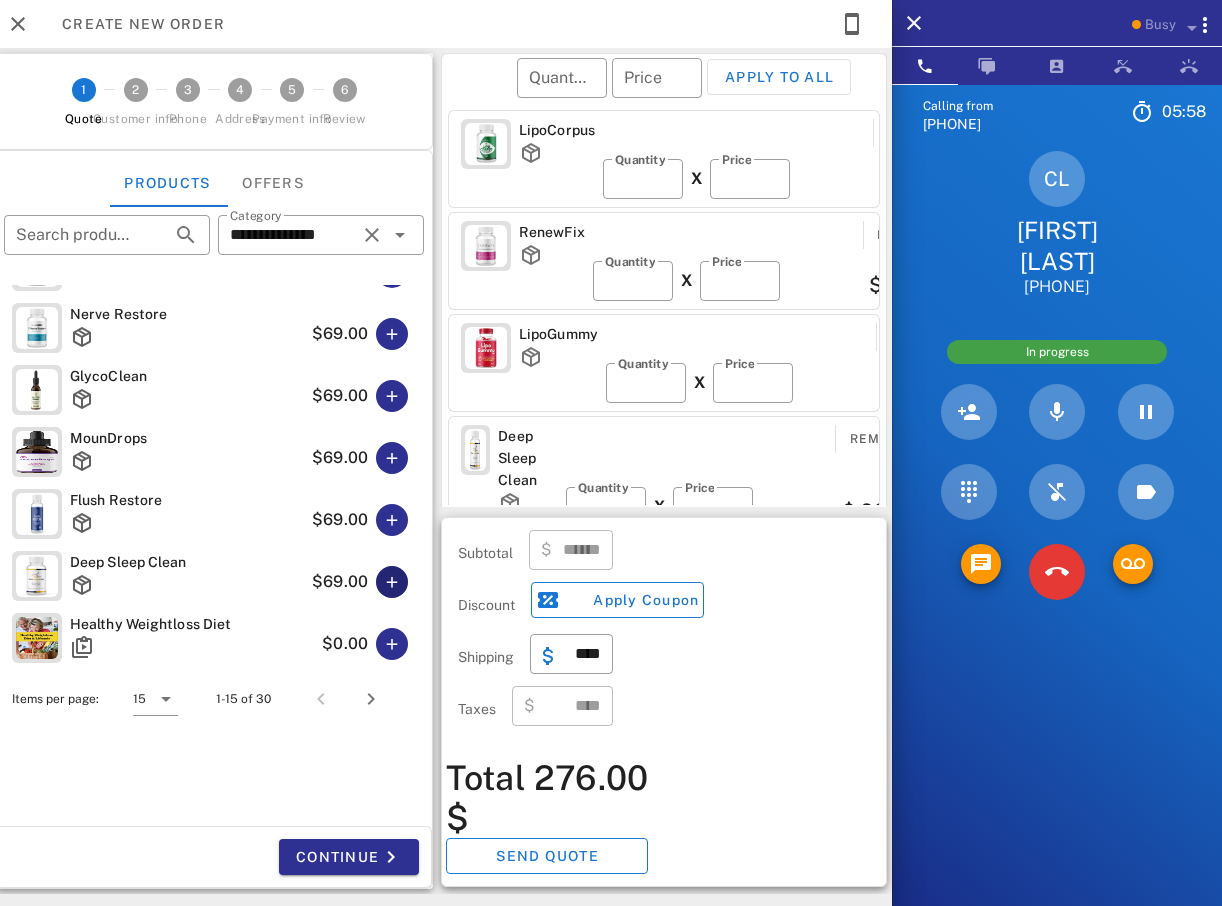 scroll, scrollTop: 0, scrollLeft: 0, axis: both 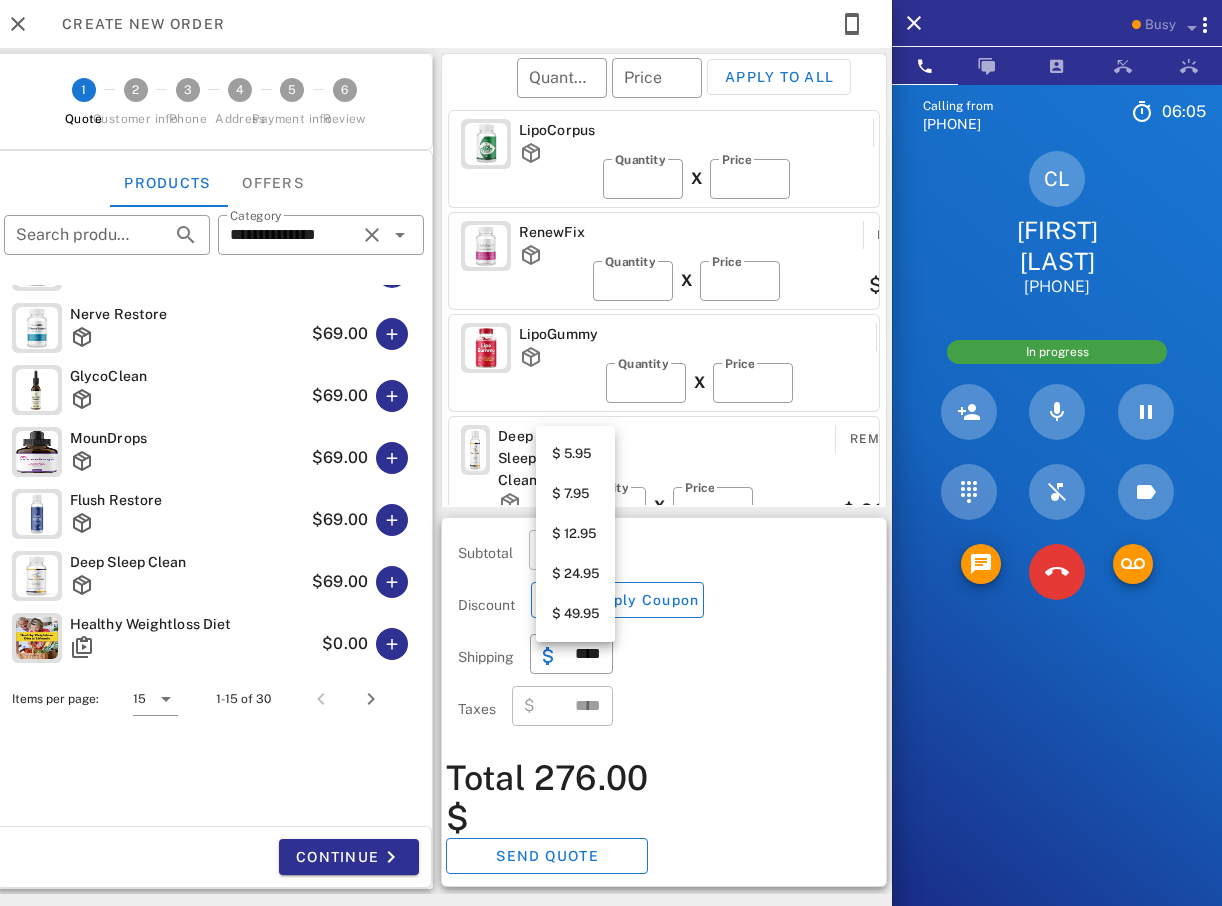 click on "$ 12.95" at bounding box center [575, 534] 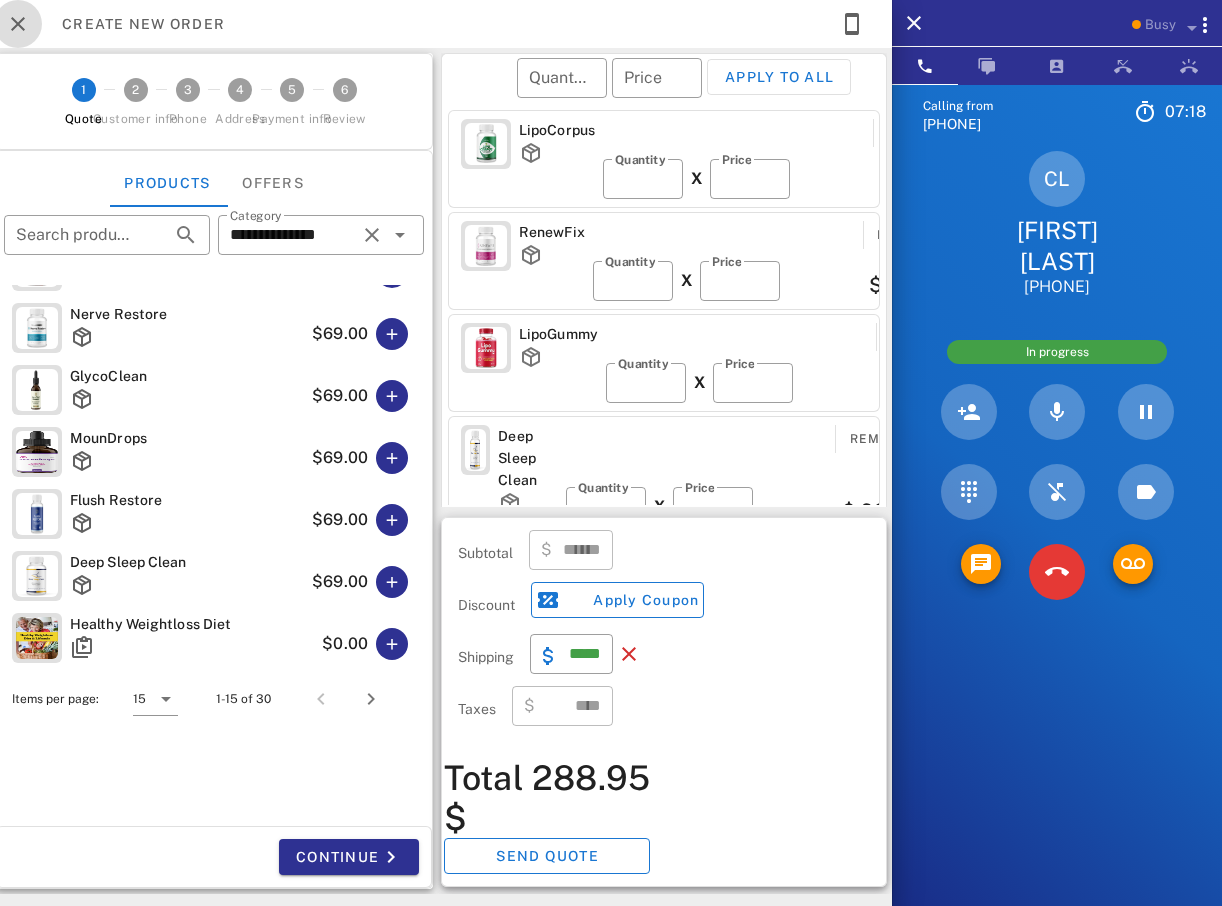 click at bounding box center (18, 24) 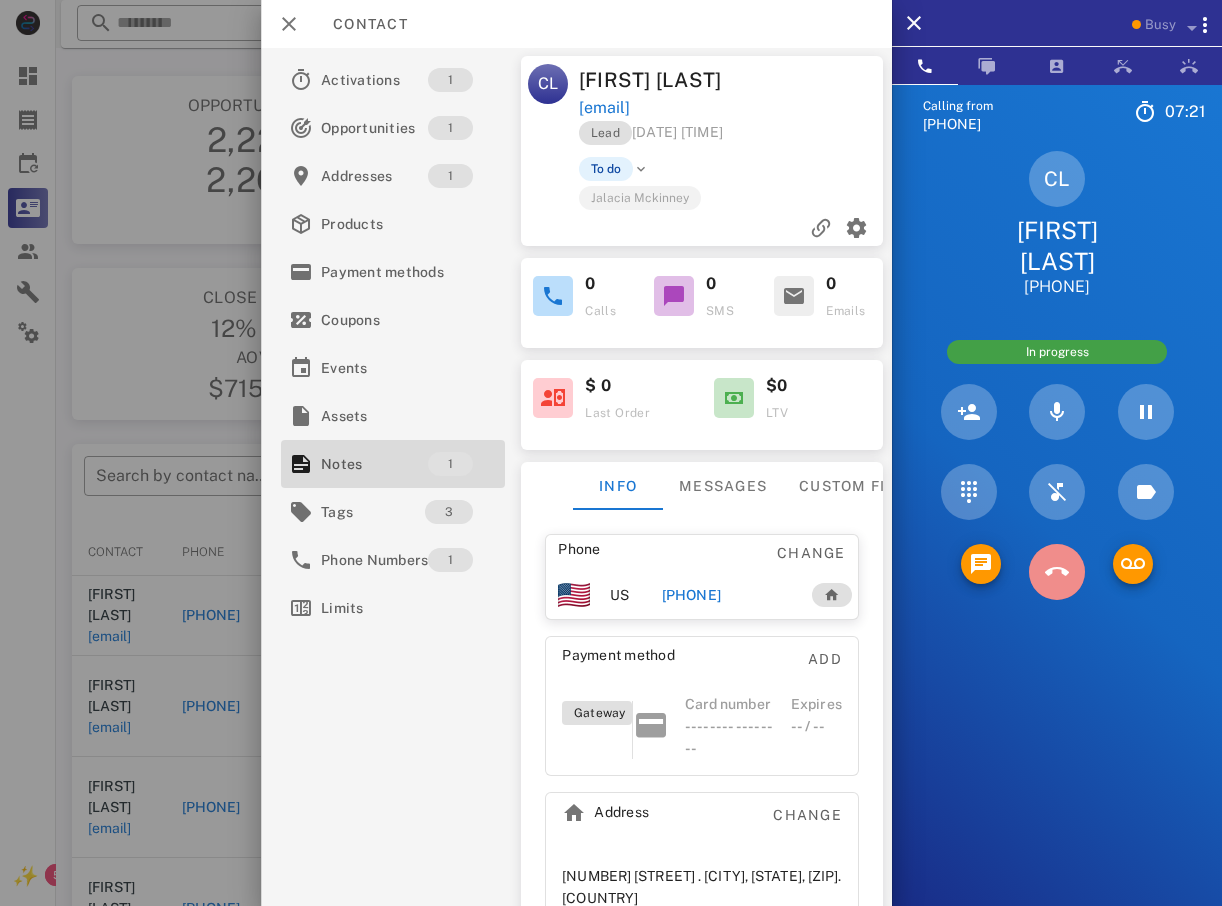 click at bounding box center (1057, 572) 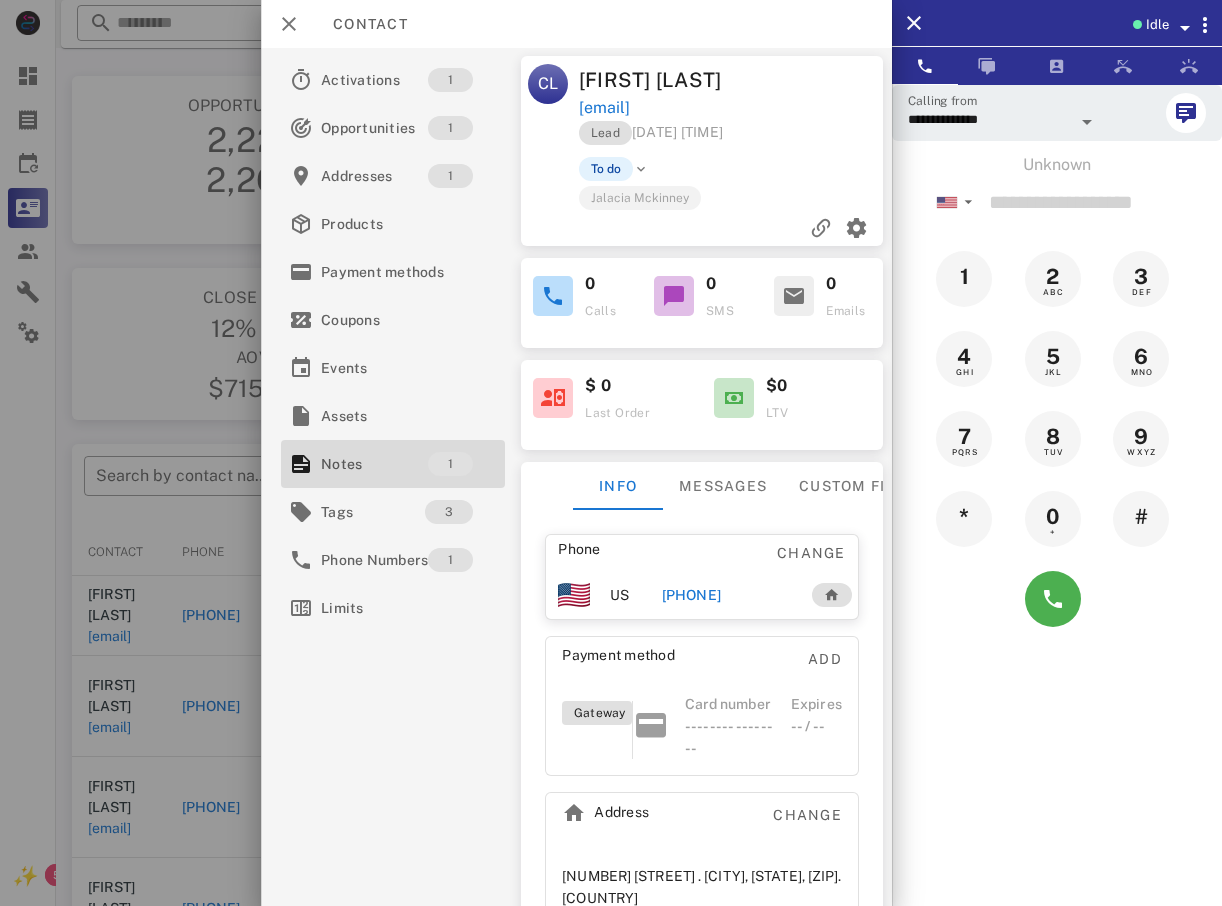 click at bounding box center (611, 453) 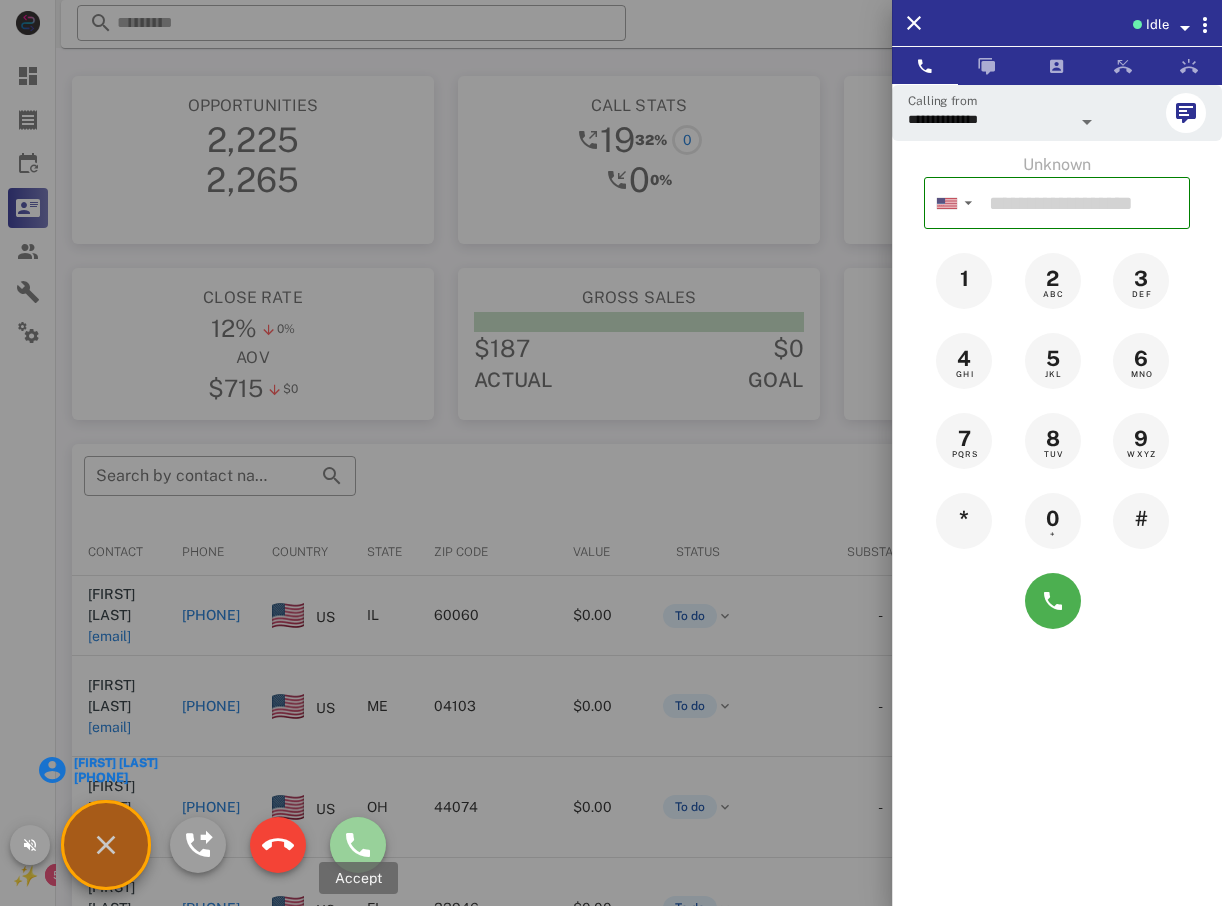 click at bounding box center [358, 845] 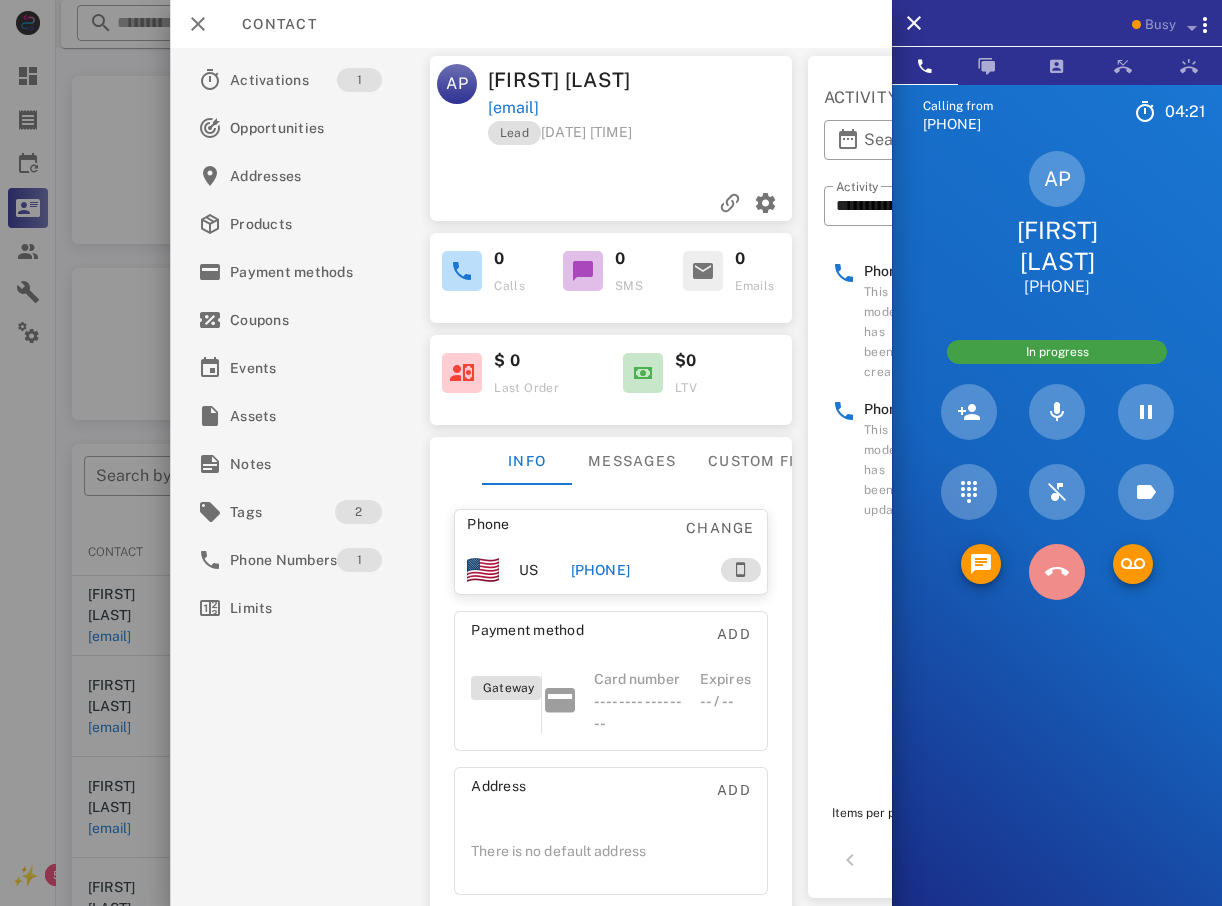 click at bounding box center (1057, 572) 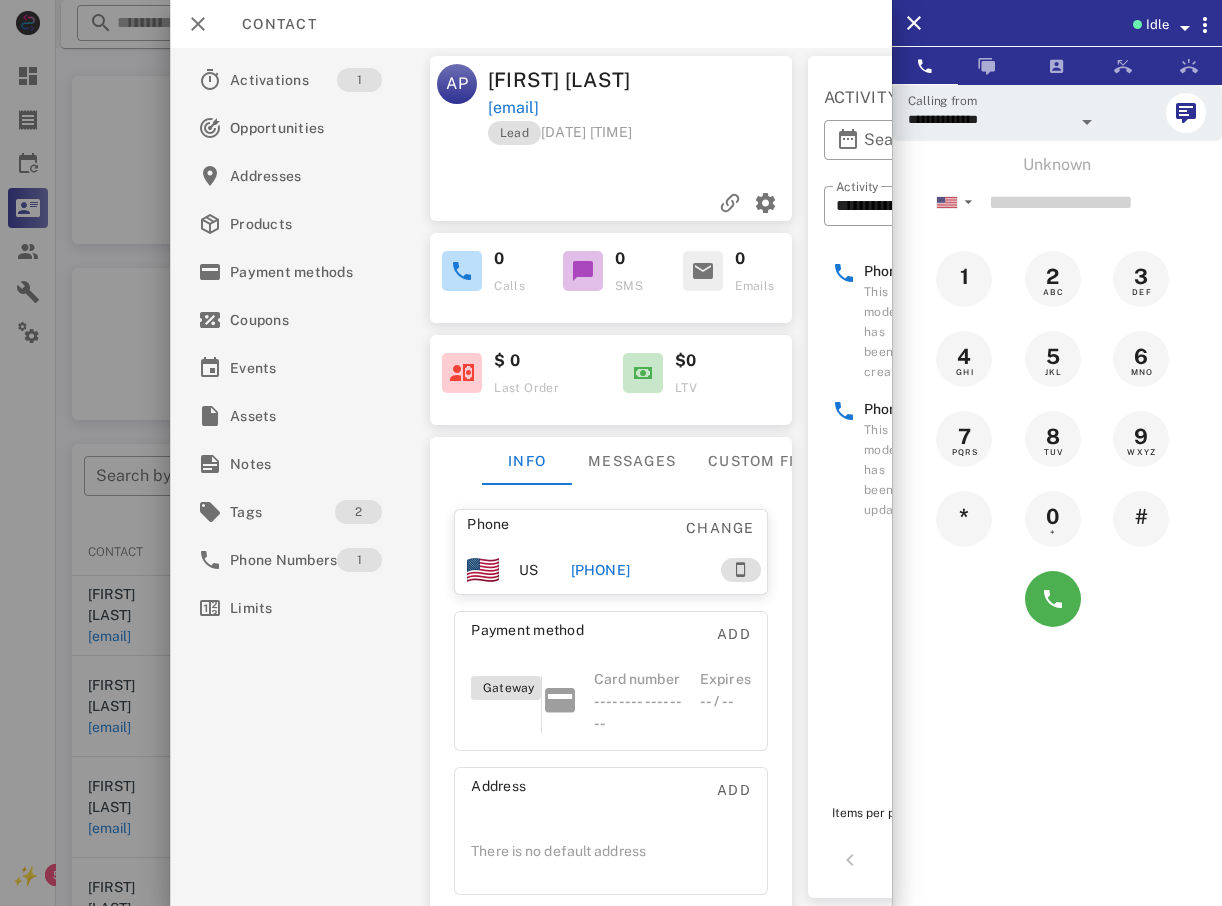 click at bounding box center (611, 453) 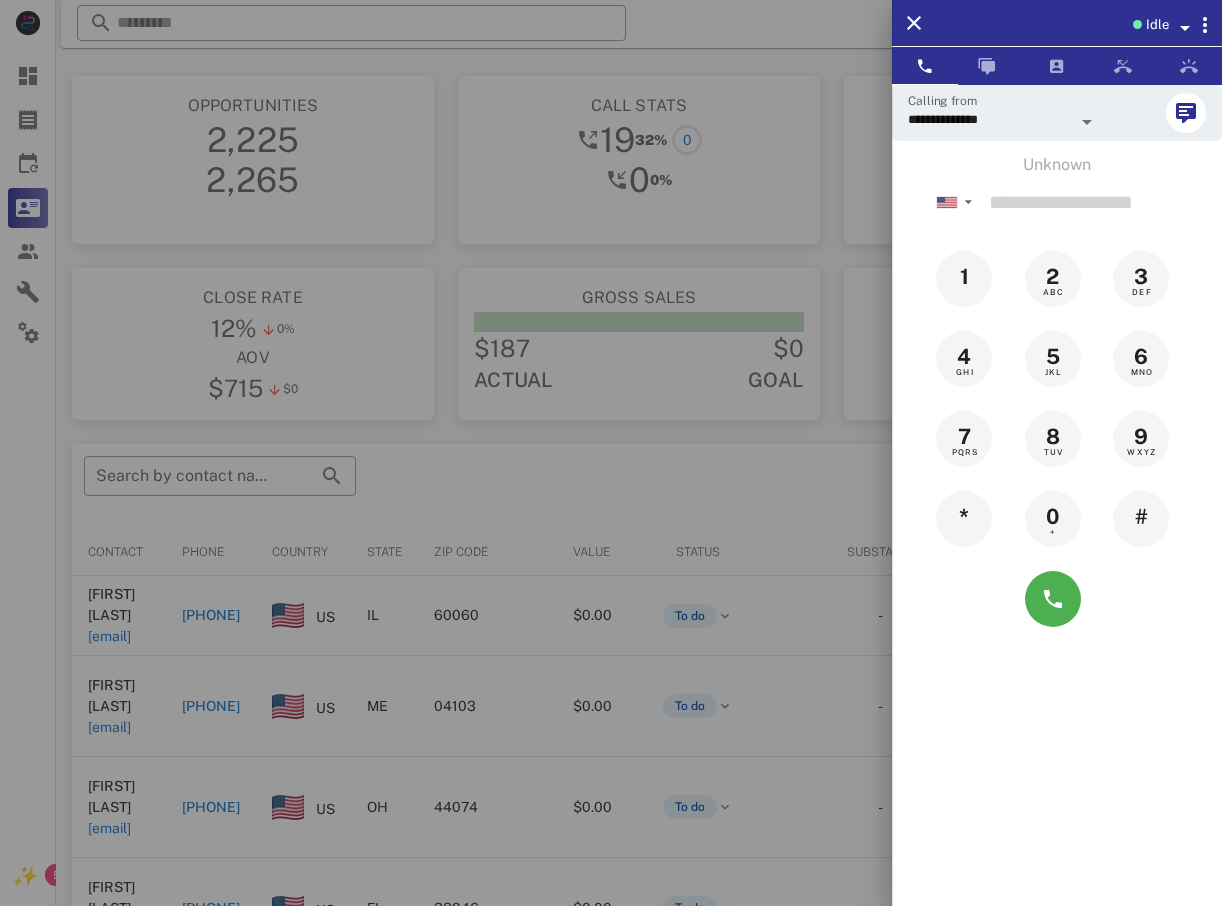 click at bounding box center [611, 453] 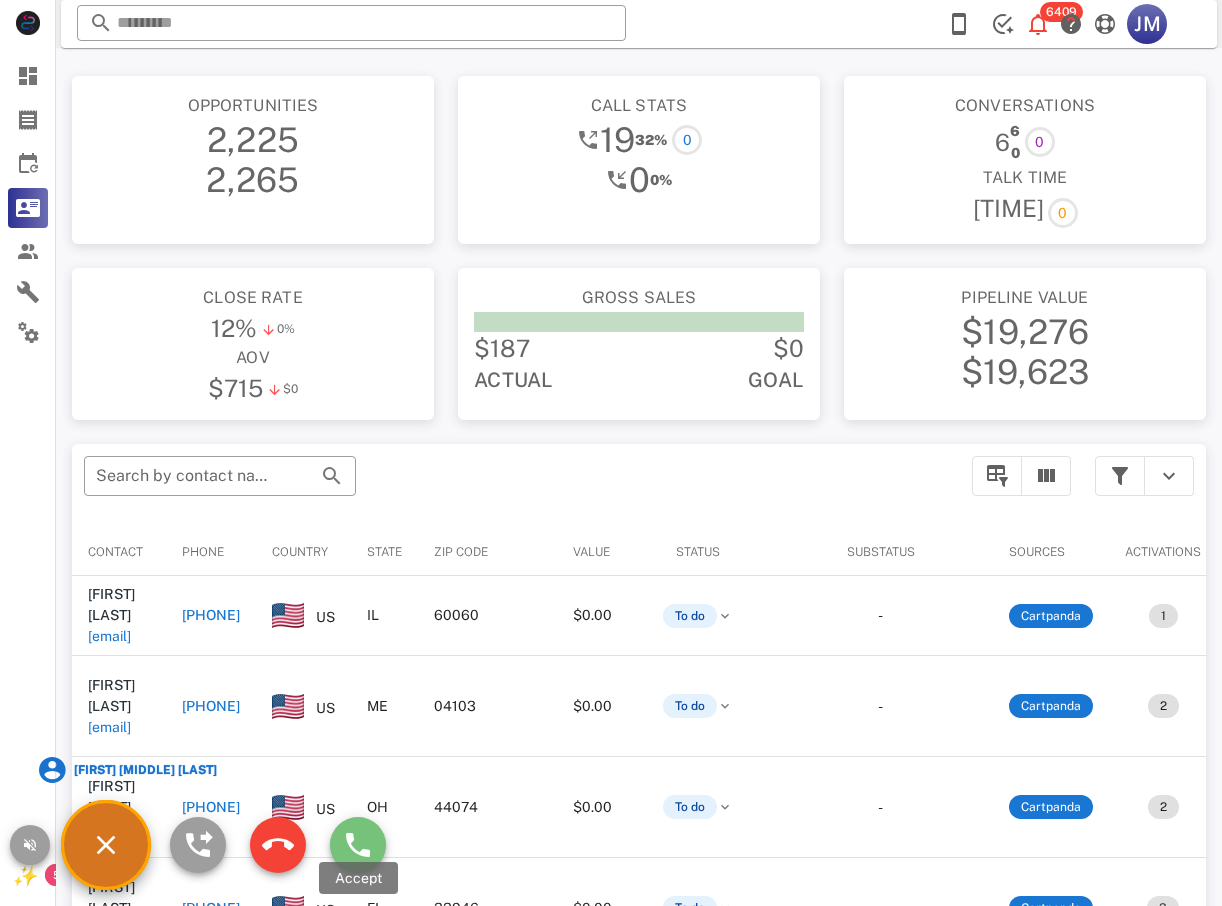 click at bounding box center (358, 845) 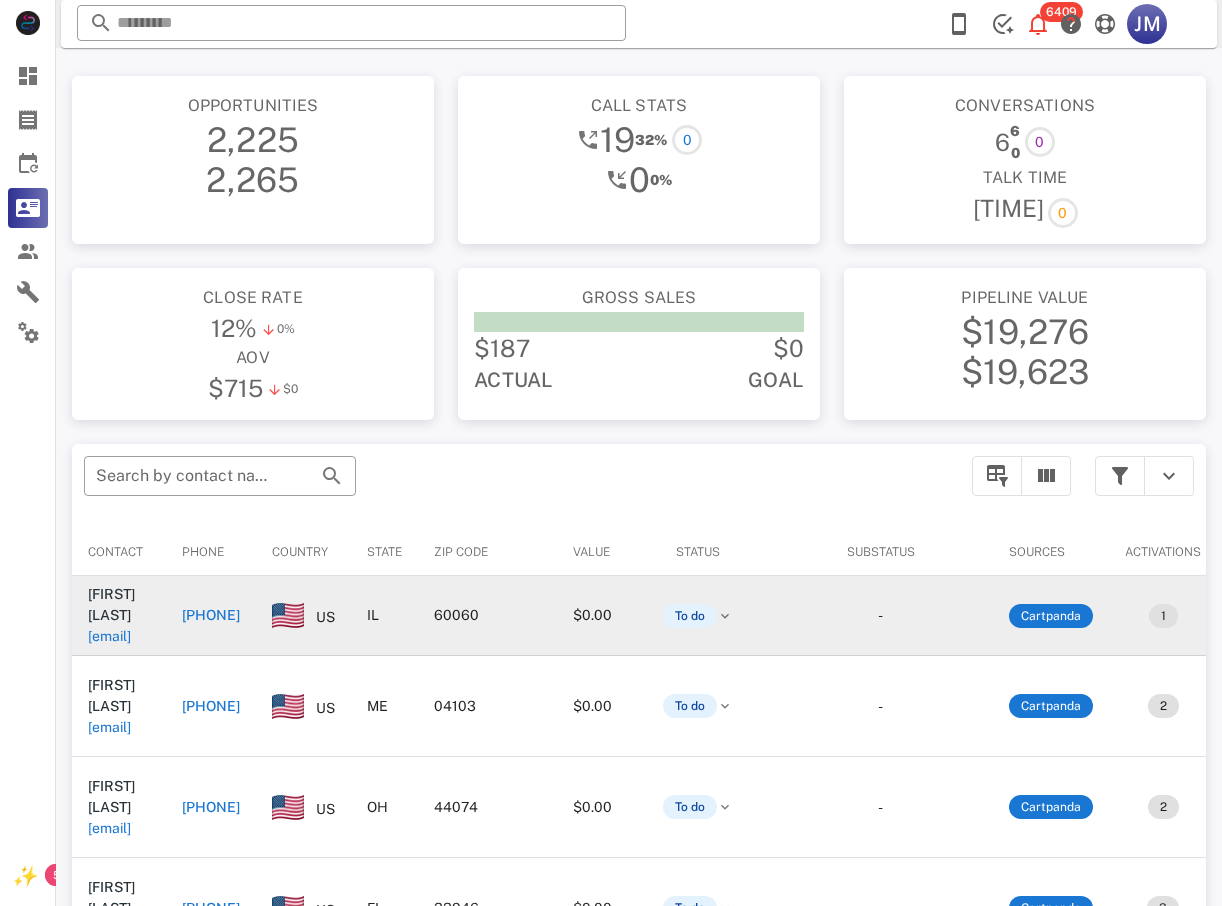 click on "+18476681465" at bounding box center (211, 615) 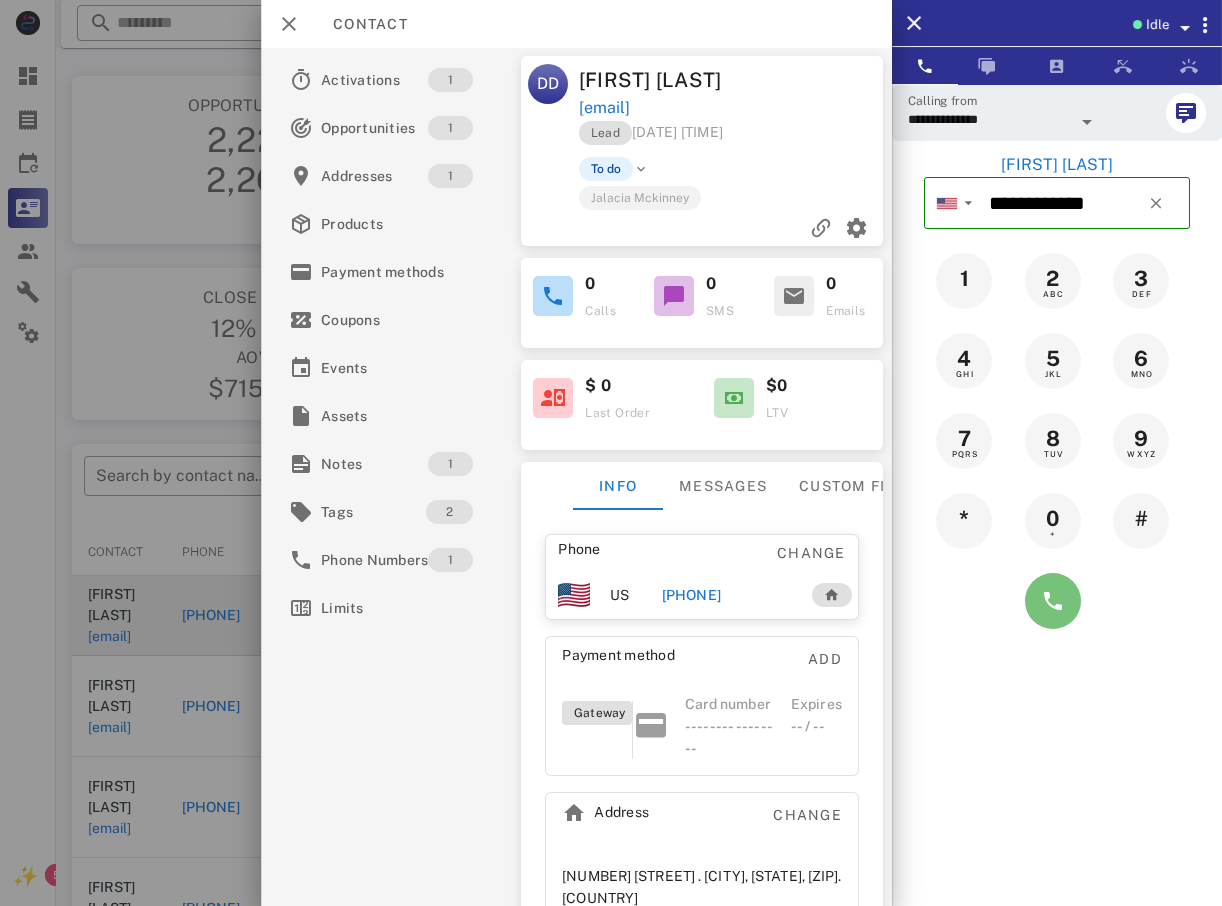 click at bounding box center [1053, 601] 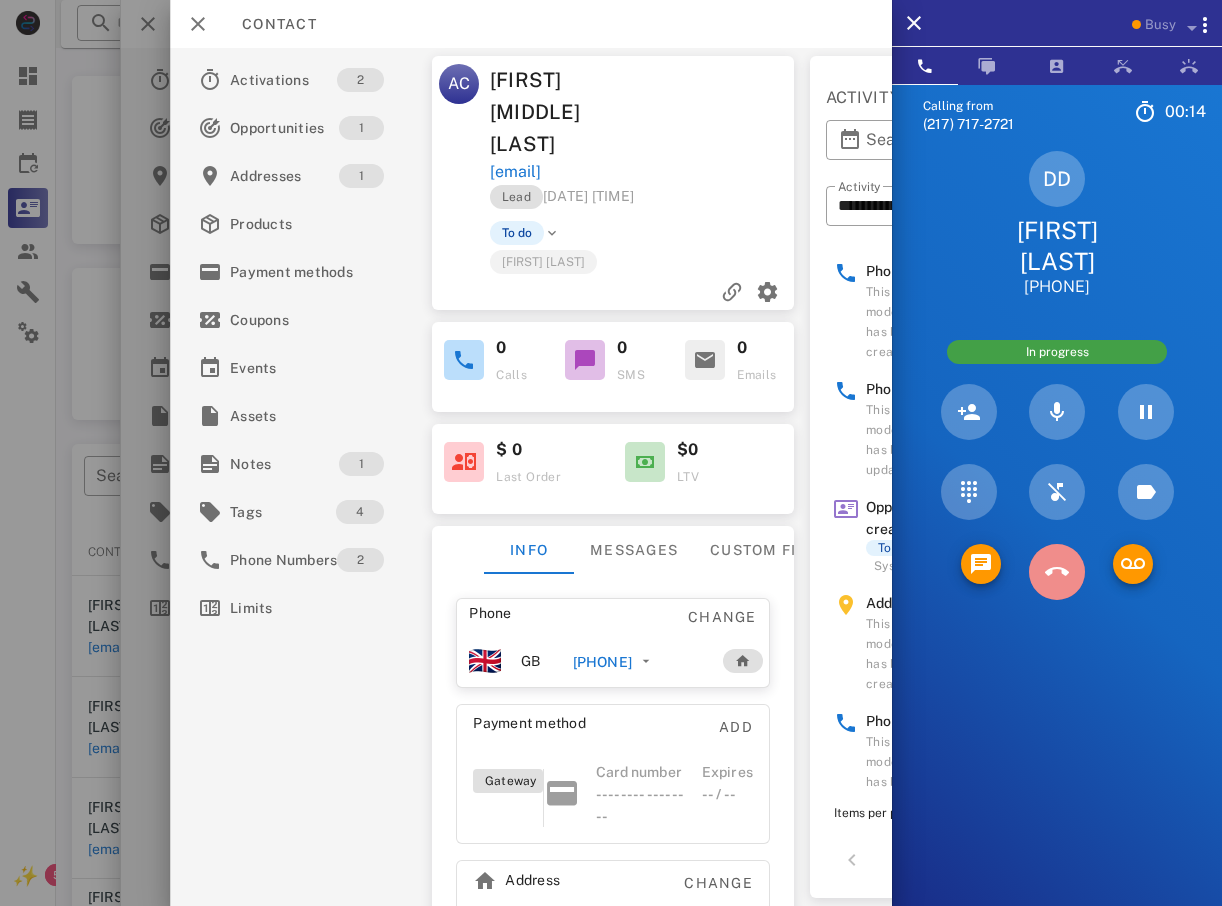 click at bounding box center [1057, 572] 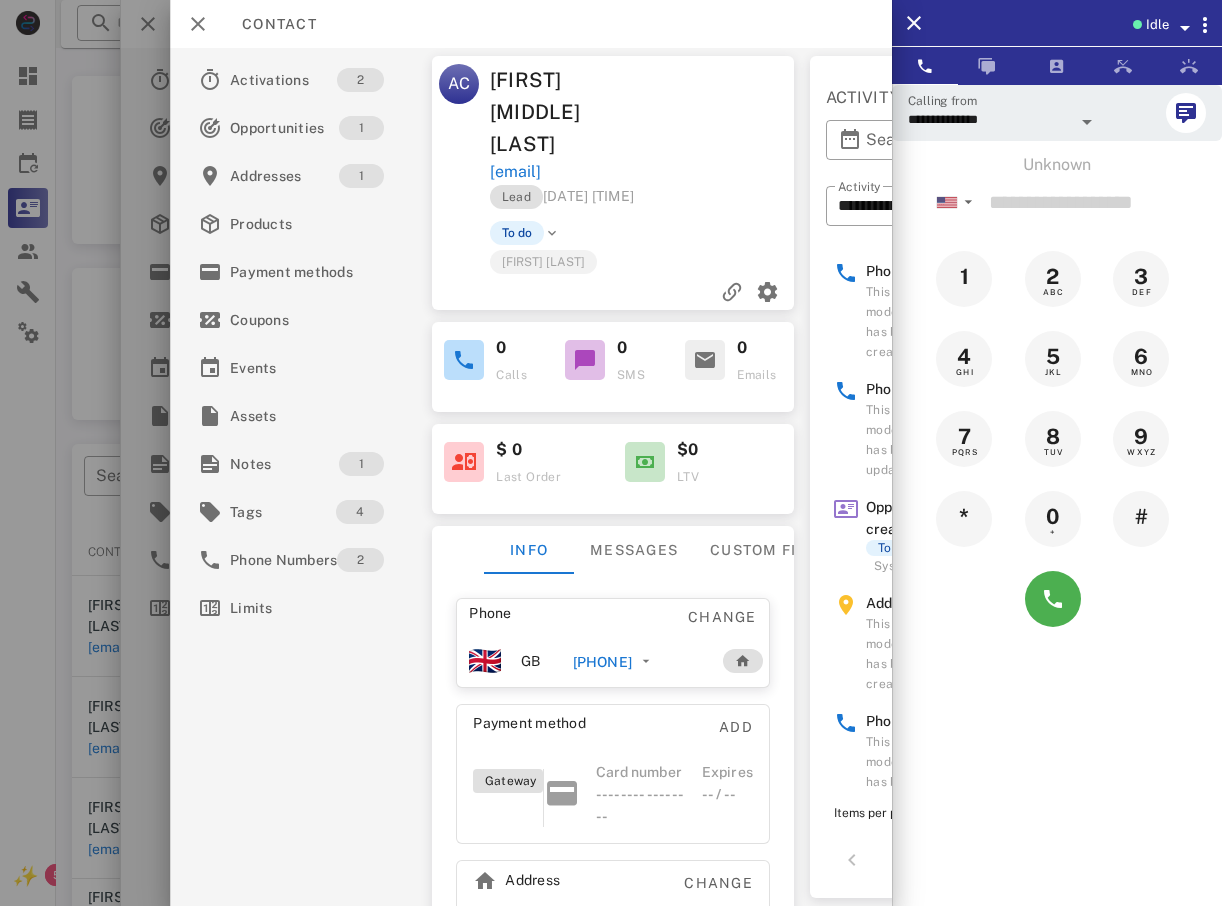 click on "+44792119070" at bounding box center [602, 662] 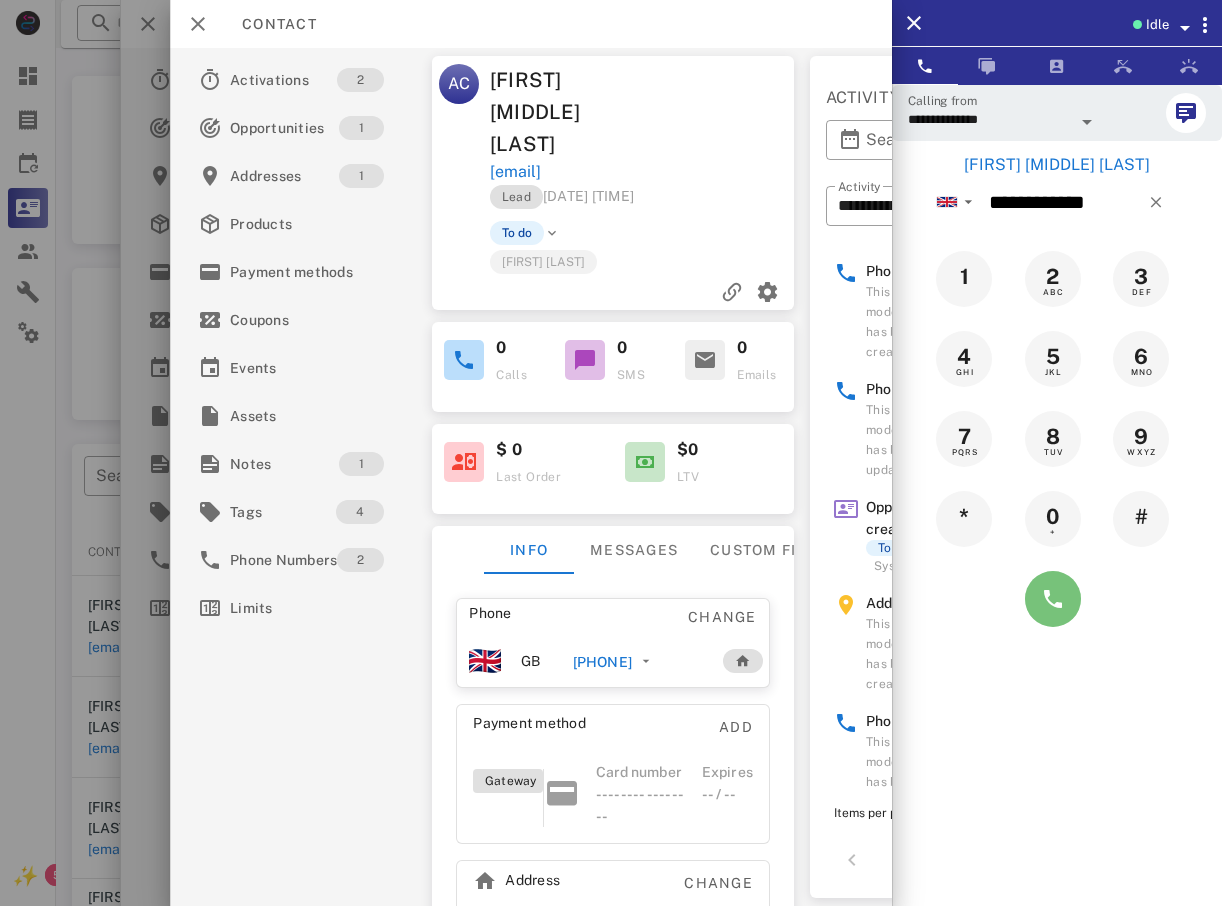 click at bounding box center (1053, 599) 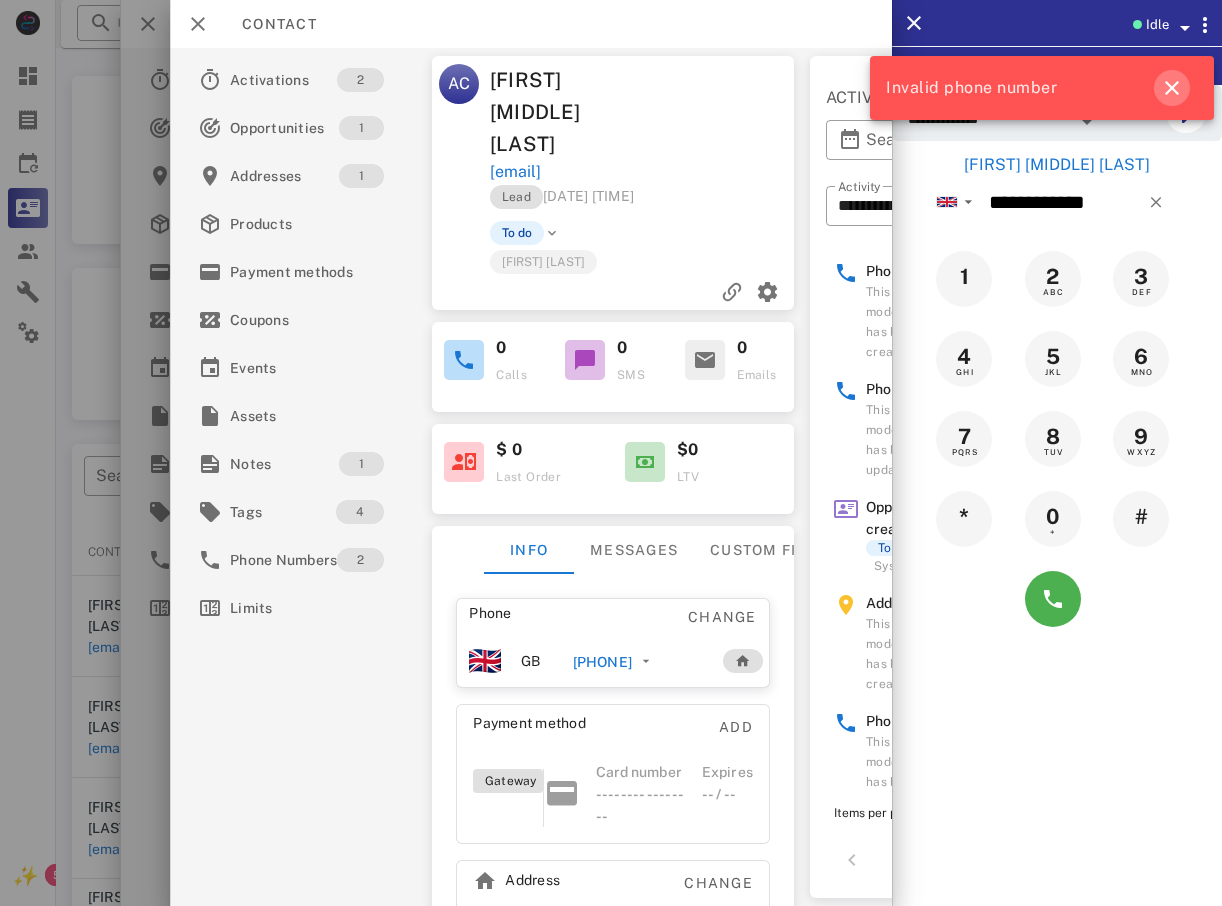 click at bounding box center (1172, 88) 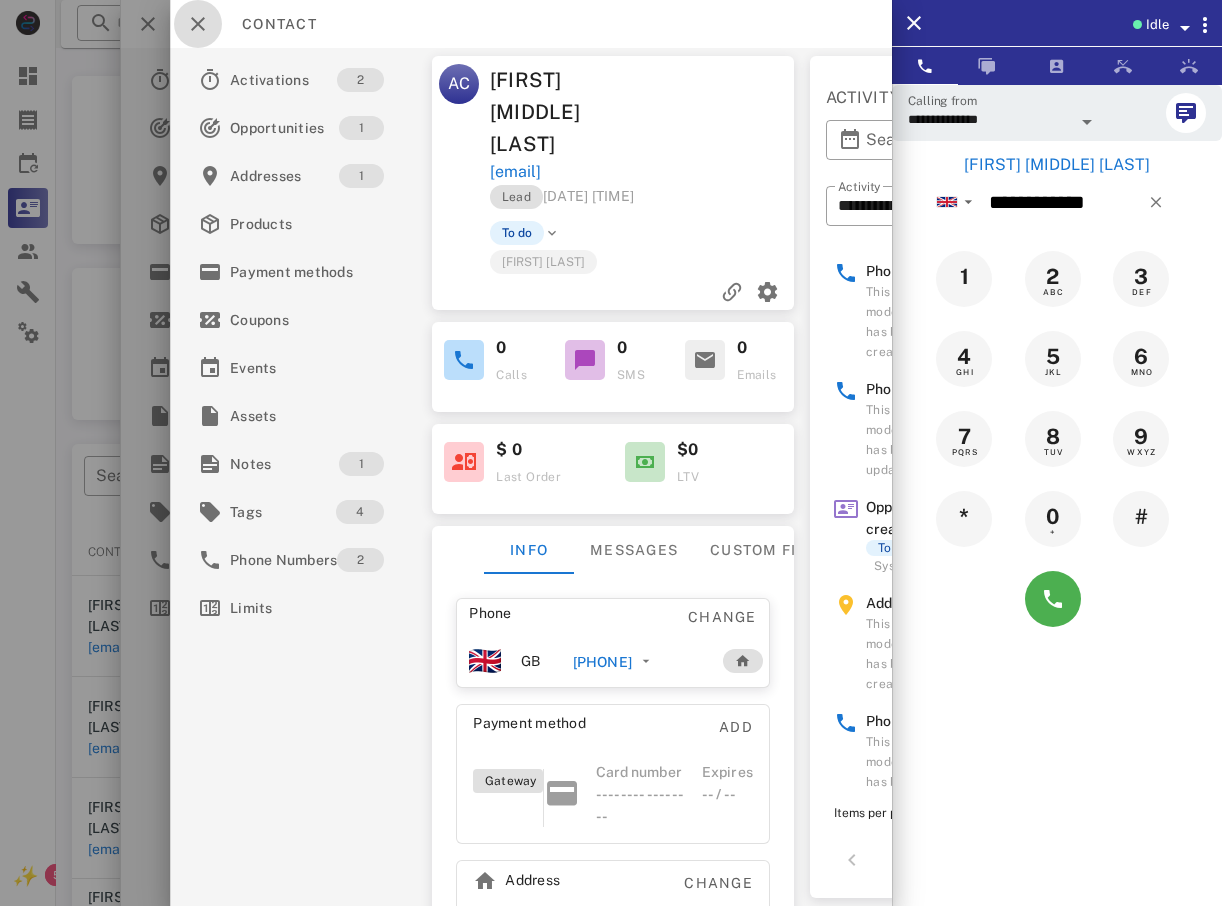 click at bounding box center (198, 24) 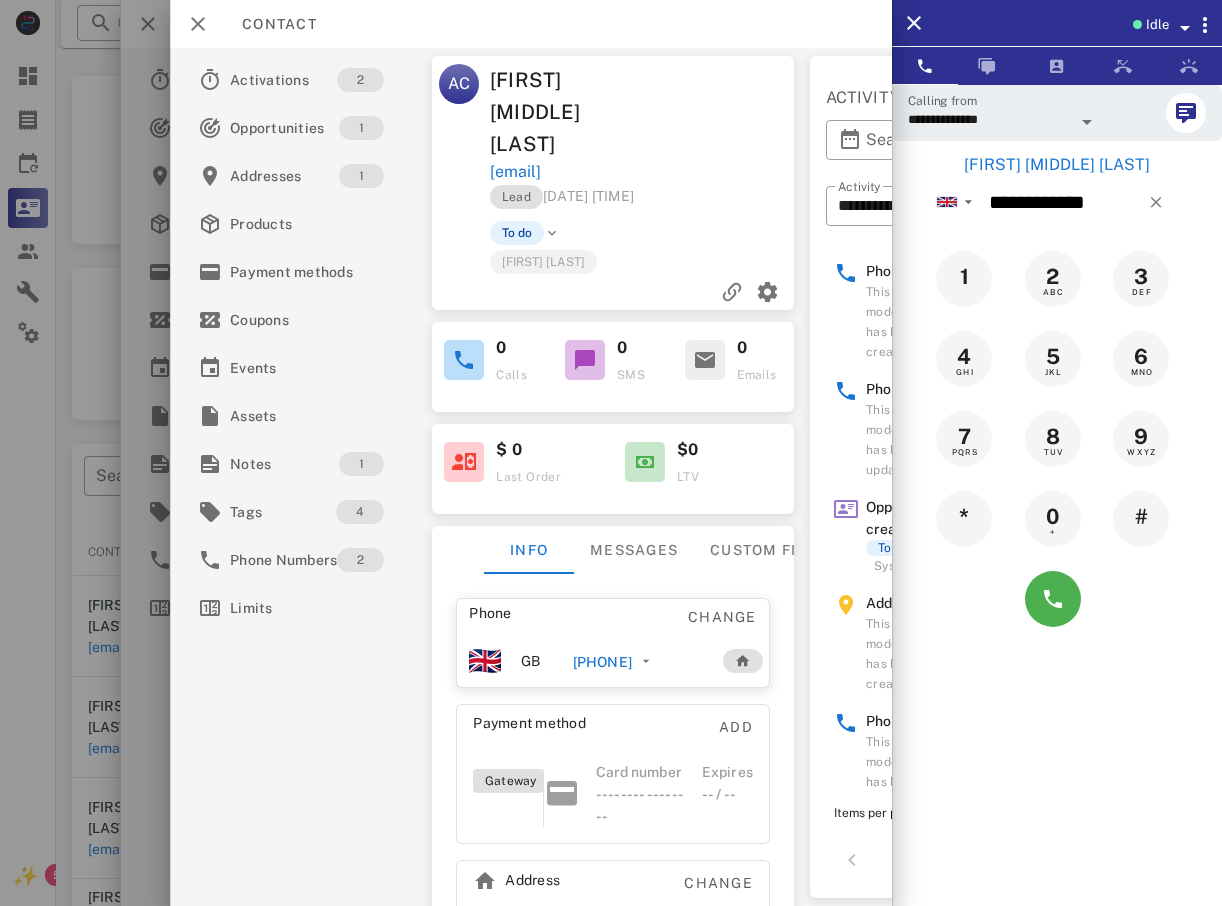 click on "Contact" at bounding box center (219, 24) 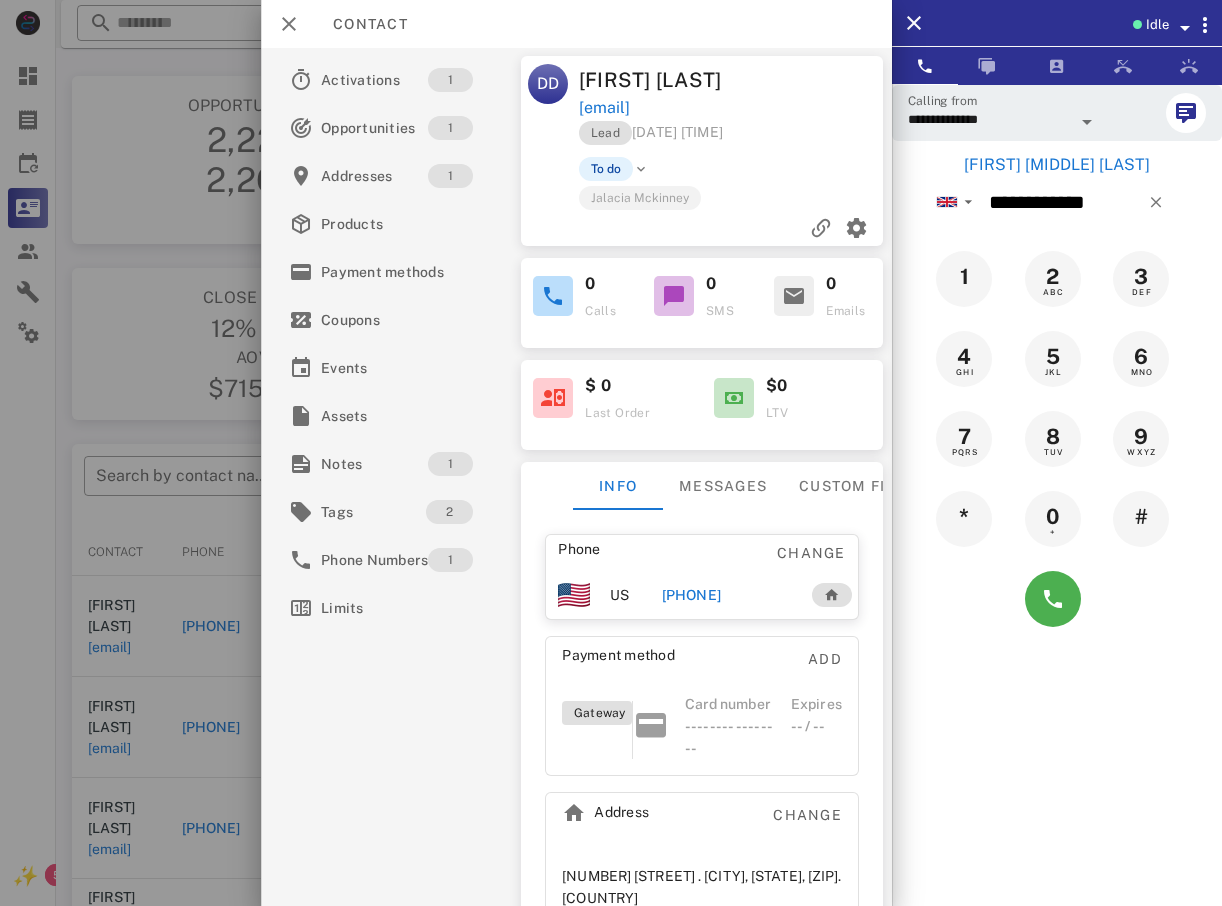 drag, startPoint x: 209, startPoint y: 25, endPoint x: 149, endPoint y: 70, distance: 75 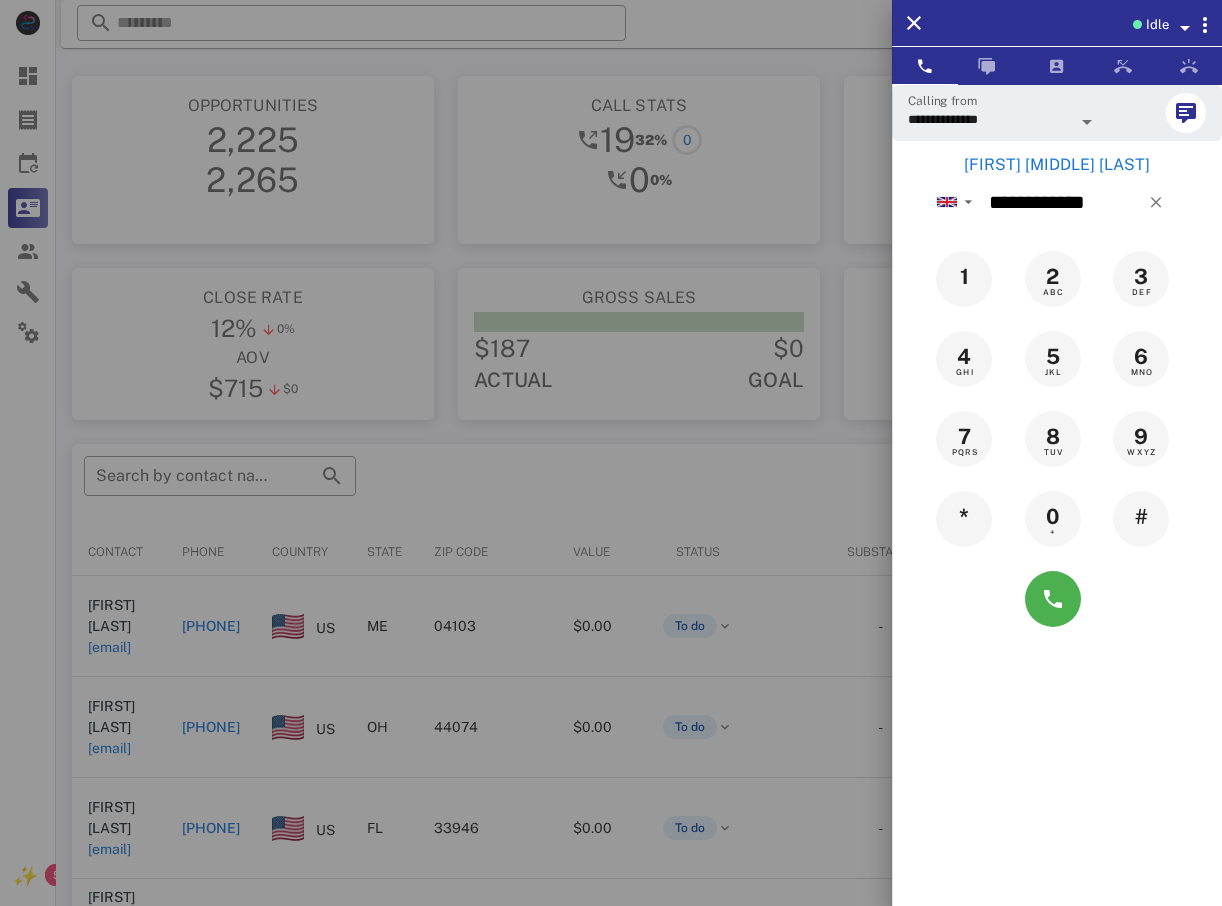 click at bounding box center [611, 453] 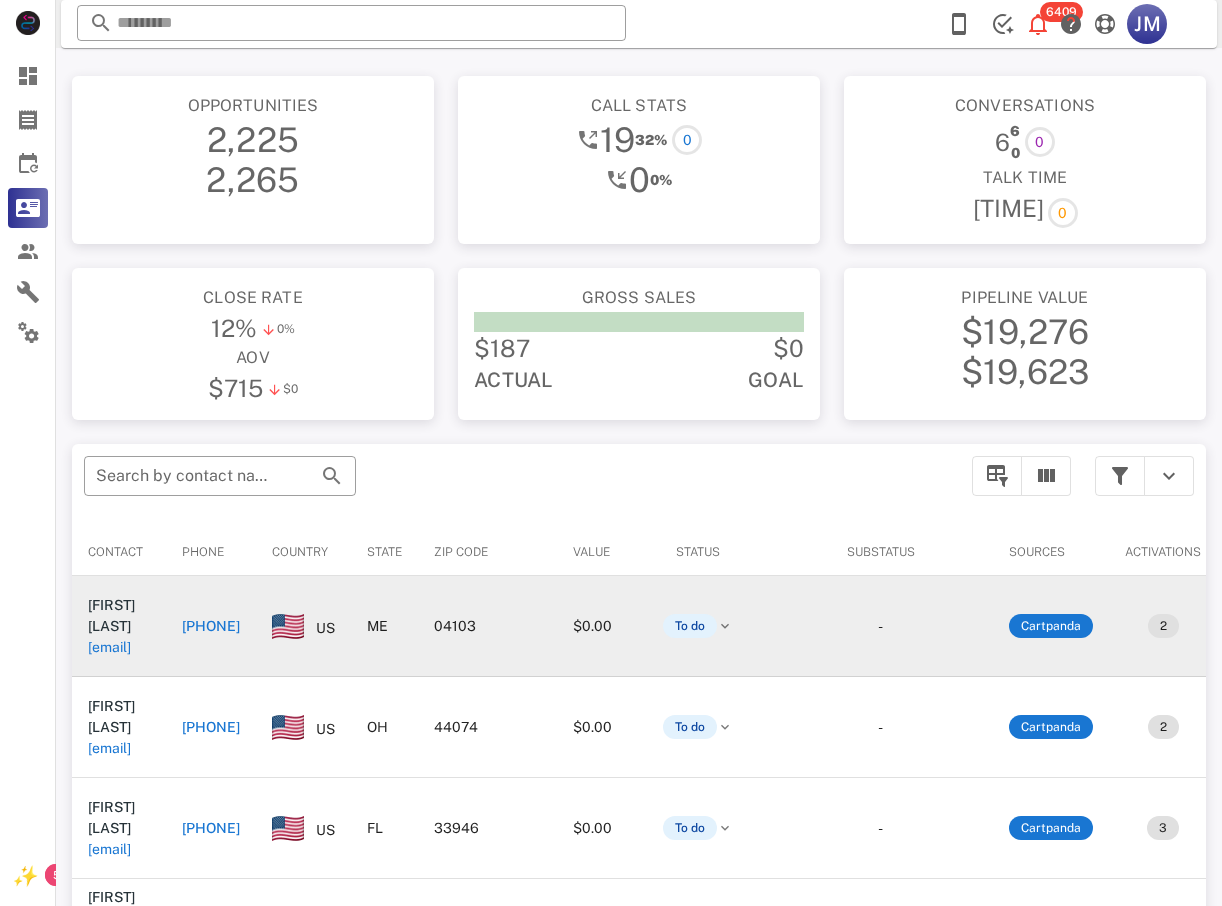 click on "+17274553556" at bounding box center [211, 626] 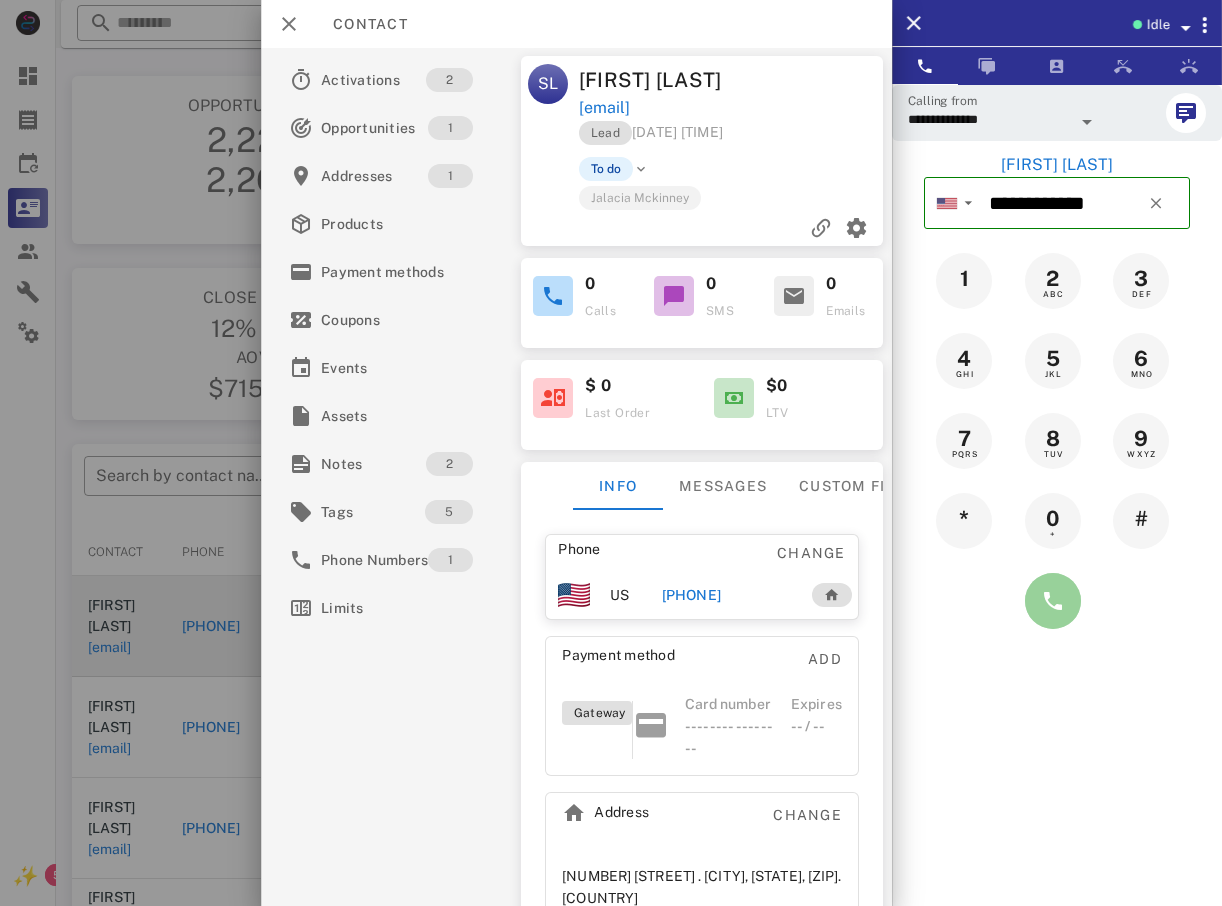 click at bounding box center [1053, 601] 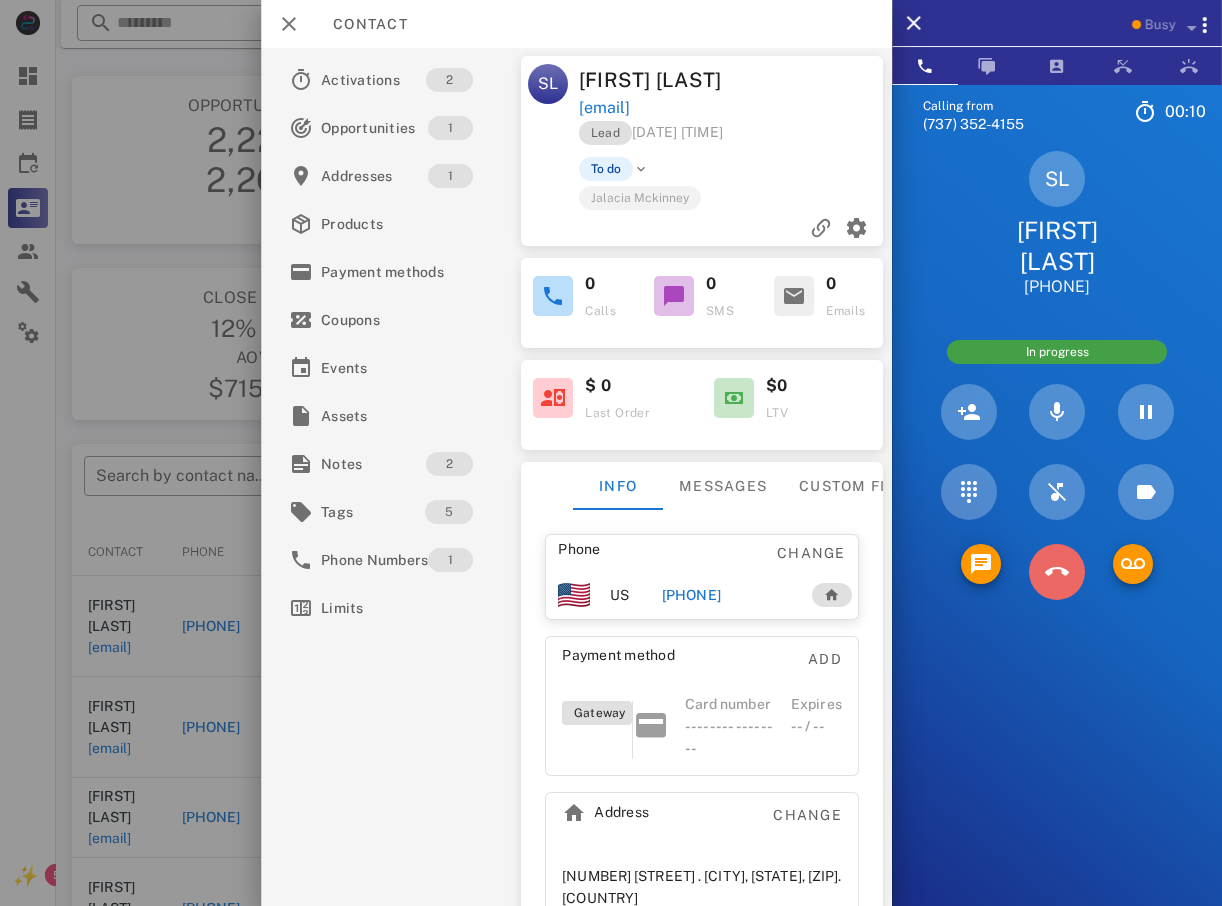 click at bounding box center [1057, 572] 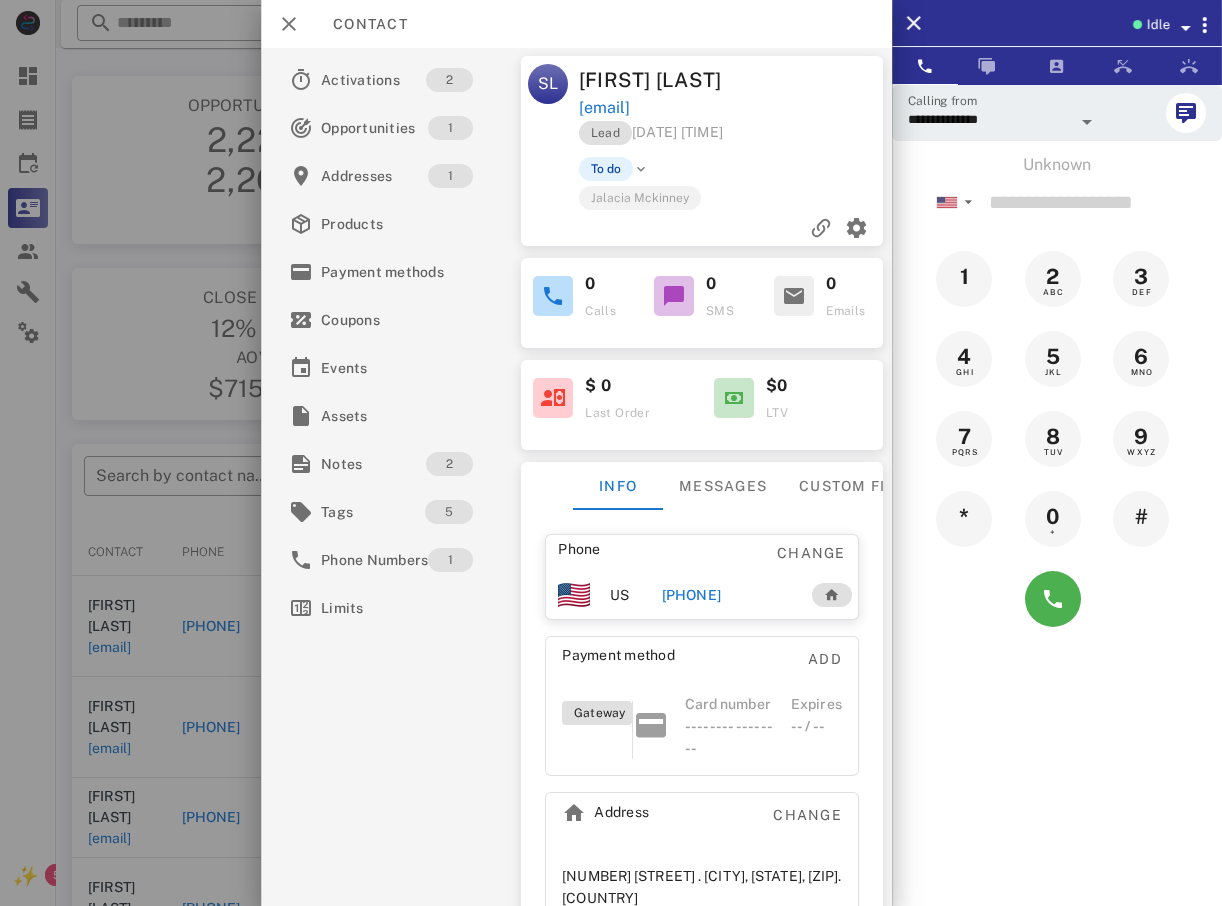 click at bounding box center [611, 453] 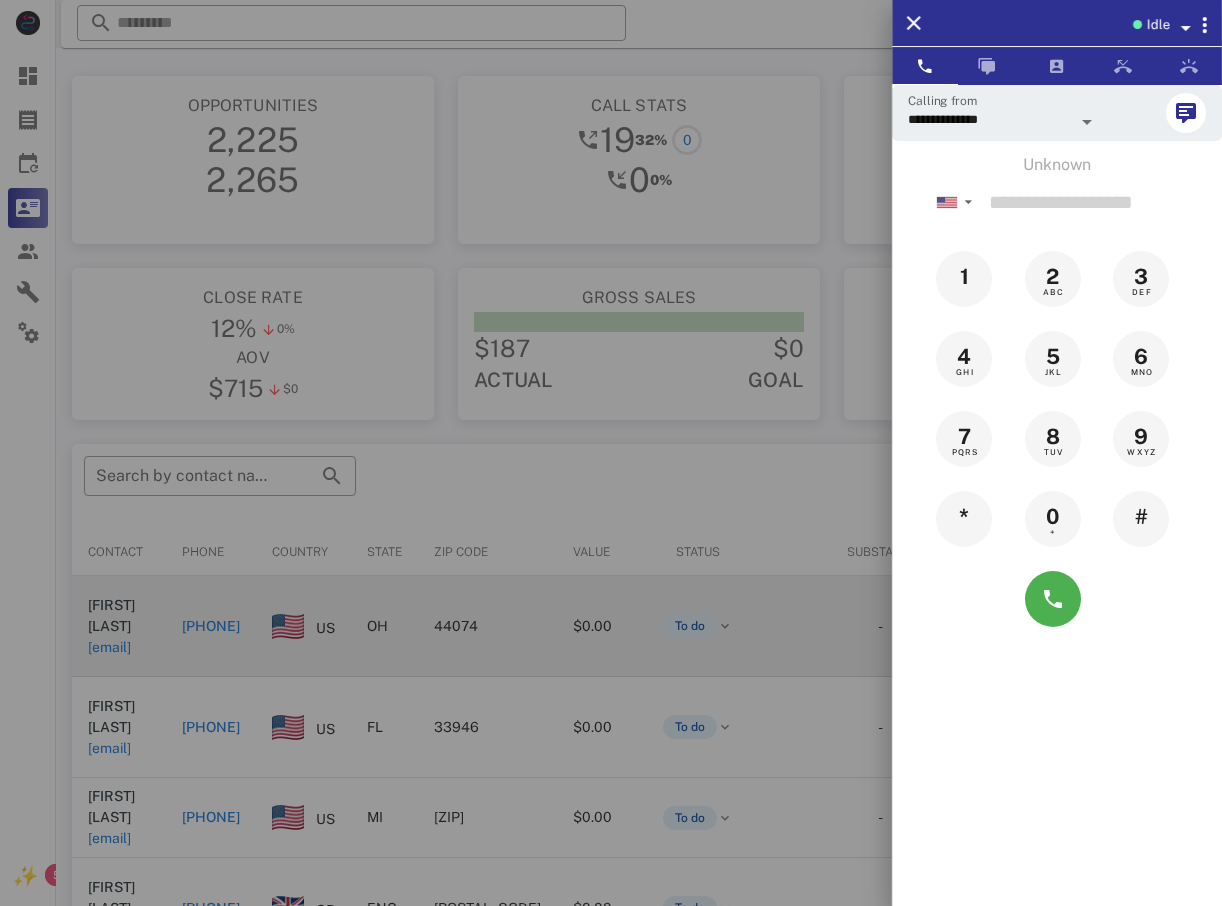 drag, startPoint x: 481, startPoint y: 613, endPoint x: 452, endPoint y: 622, distance: 30.364452 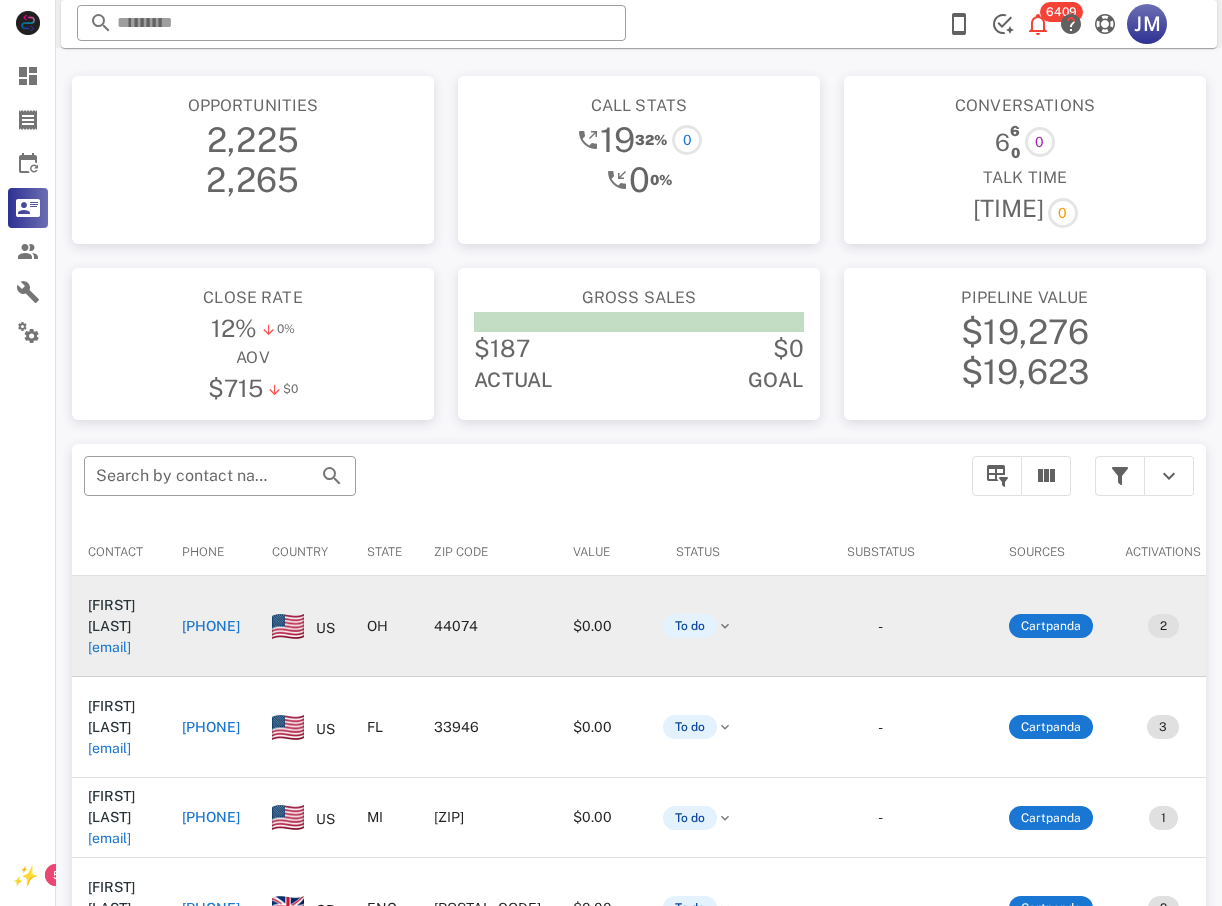click on "[PHONE]" at bounding box center (211, 626) 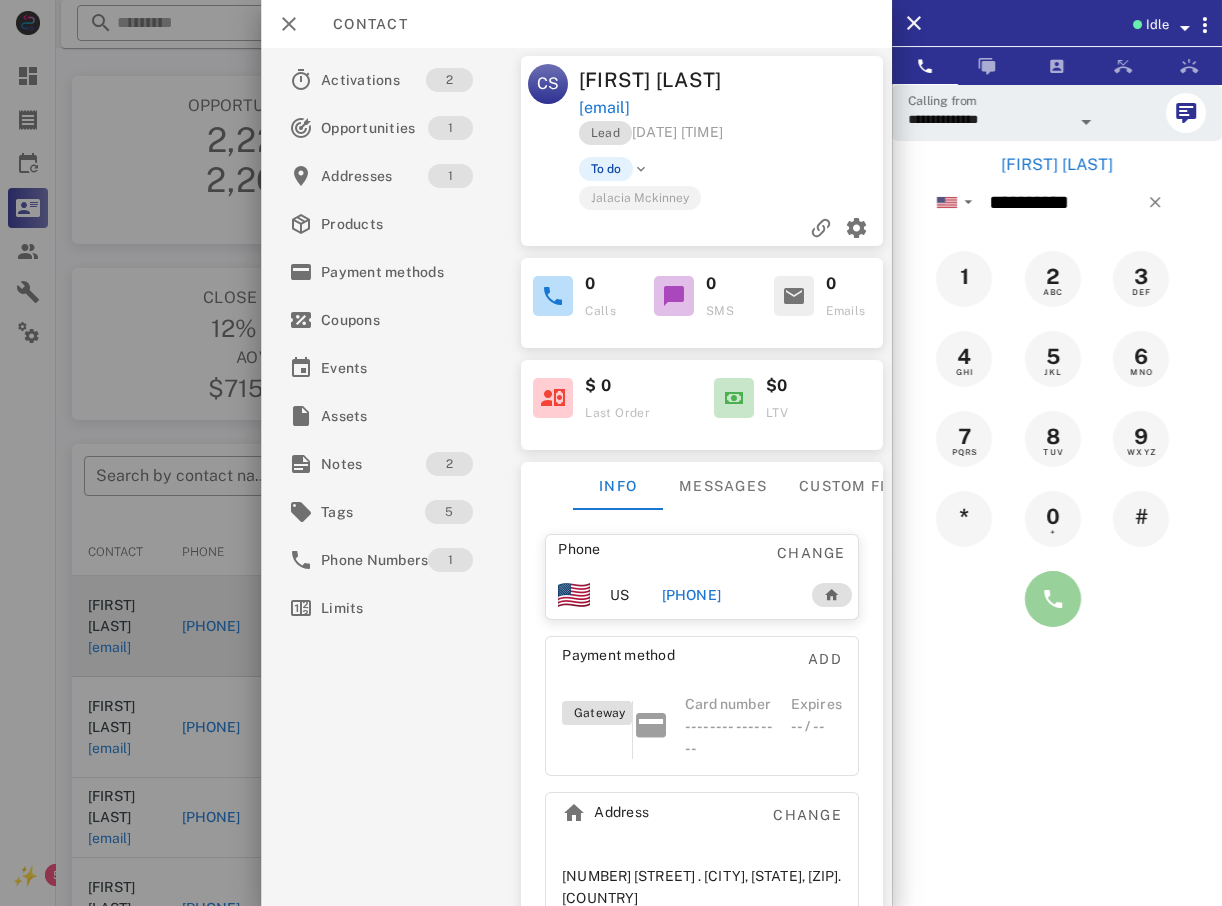 click at bounding box center (1053, 599) 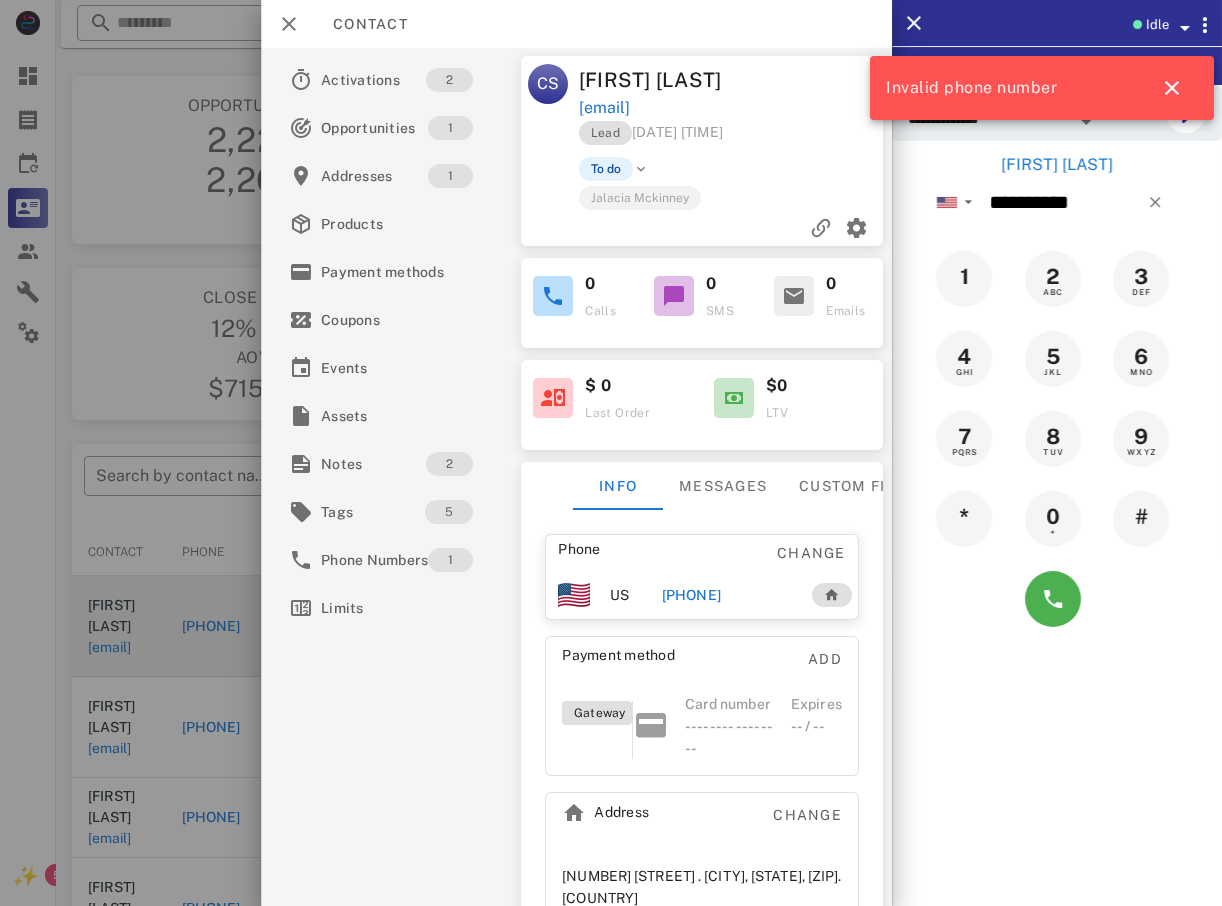 click at bounding box center [611, 453] 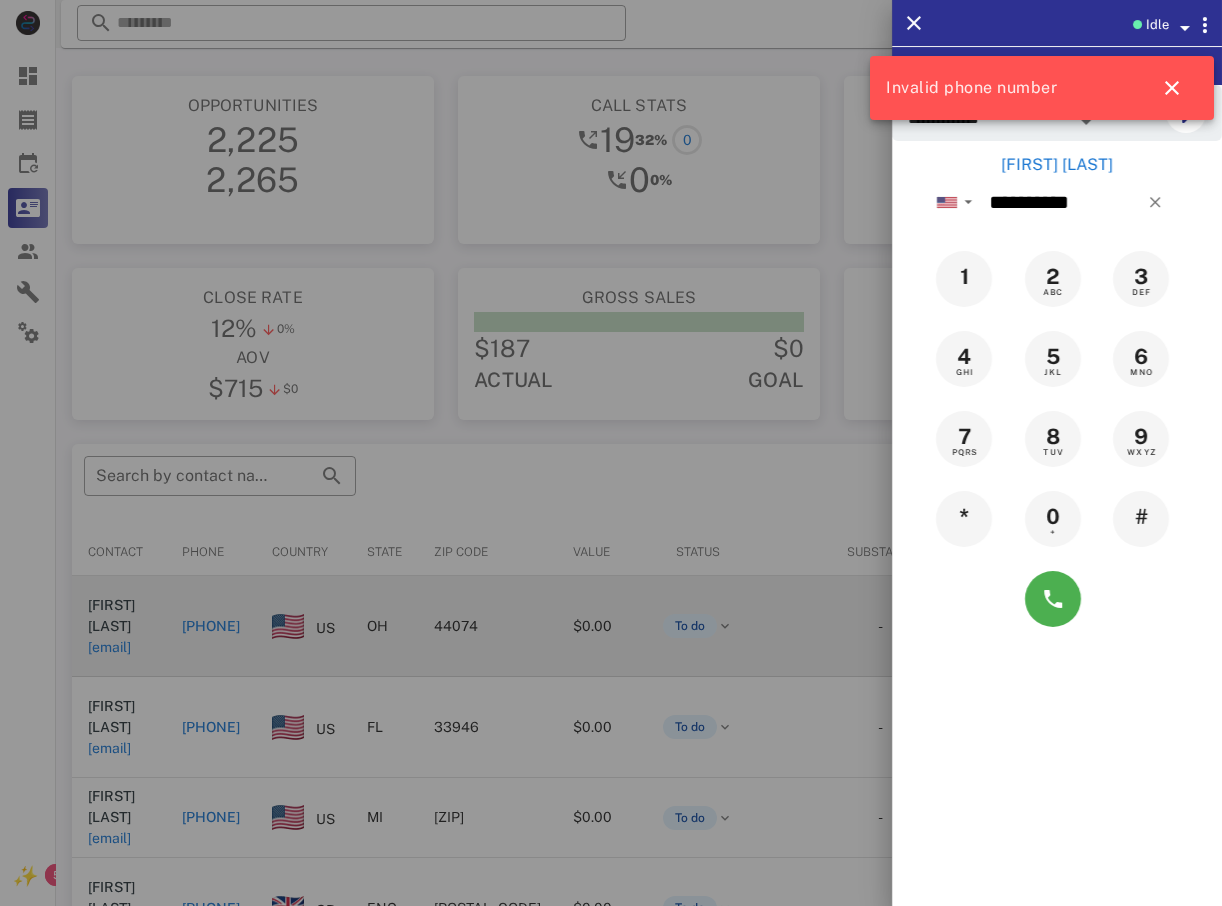 click at bounding box center [611, 453] 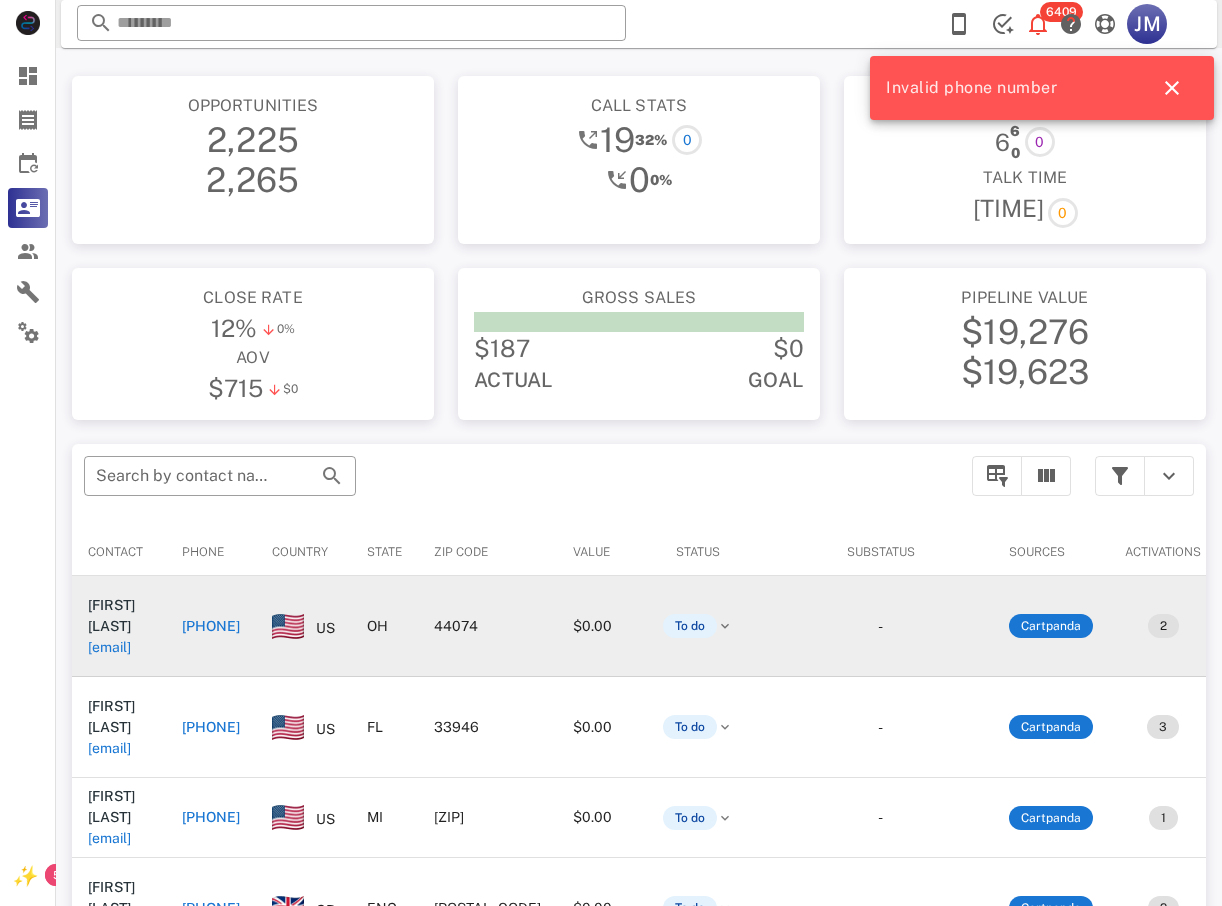 click on "[PHONE]" at bounding box center (211, 626) 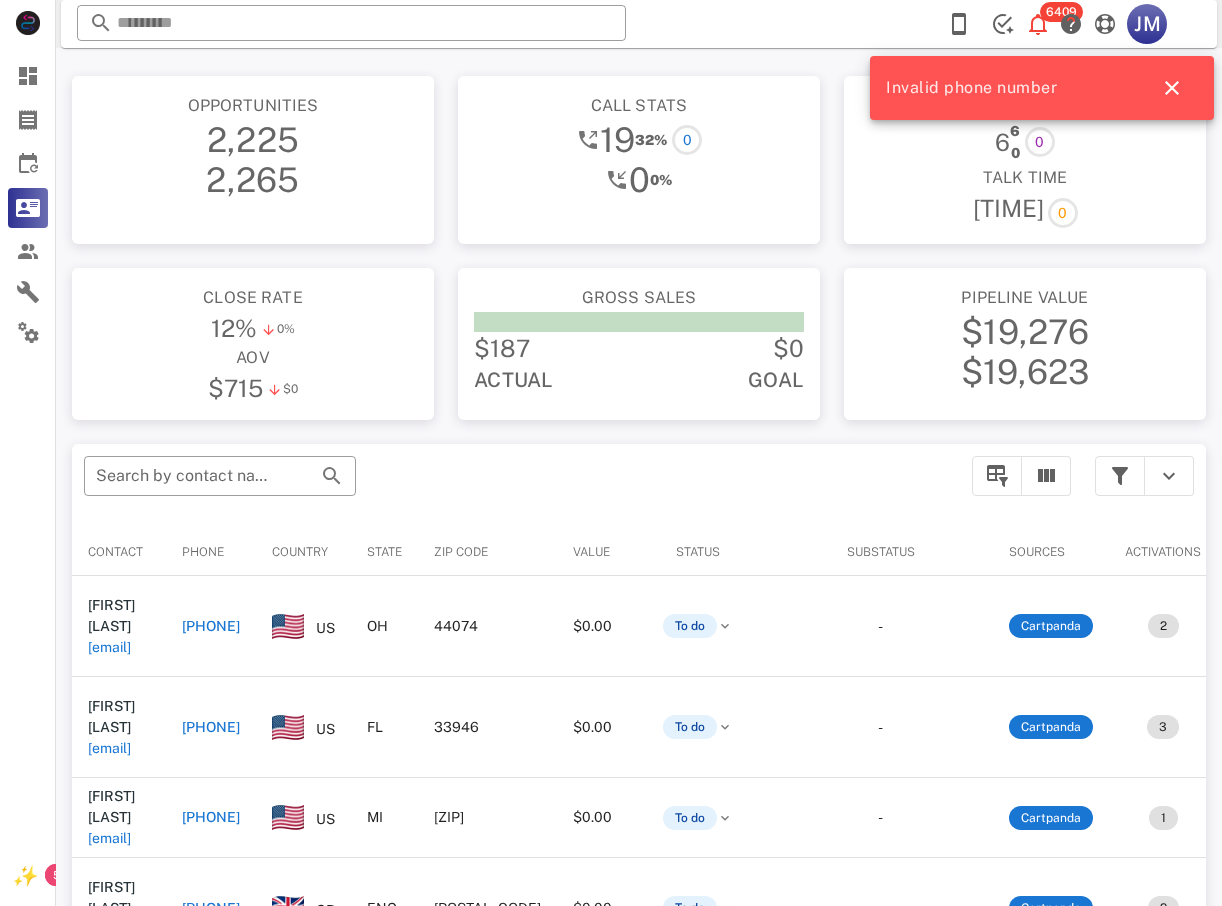 type on "**********" 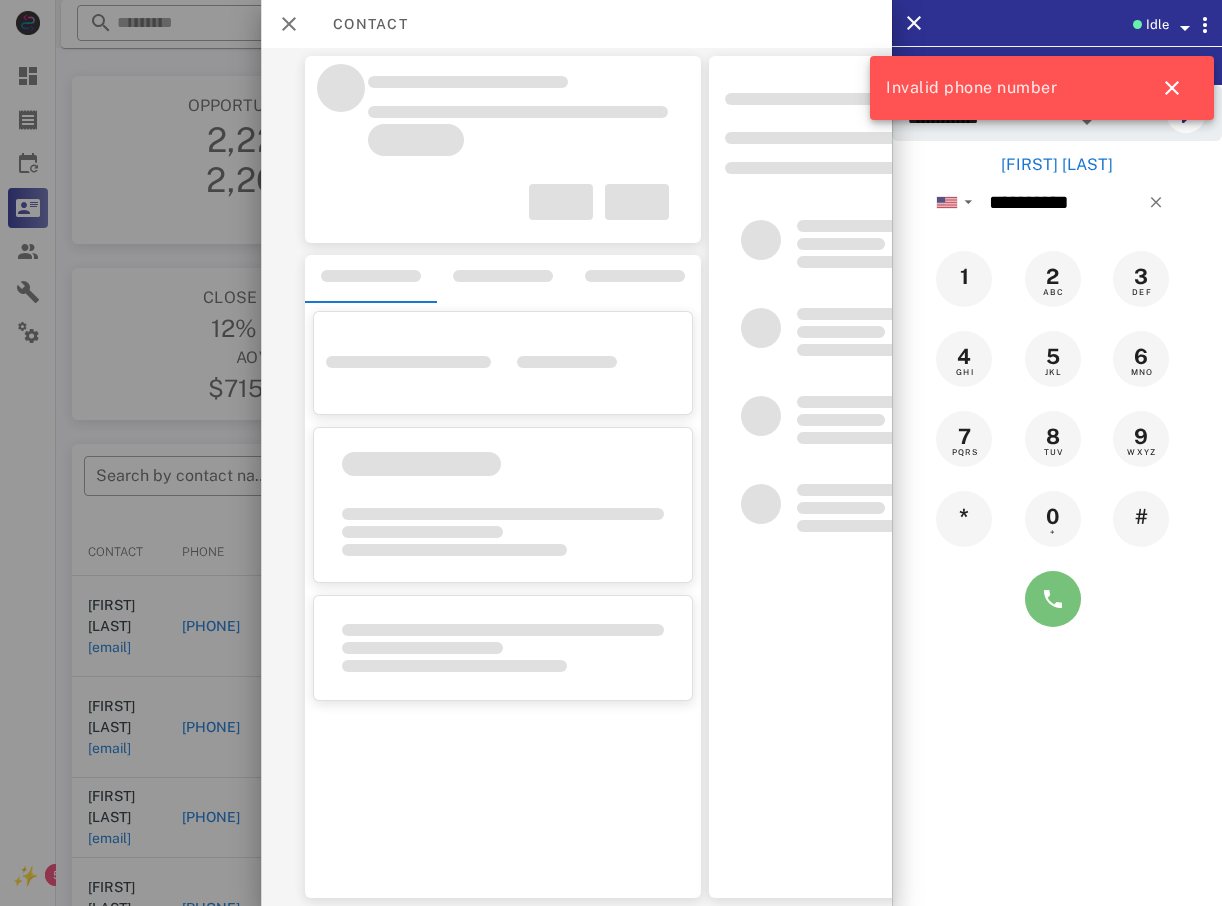 click at bounding box center [1053, 599] 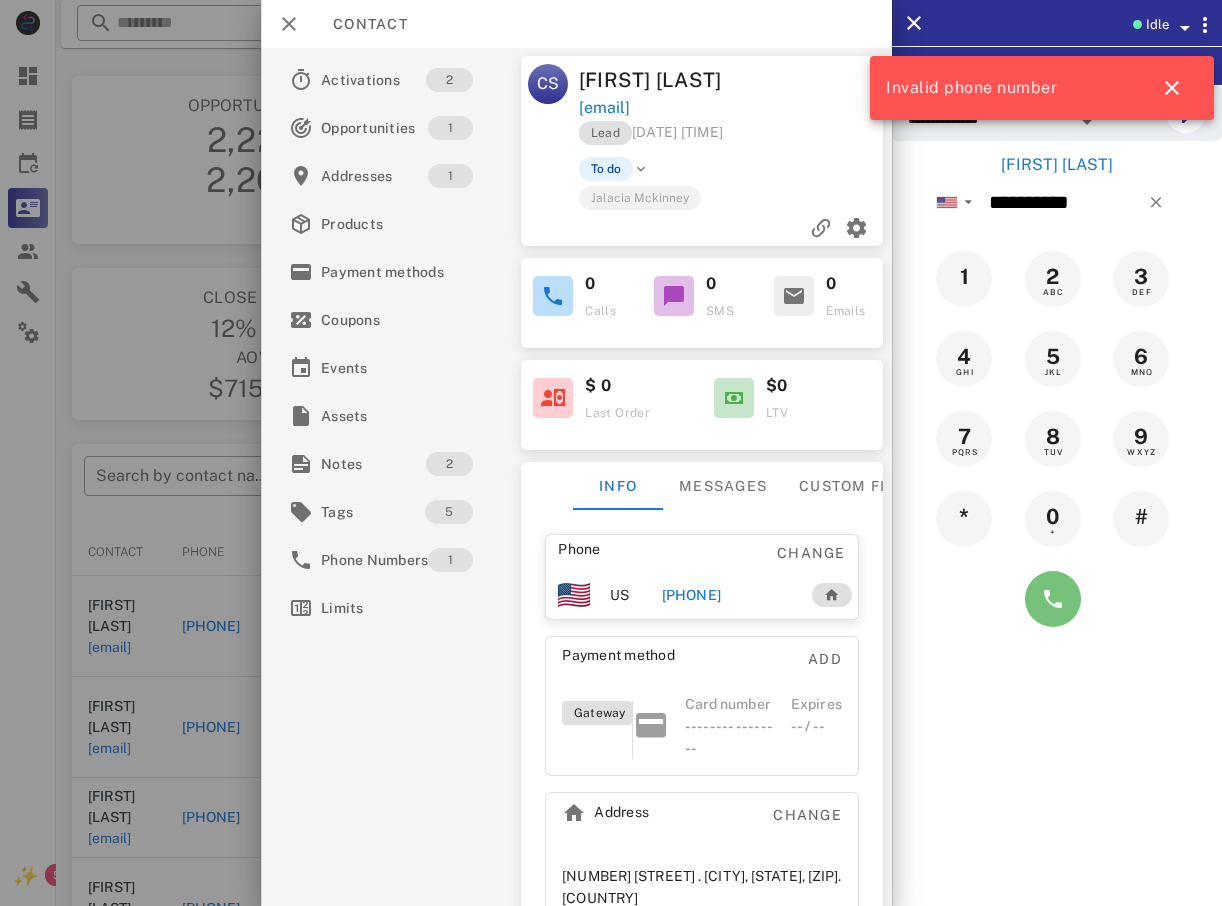 click at bounding box center (1053, 599) 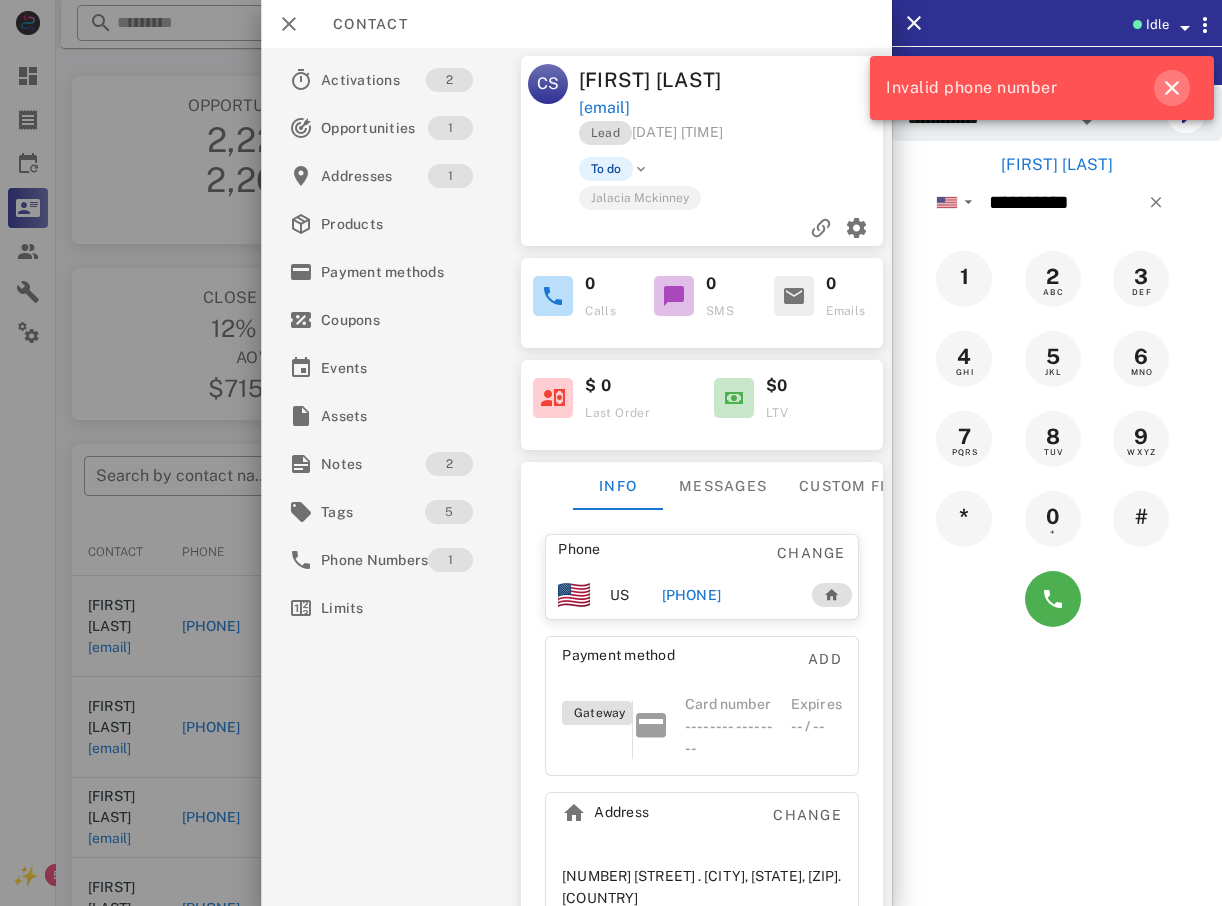 click at bounding box center (1172, 88) 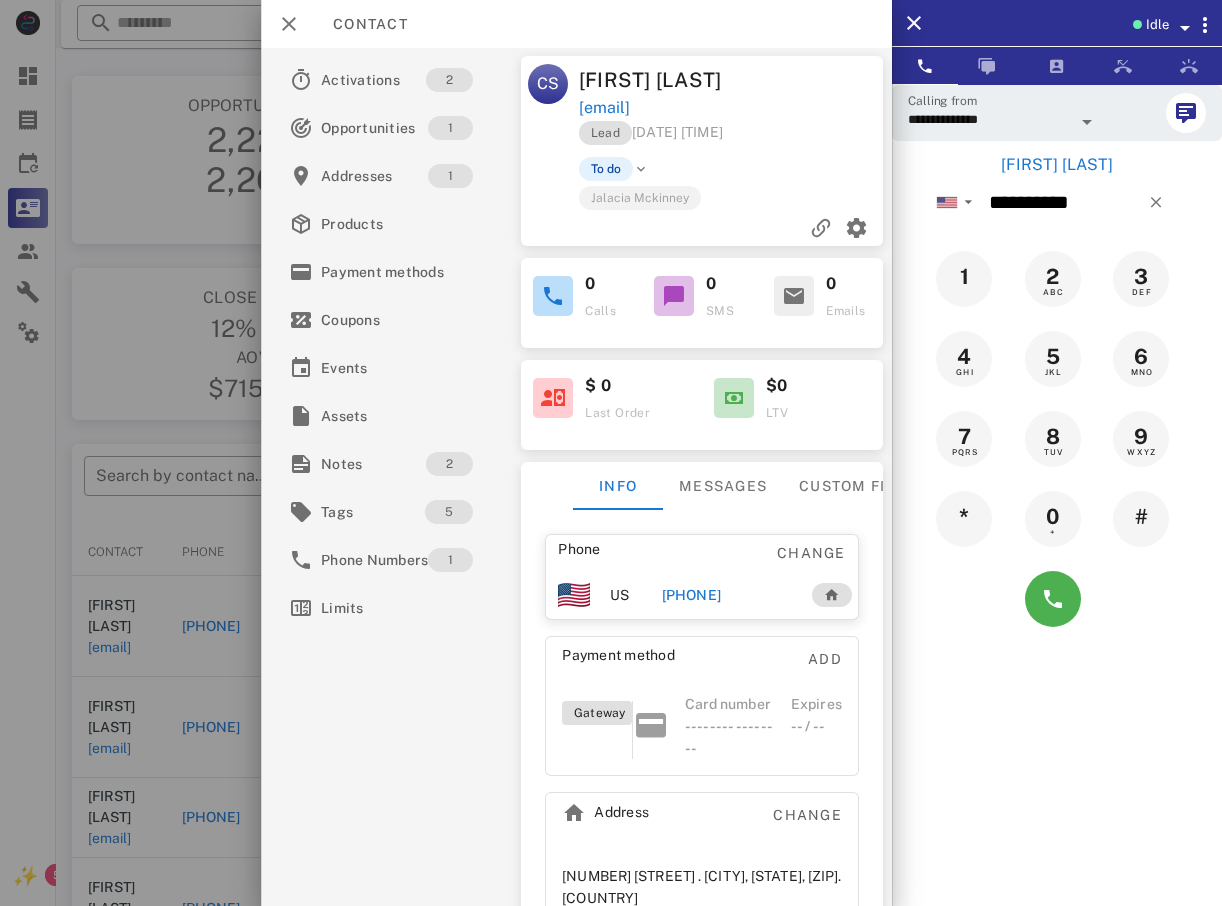 click at bounding box center [611, 453] 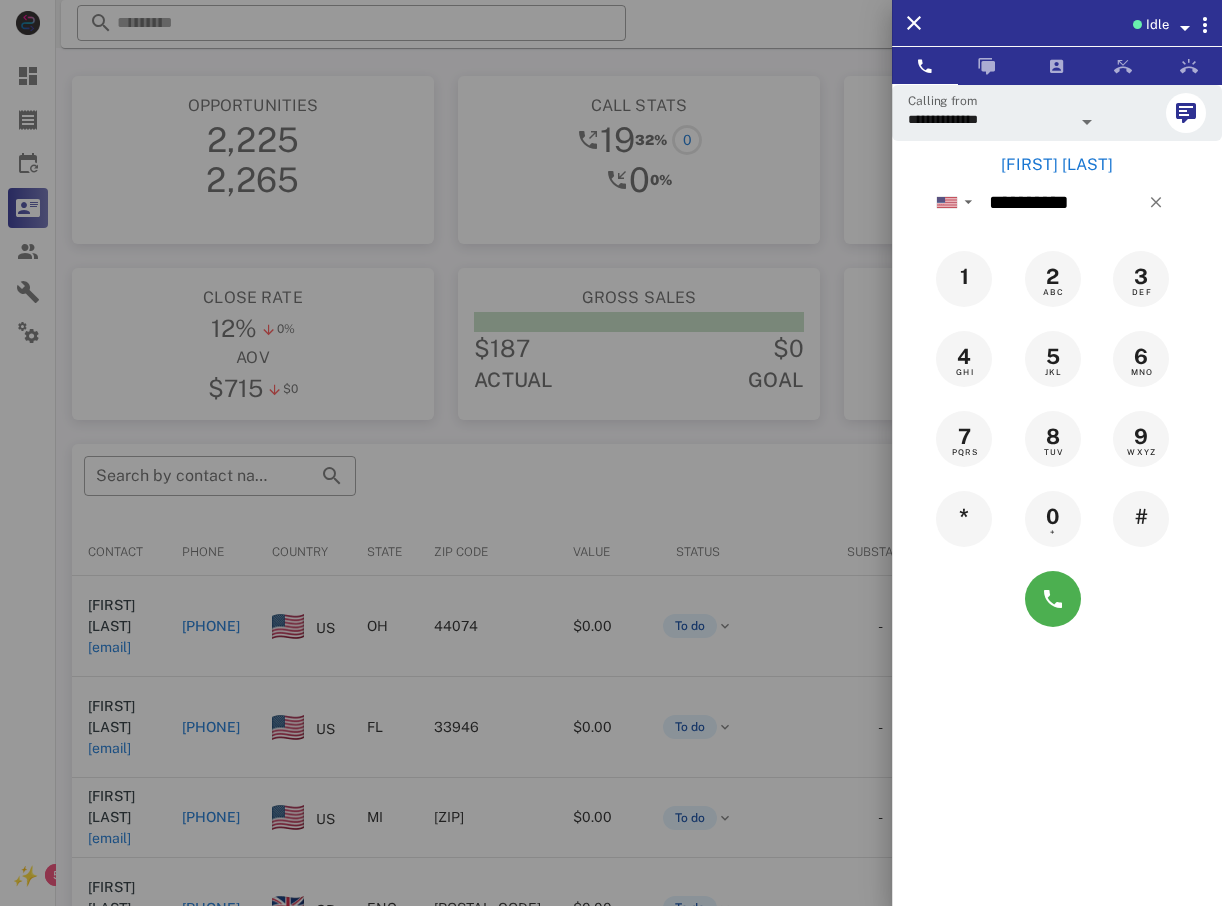click at bounding box center (611, 453) 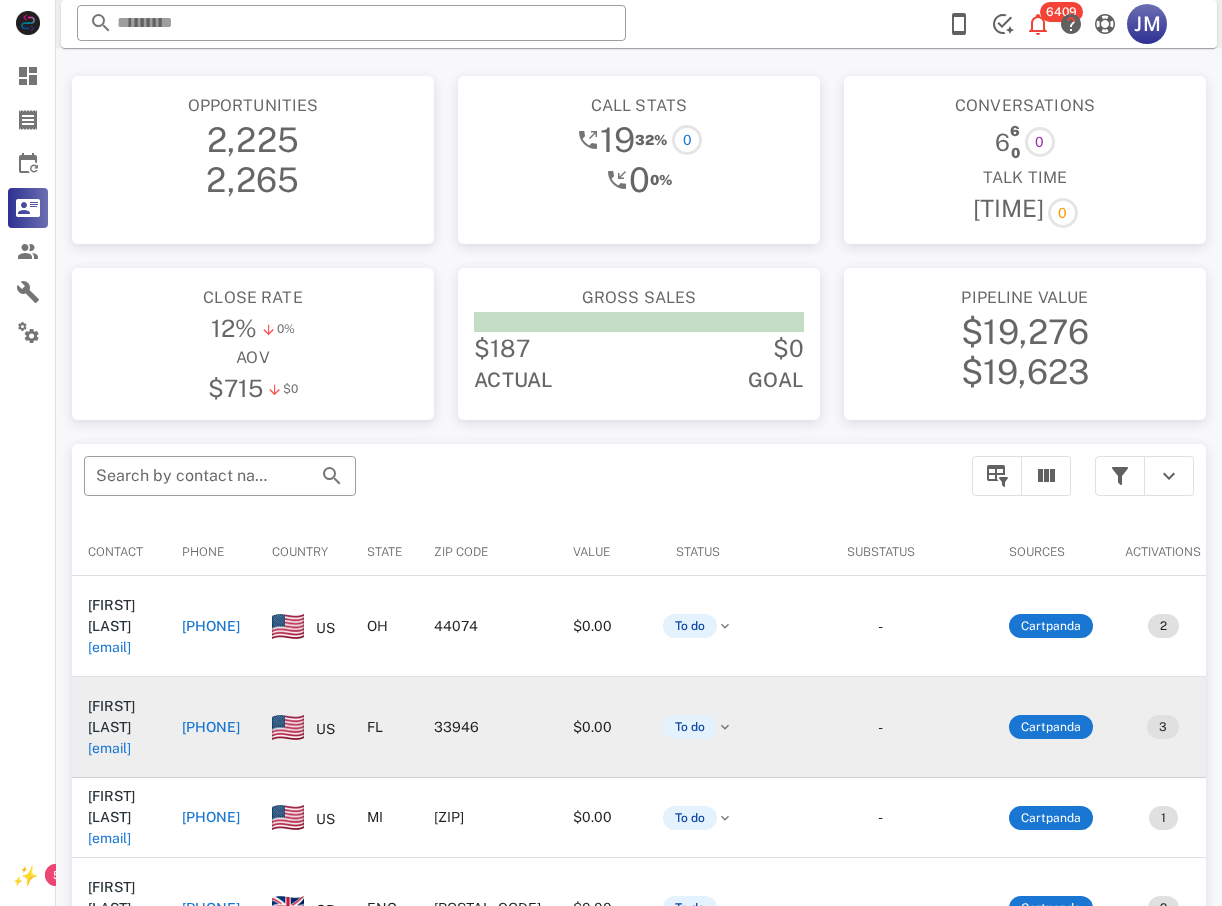 click on "+17246990431" at bounding box center [211, 727] 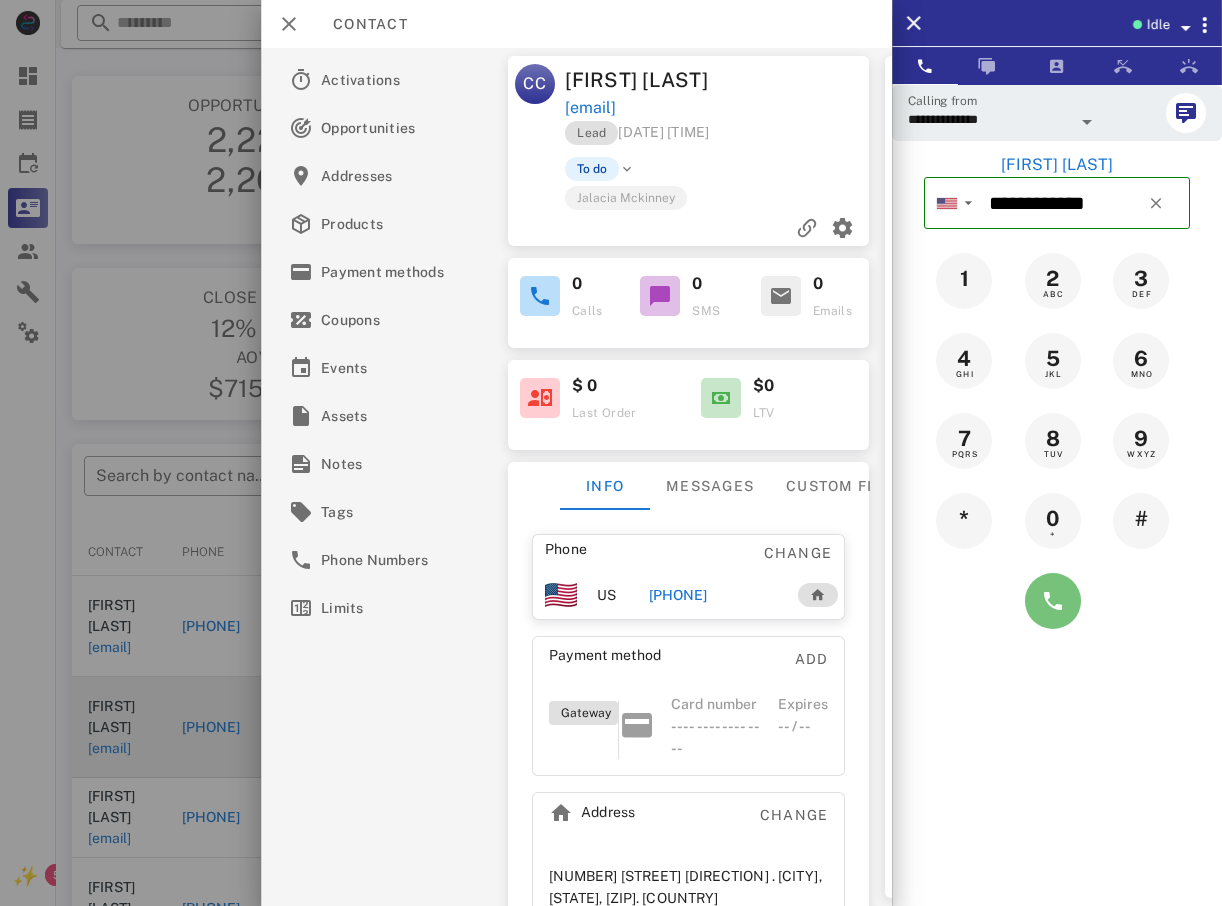 click at bounding box center (1053, 601) 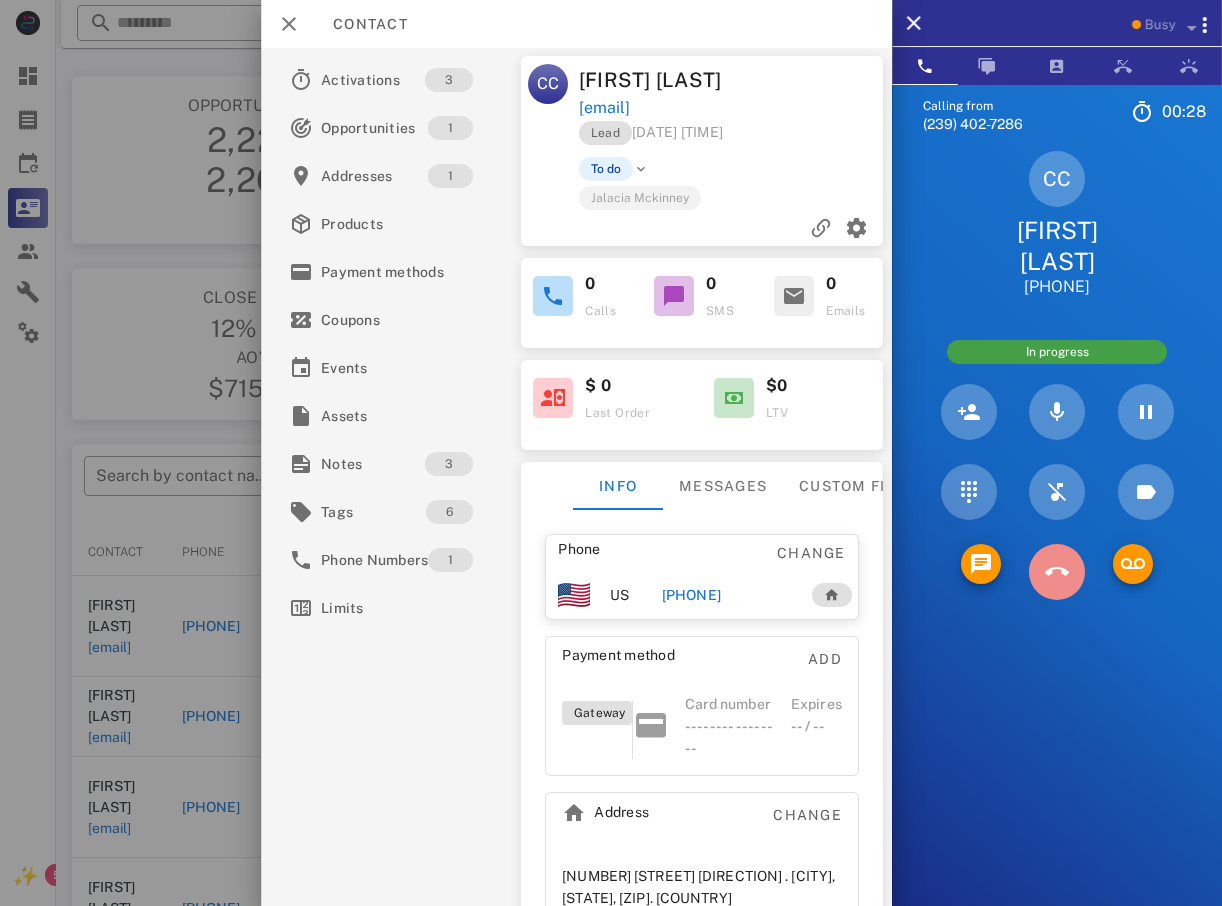 click at bounding box center (1057, 572) 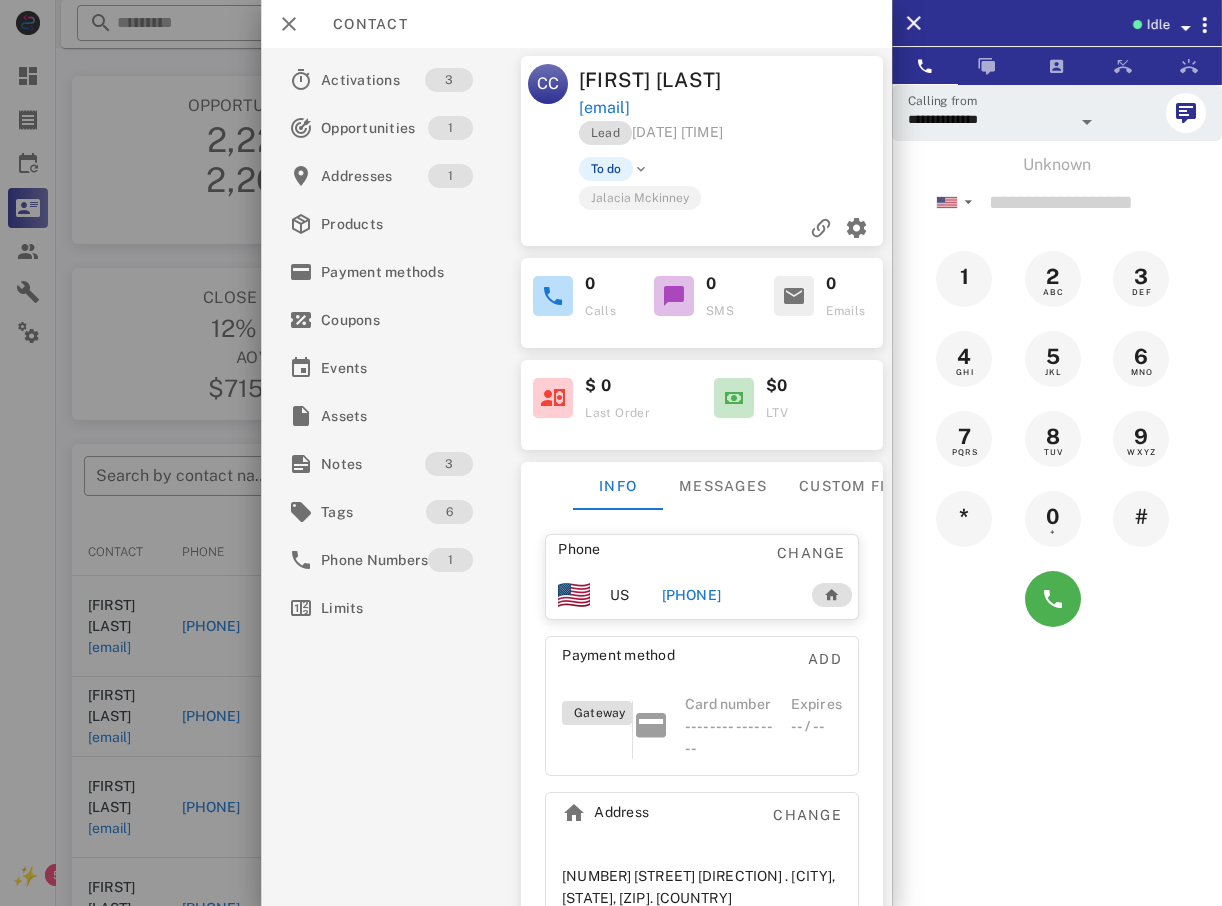 click at bounding box center (611, 453) 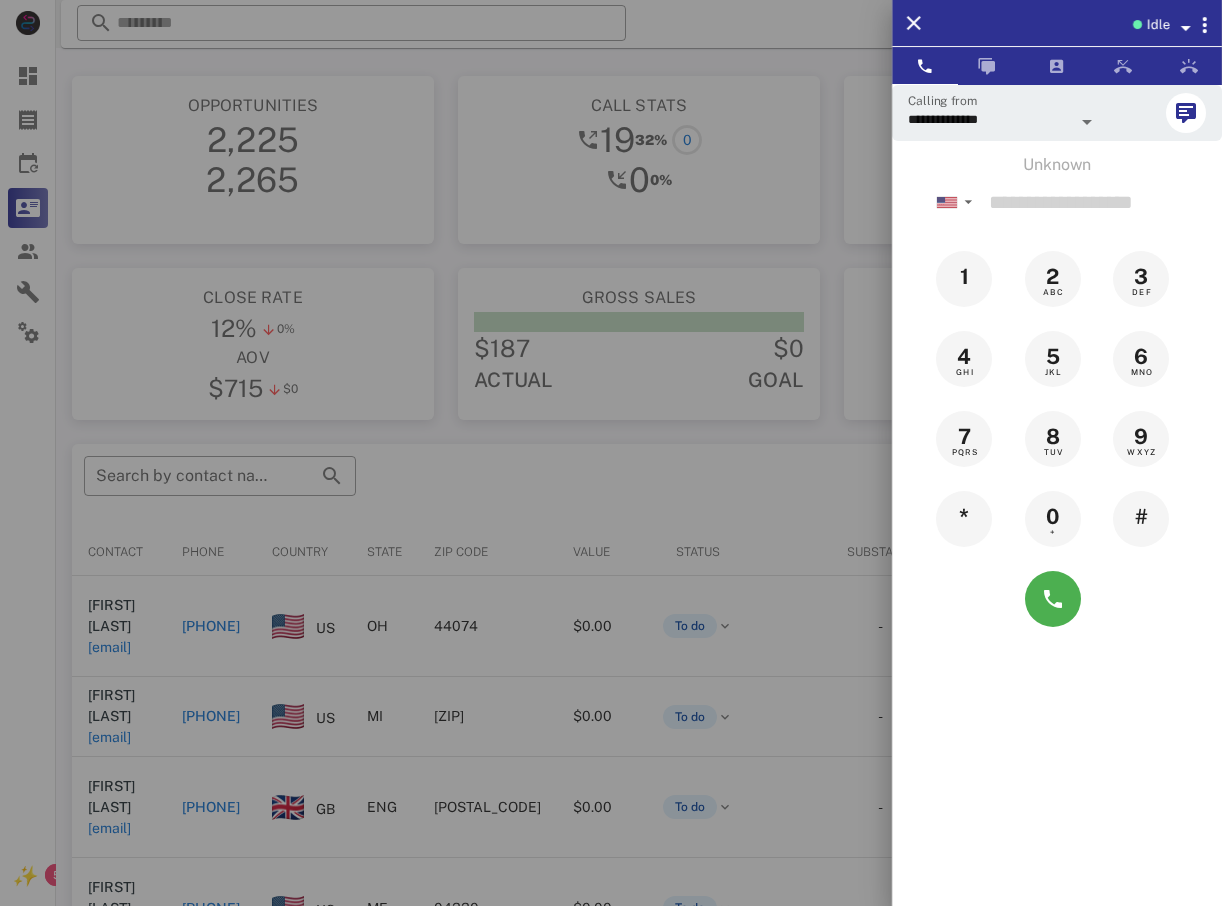 click at bounding box center [611, 453] 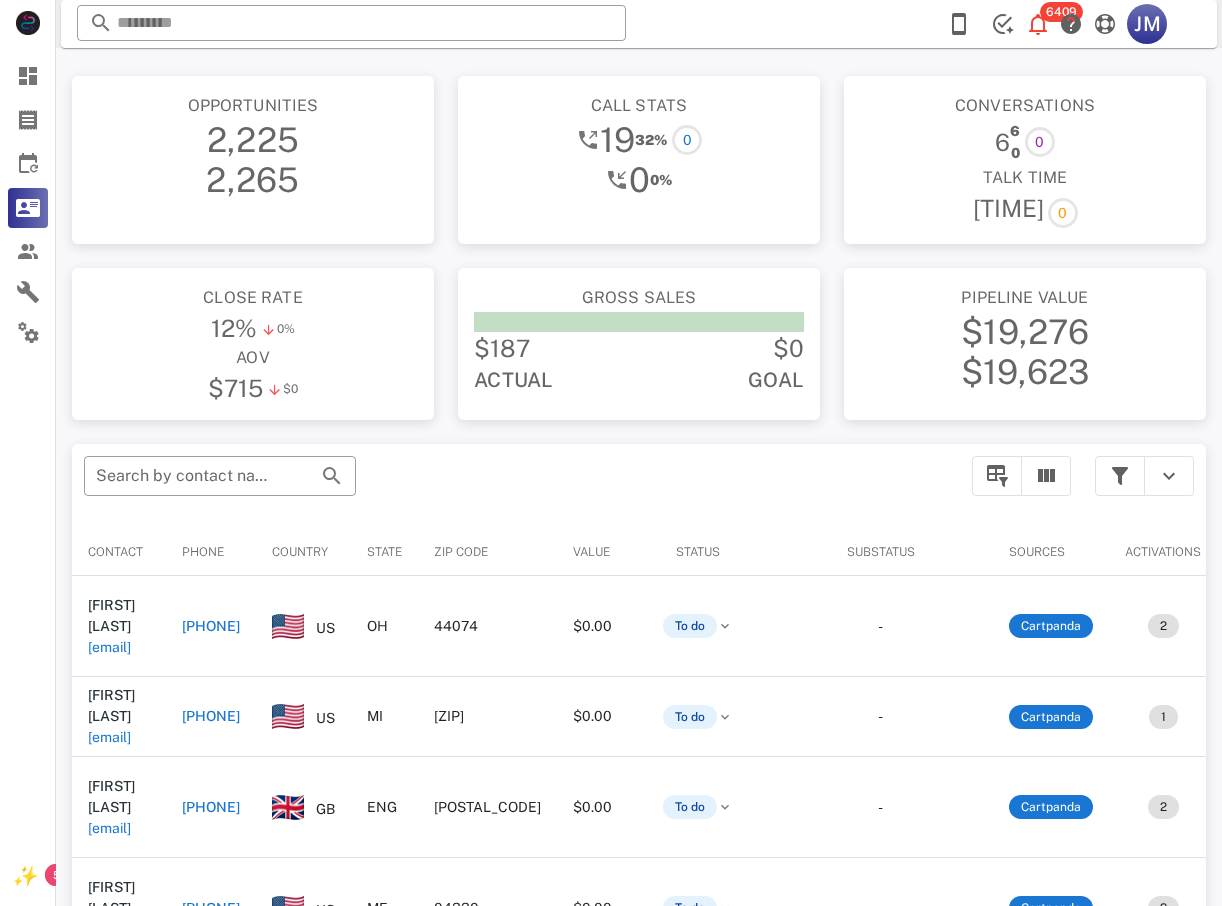 click on "+16165400984" at bounding box center [211, 716] 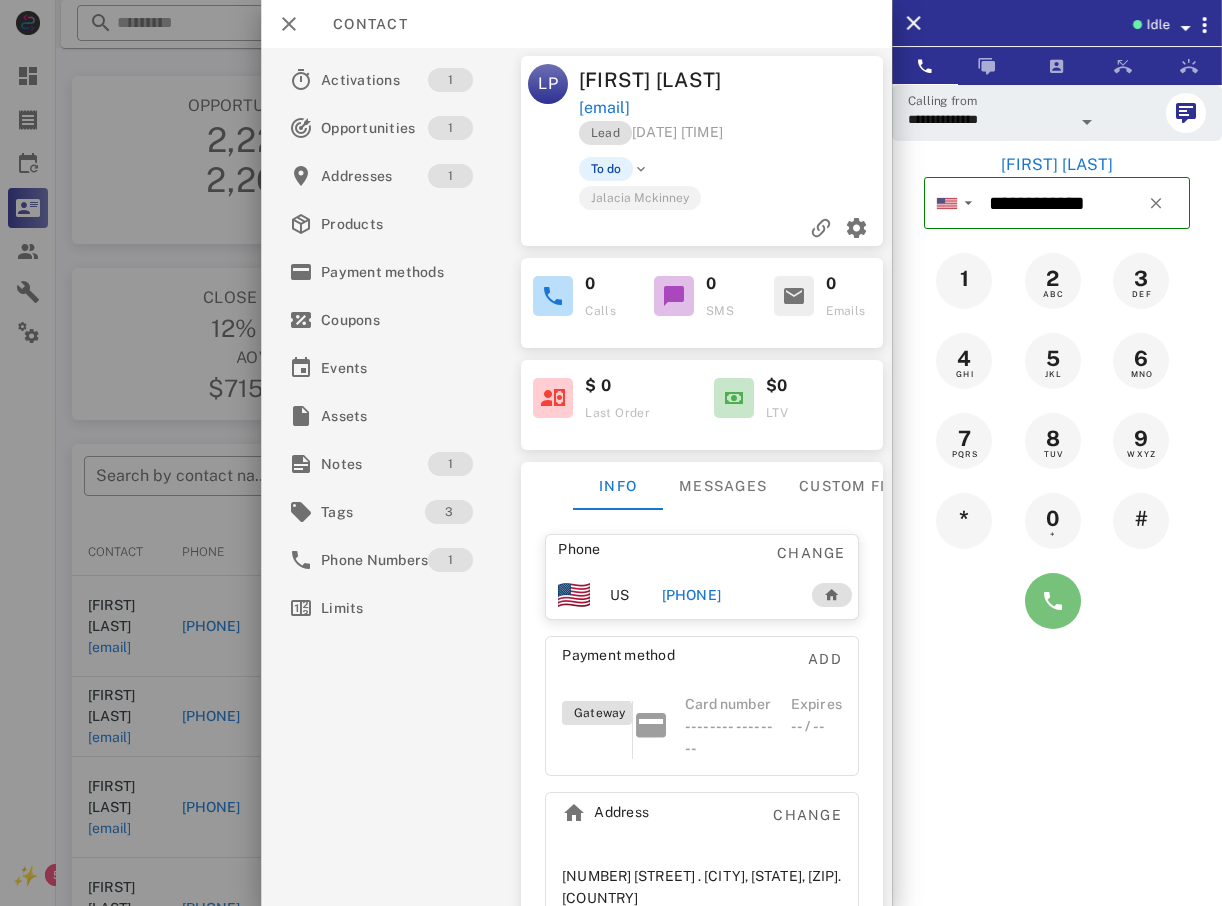 click at bounding box center [1053, 601] 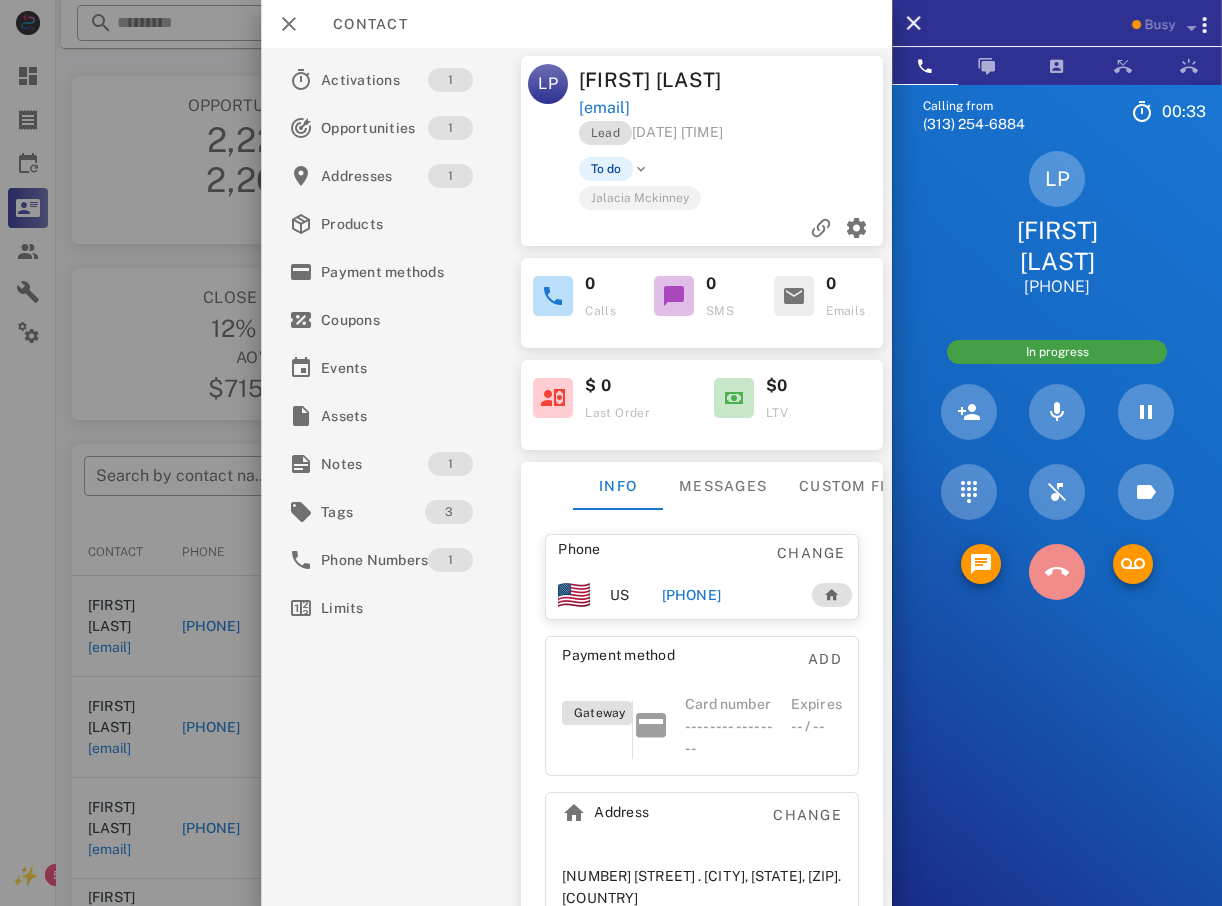 click at bounding box center [1057, 572] 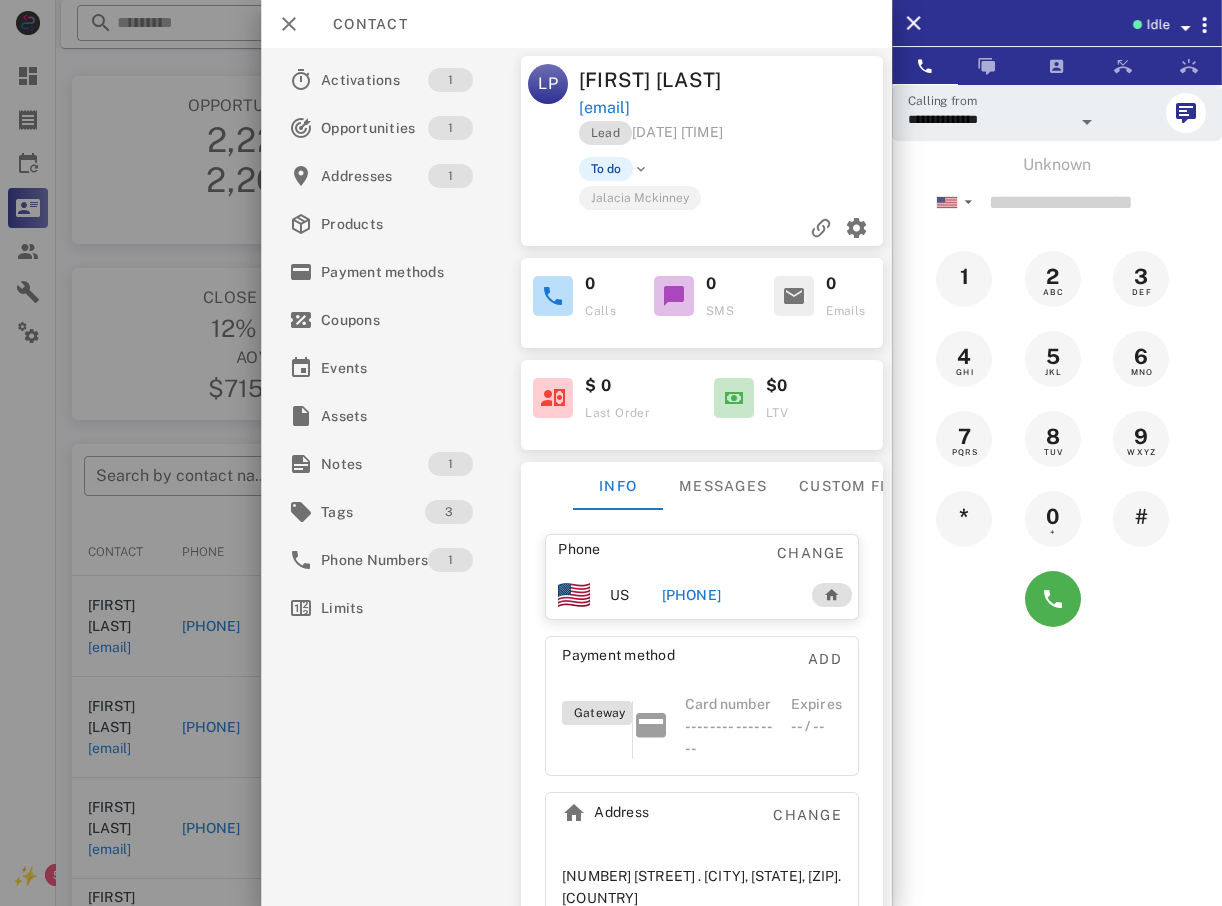 click at bounding box center (611, 453) 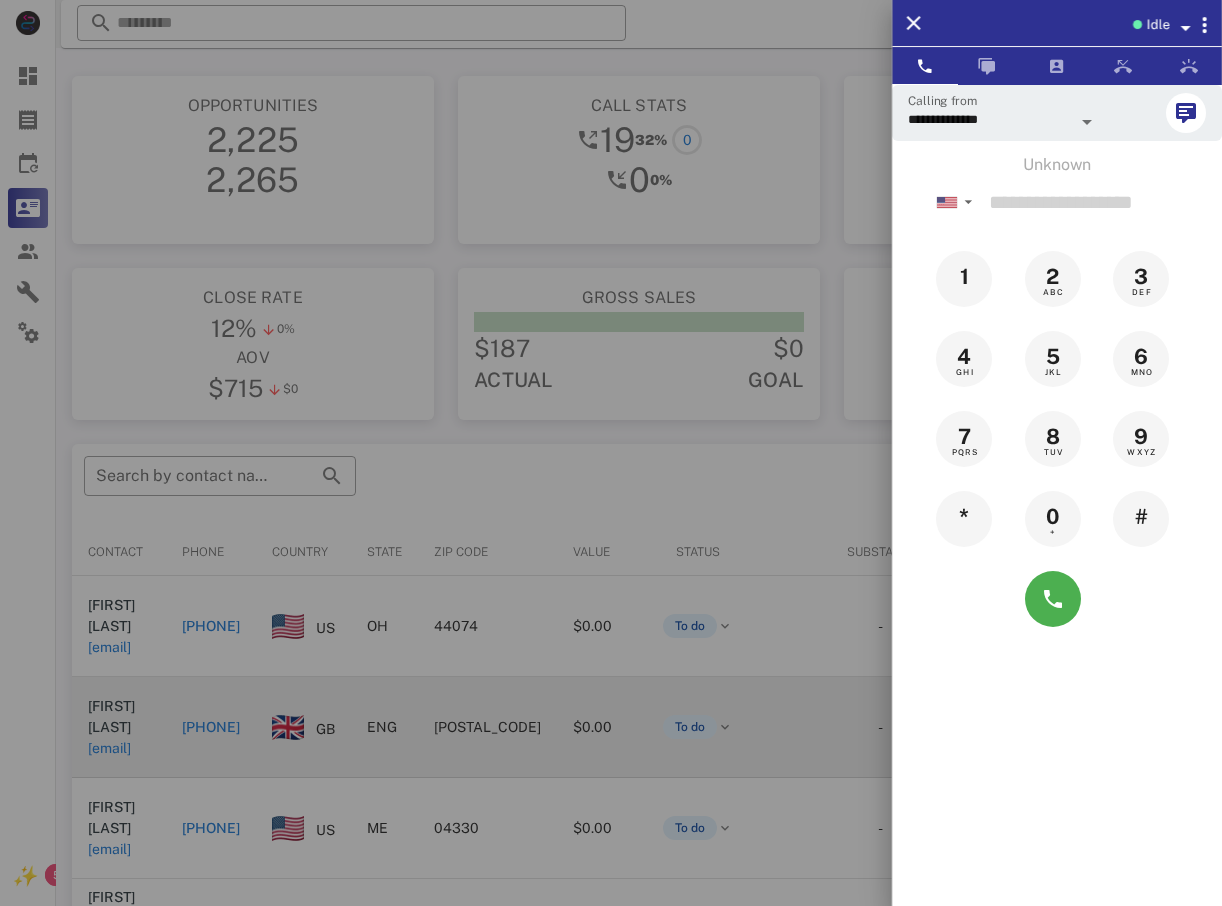 drag, startPoint x: 157, startPoint y: 681, endPoint x: 175, endPoint y: 716, distance: 39.357338 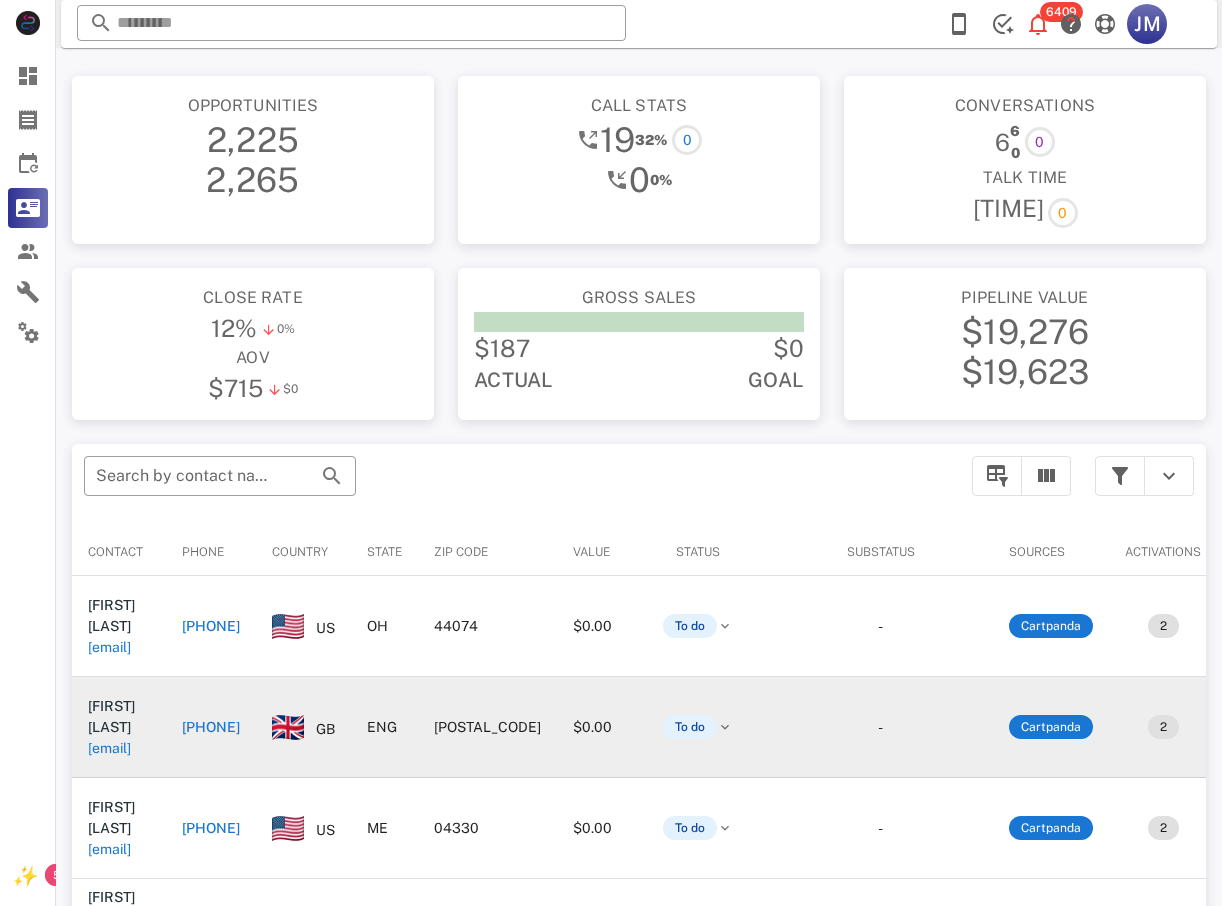 click on "[PHONE]" at bounding box center (211, 727) 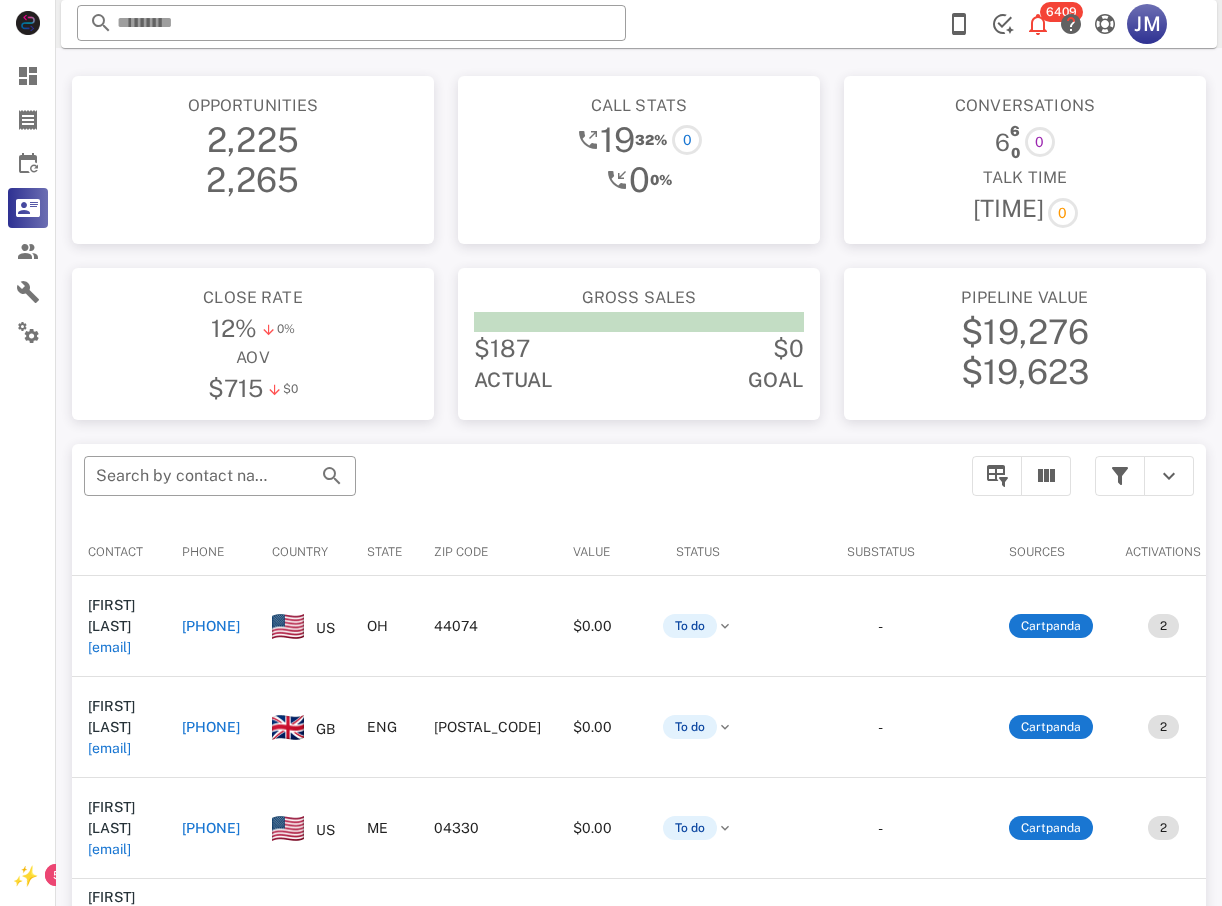 type on "**********" 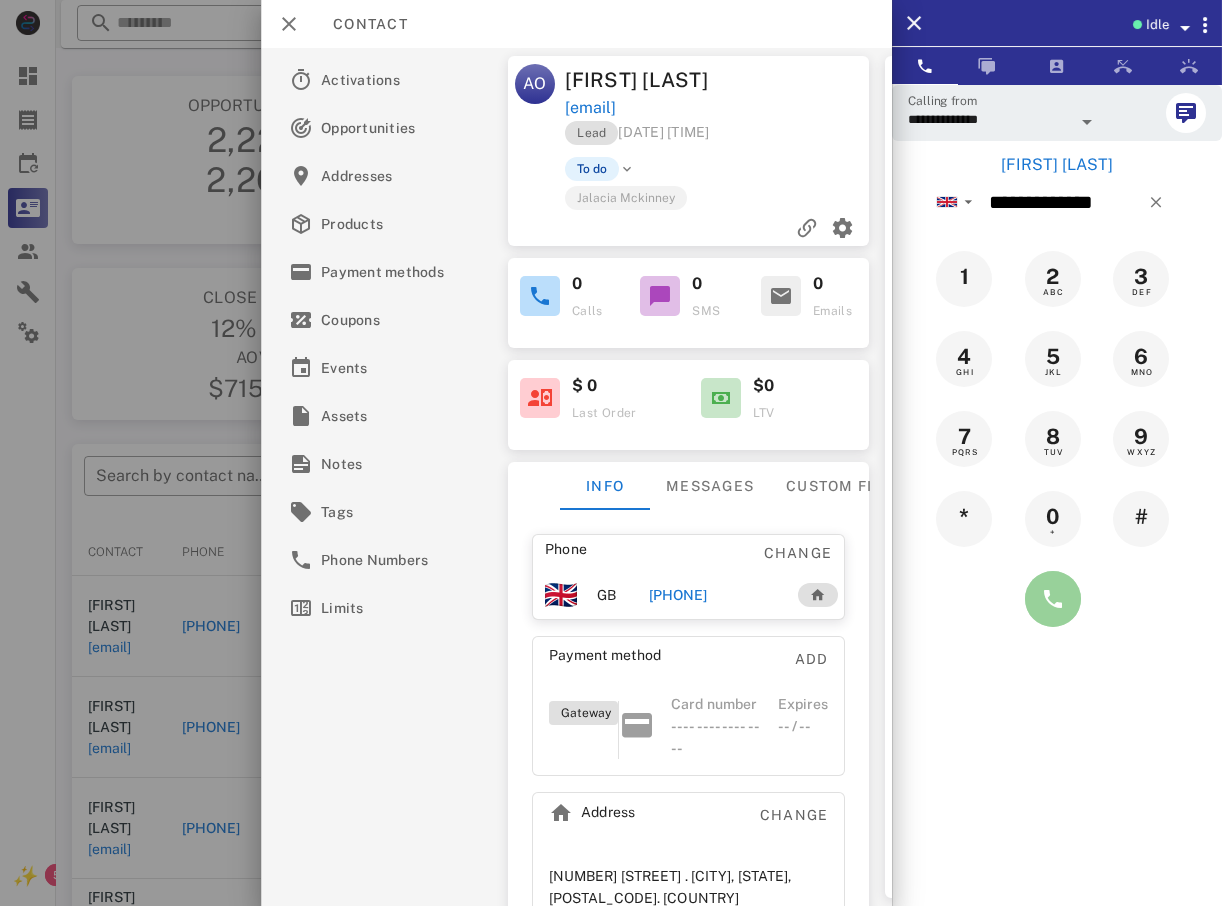 click at bounding box center (1053, 599) 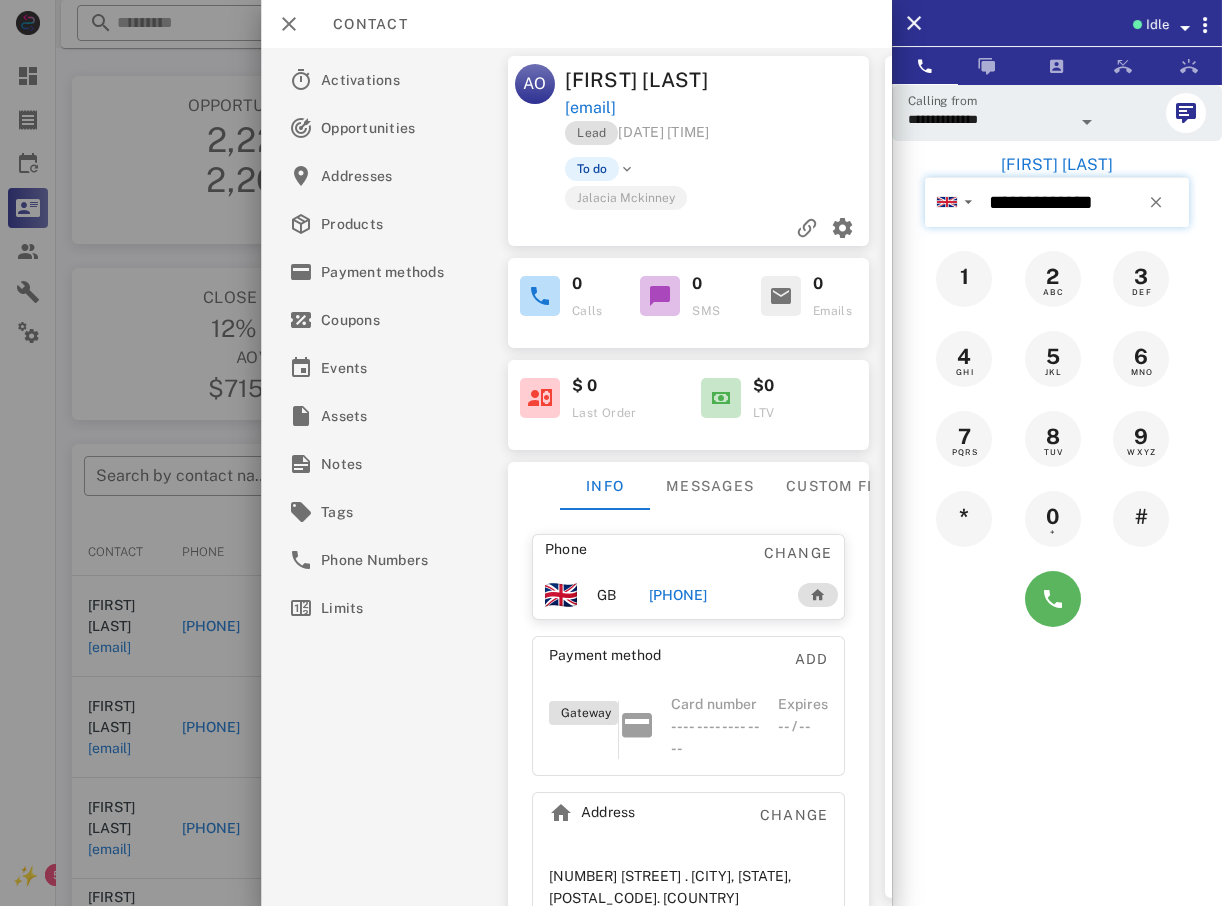 type on "**********" 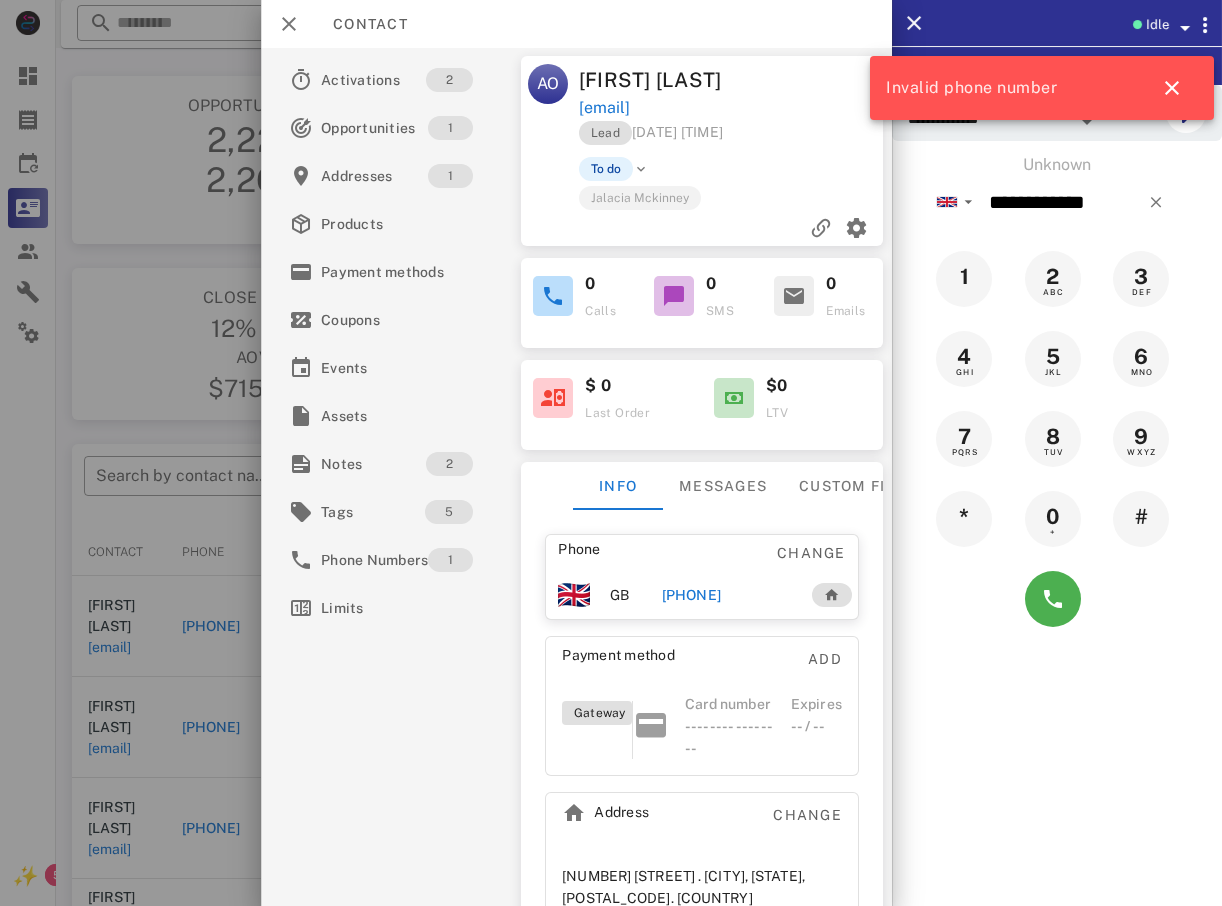 click at bounding box center (611, 453) 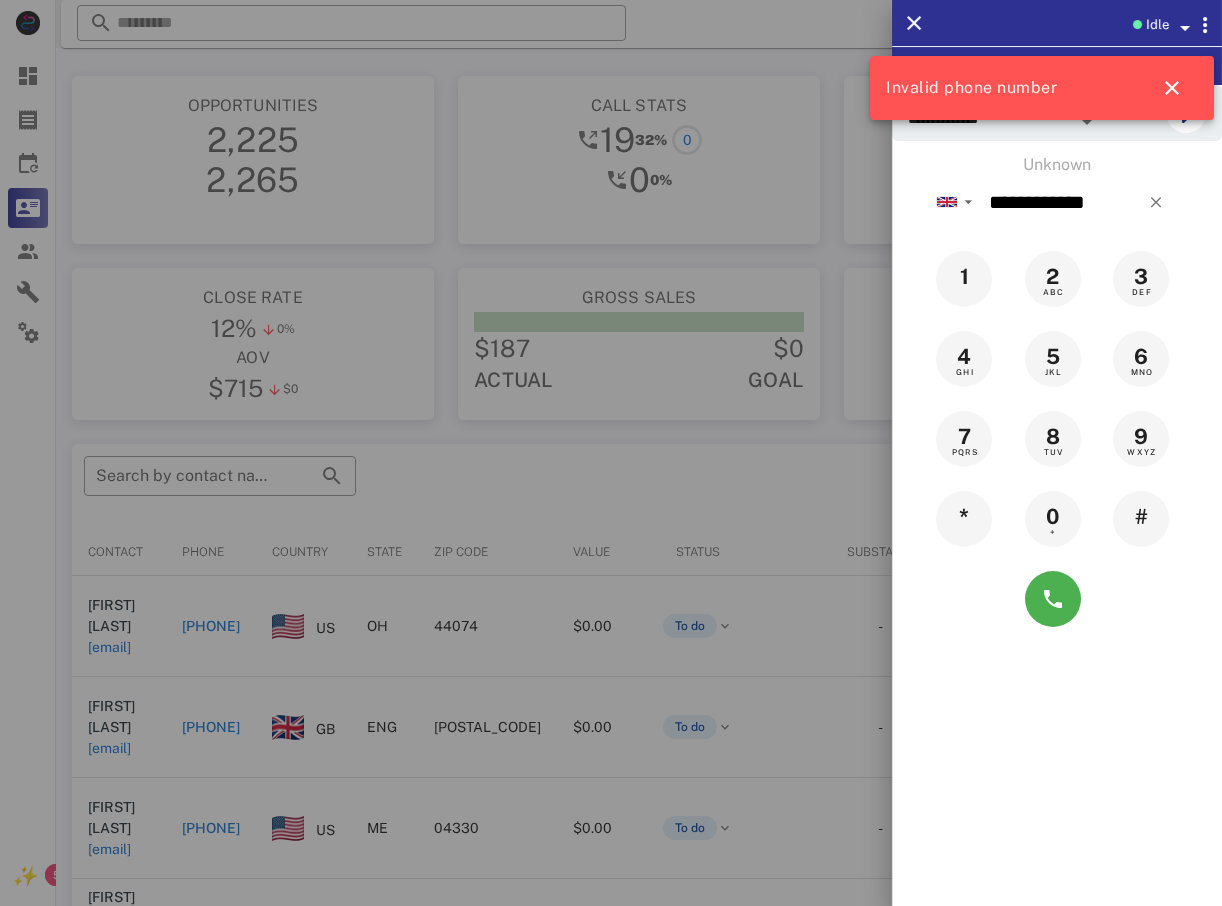 click at bounding box center (611, 453) 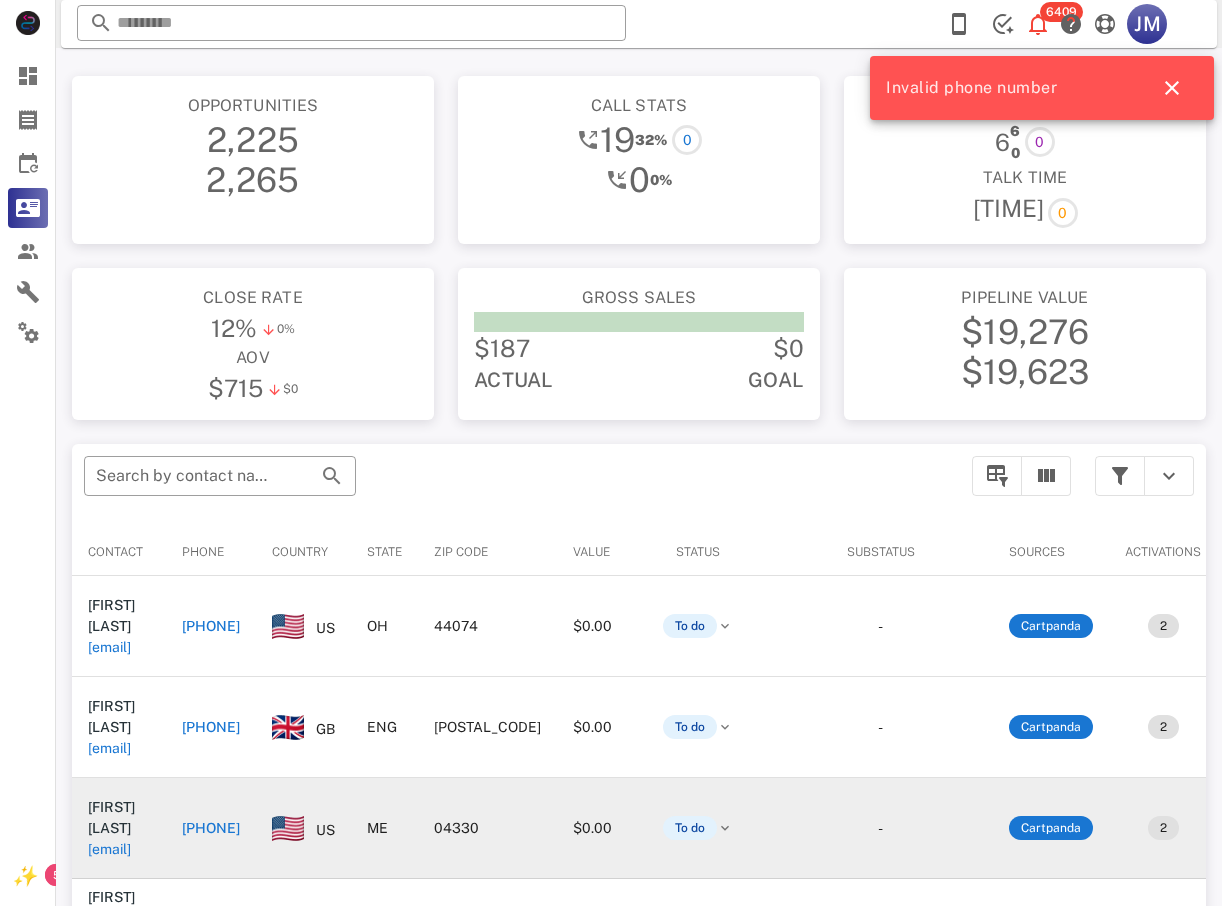 click on "+19192440512" at bounding box center [211, 828] 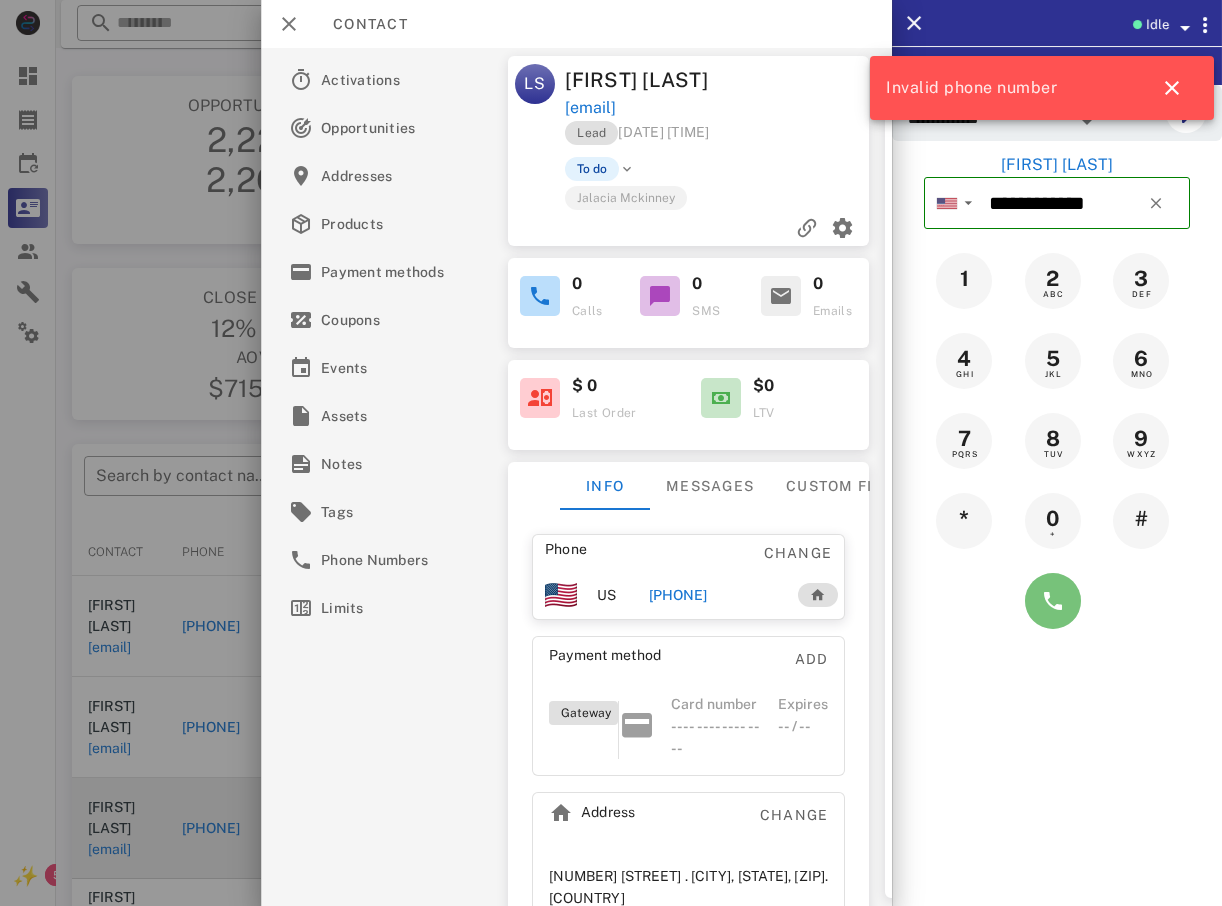 click at bounding box center (1053, 601) 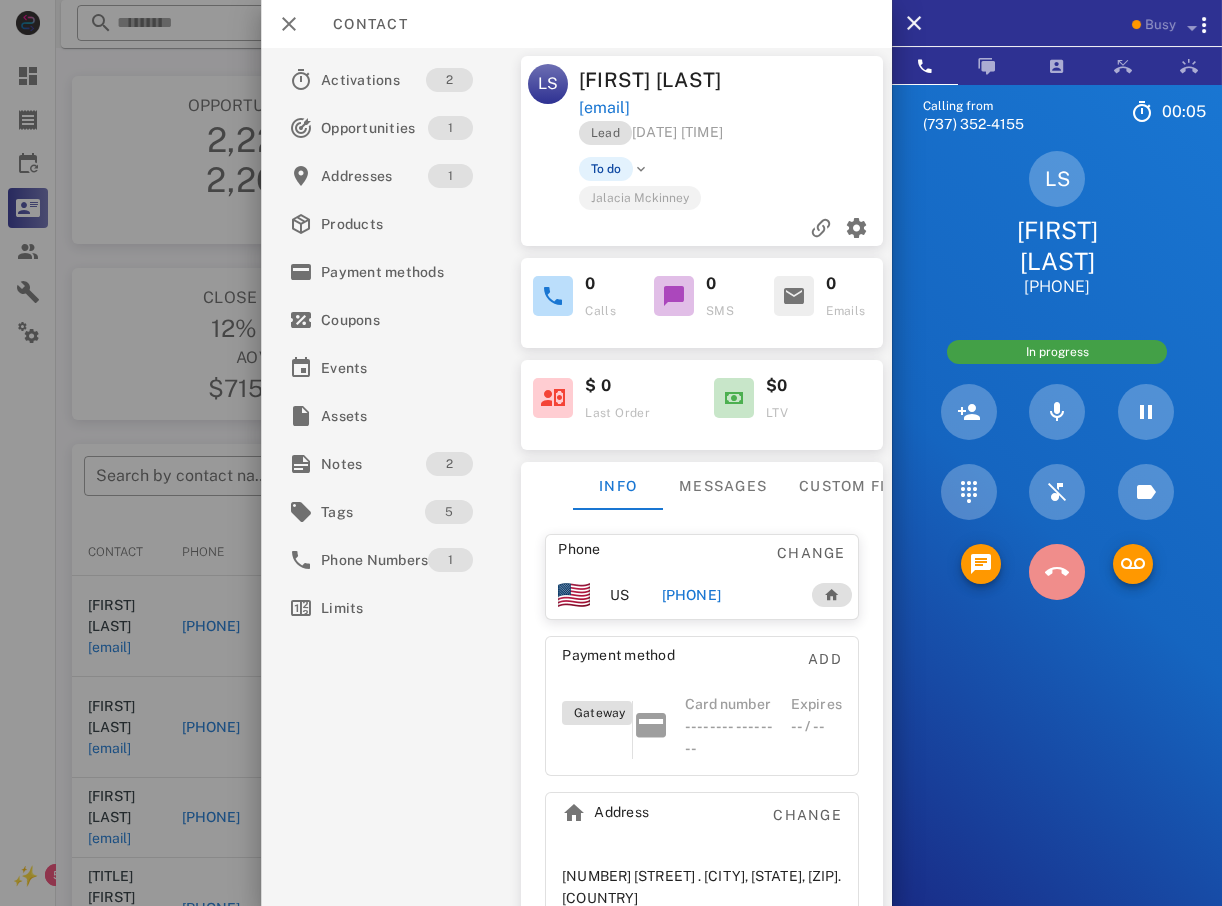 drag, startPoint x: 1051, startPoint y: 569, endPoint x: 1037, endPoint y: 590, distance: 25.23886 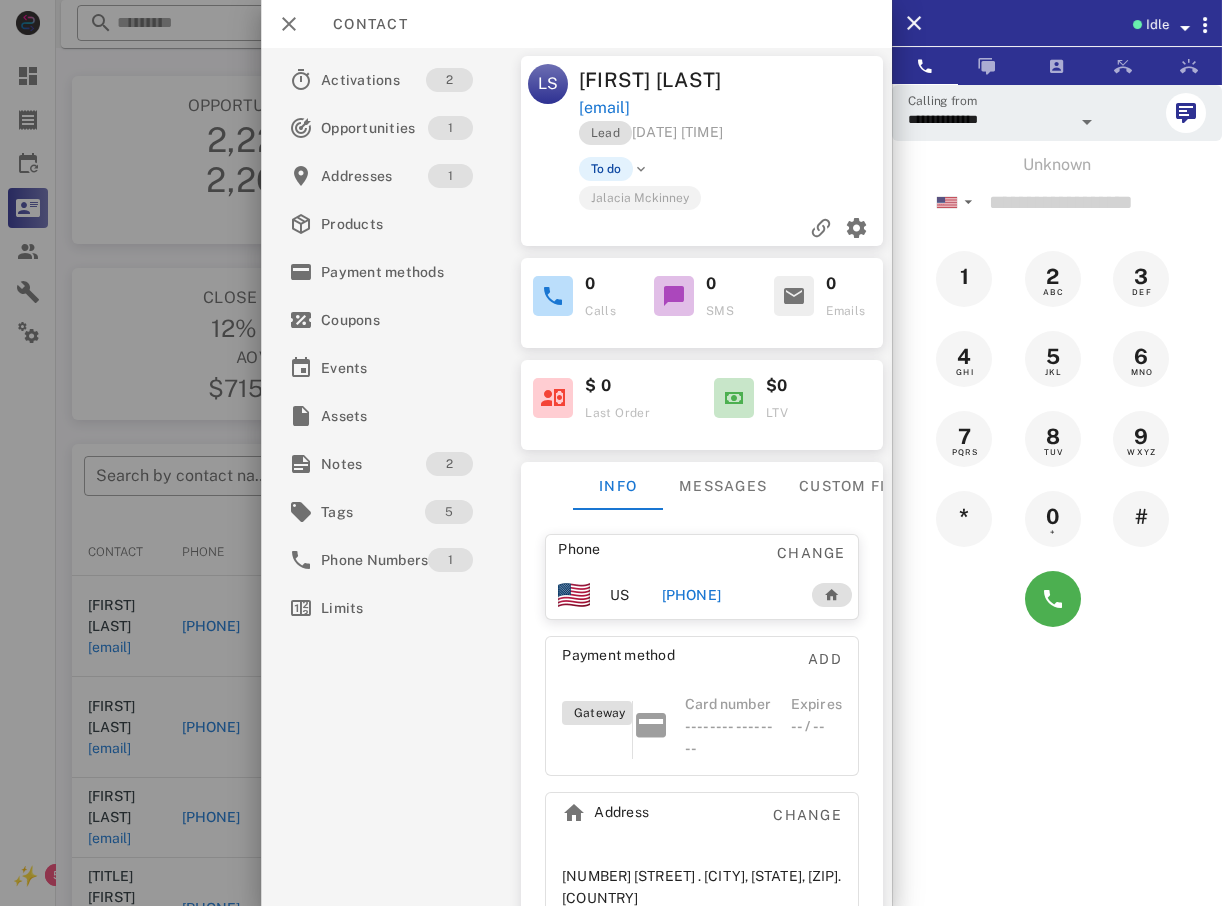 click at bounding box center (611, 453) 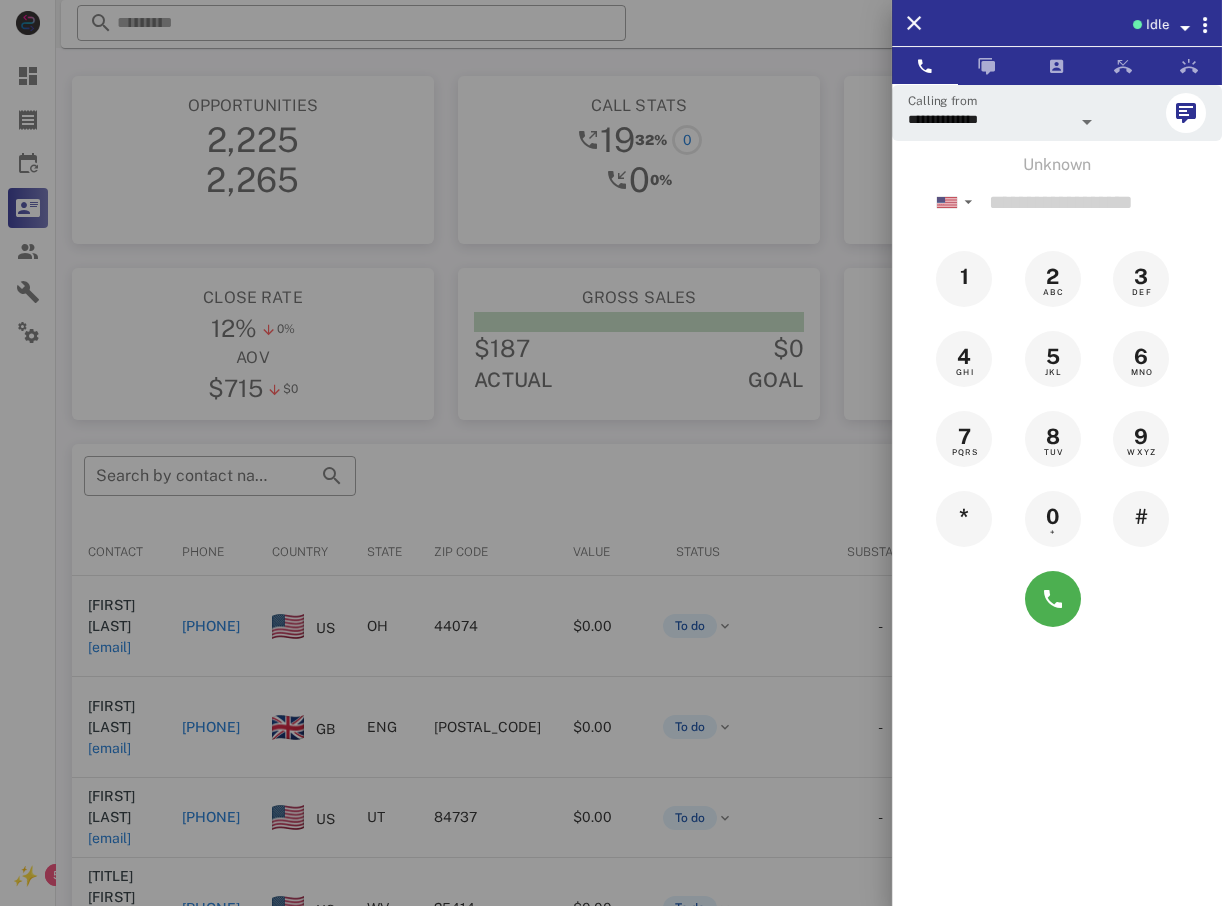 click at bounding box center [611, 453] 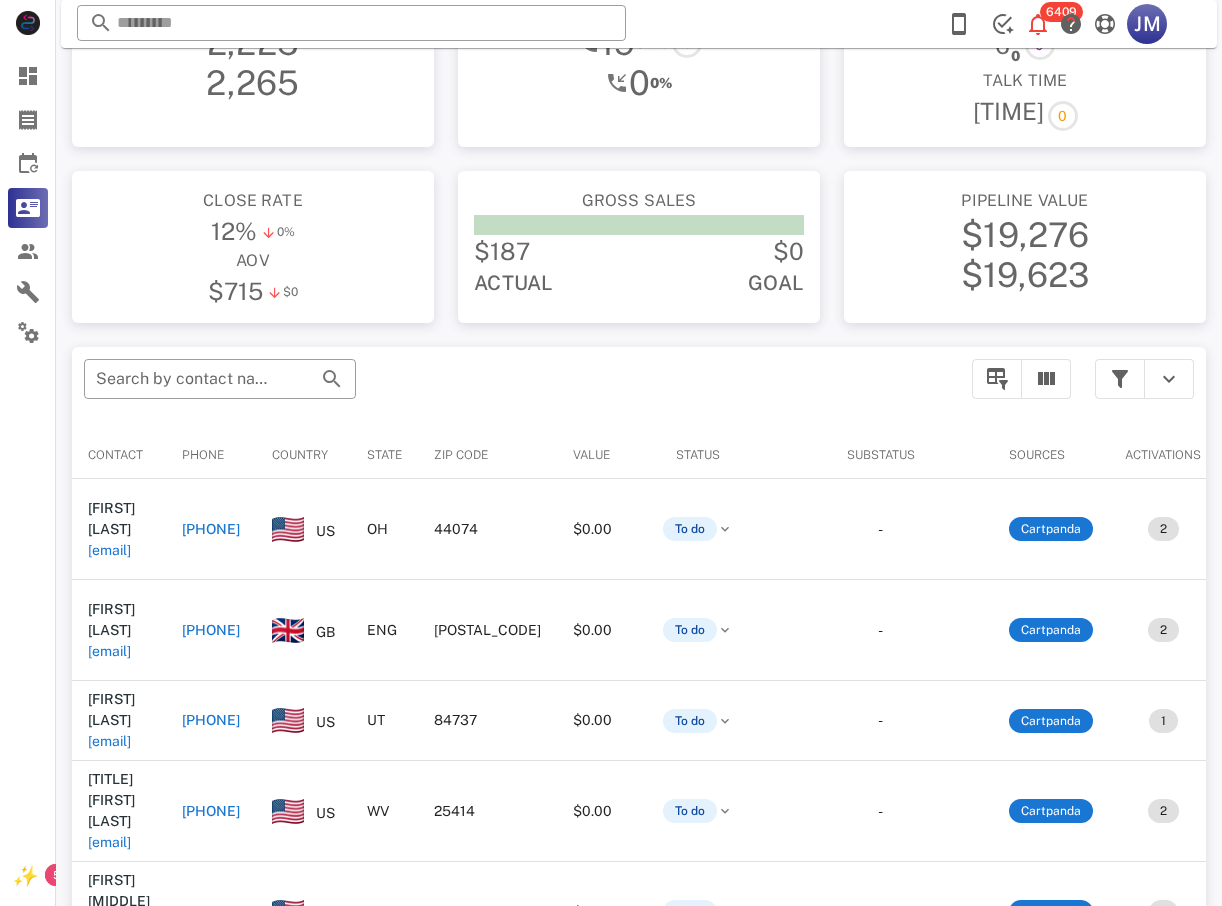 scroll, scrollTop: 200, scrollLeft: 0, axis: vertical 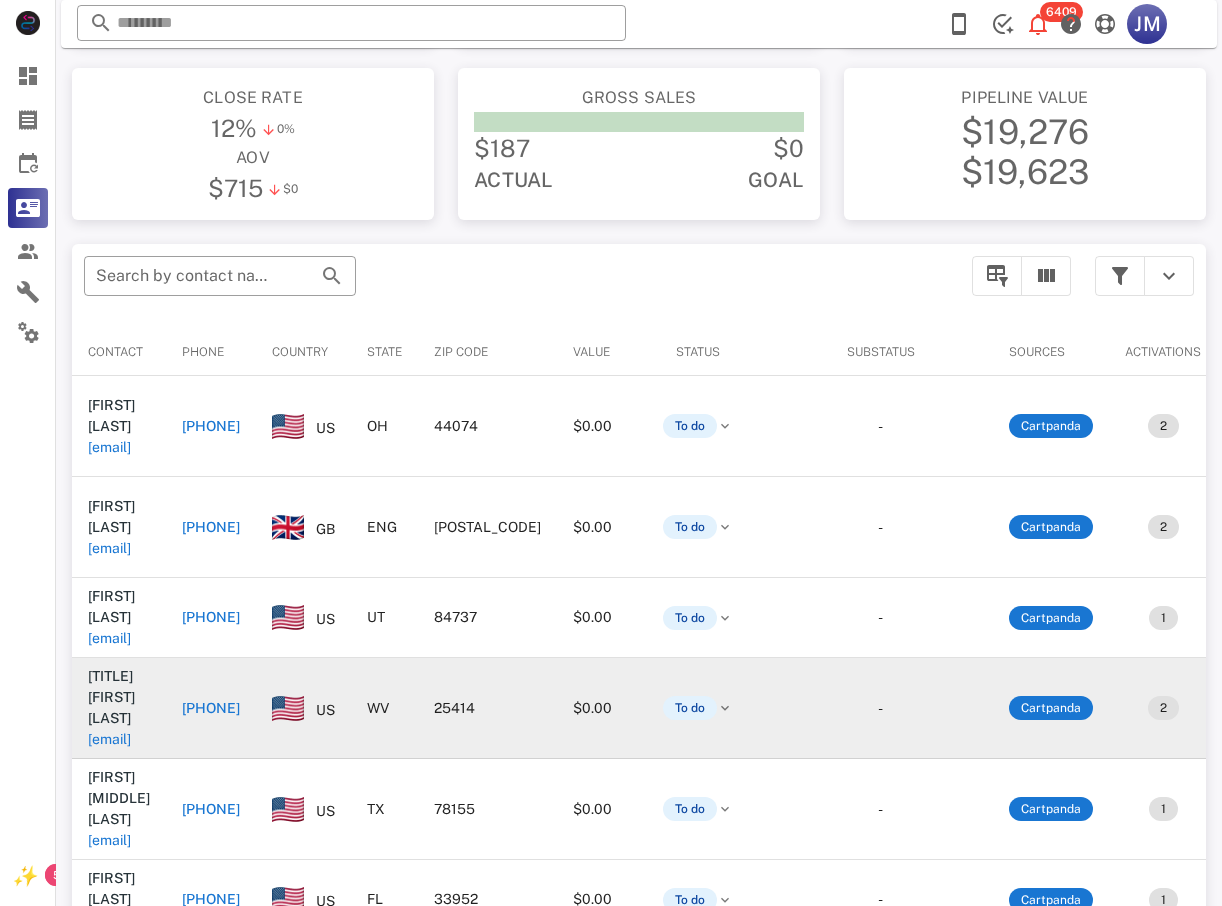 click on "+15405325678" at bounding box center [211, 708] 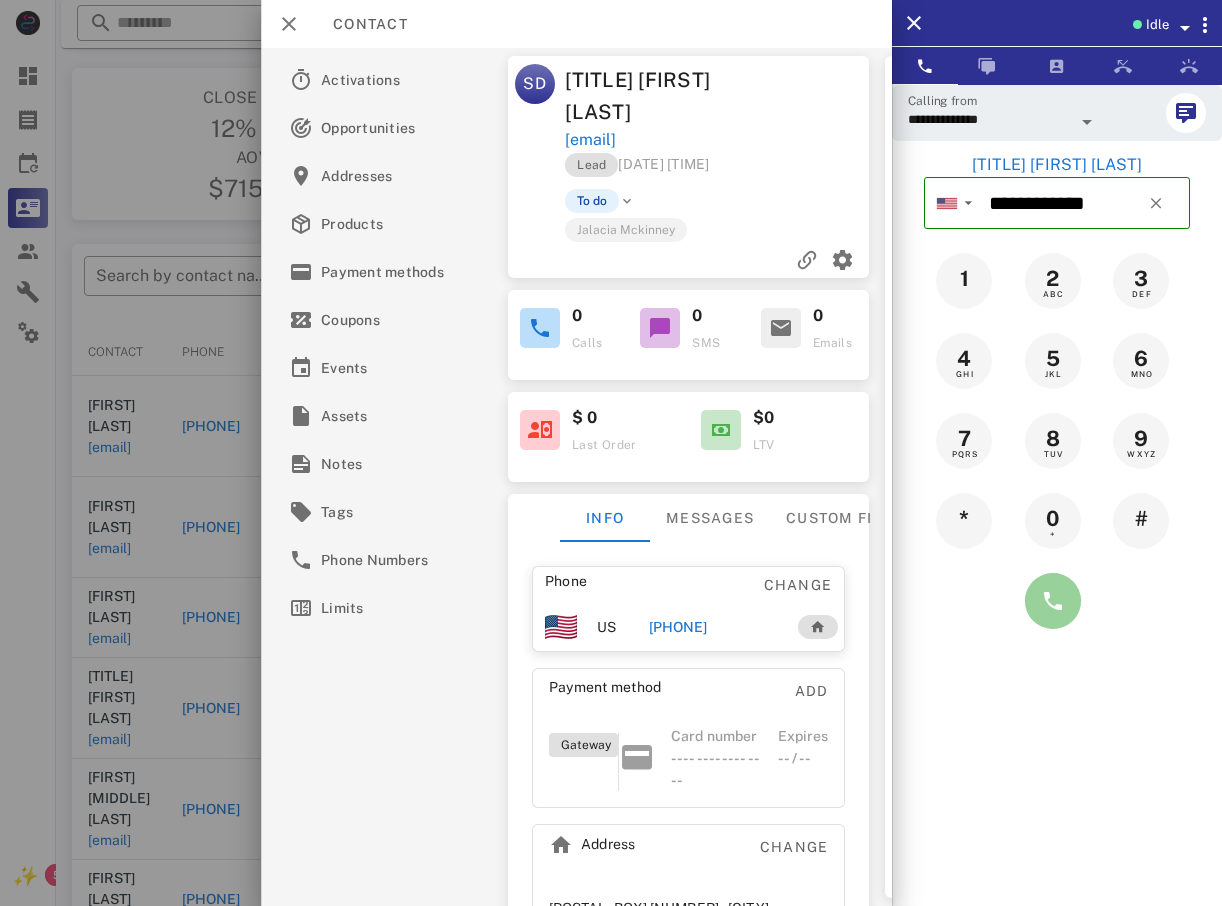 click at bounding box center [1053, 601] 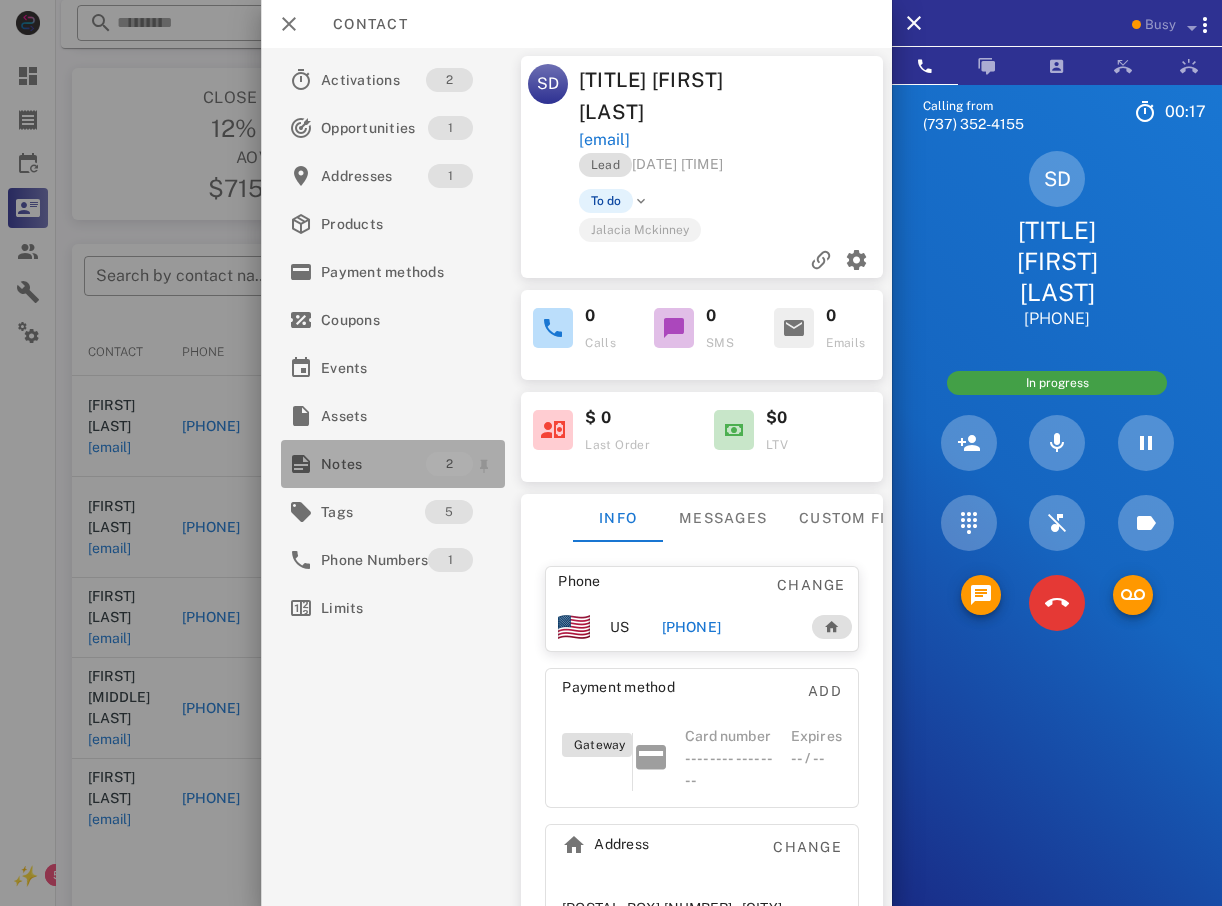 click on "Notes" at bounding box center (373, 464) 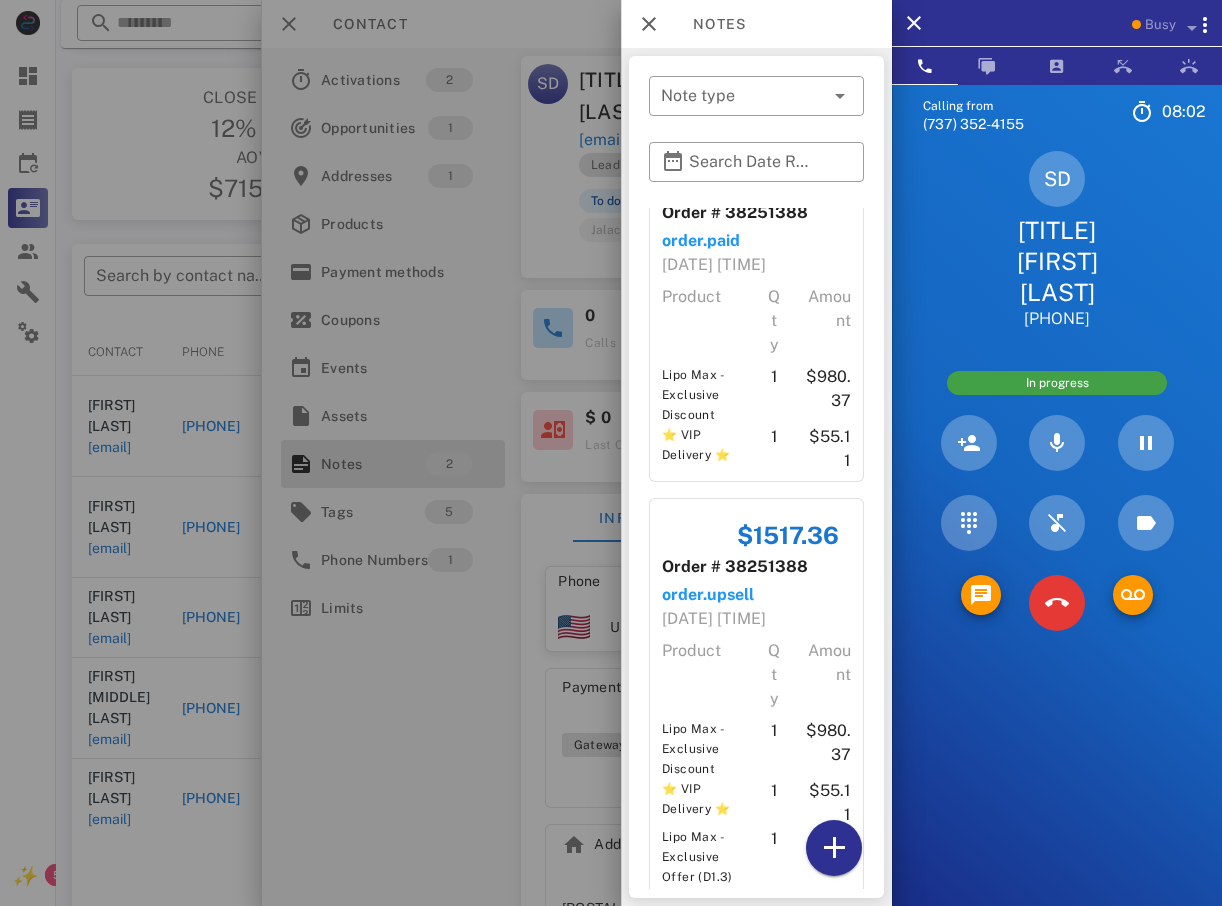 scroll, scrollTop: 99, scrollLeft: 0, axis: vertical 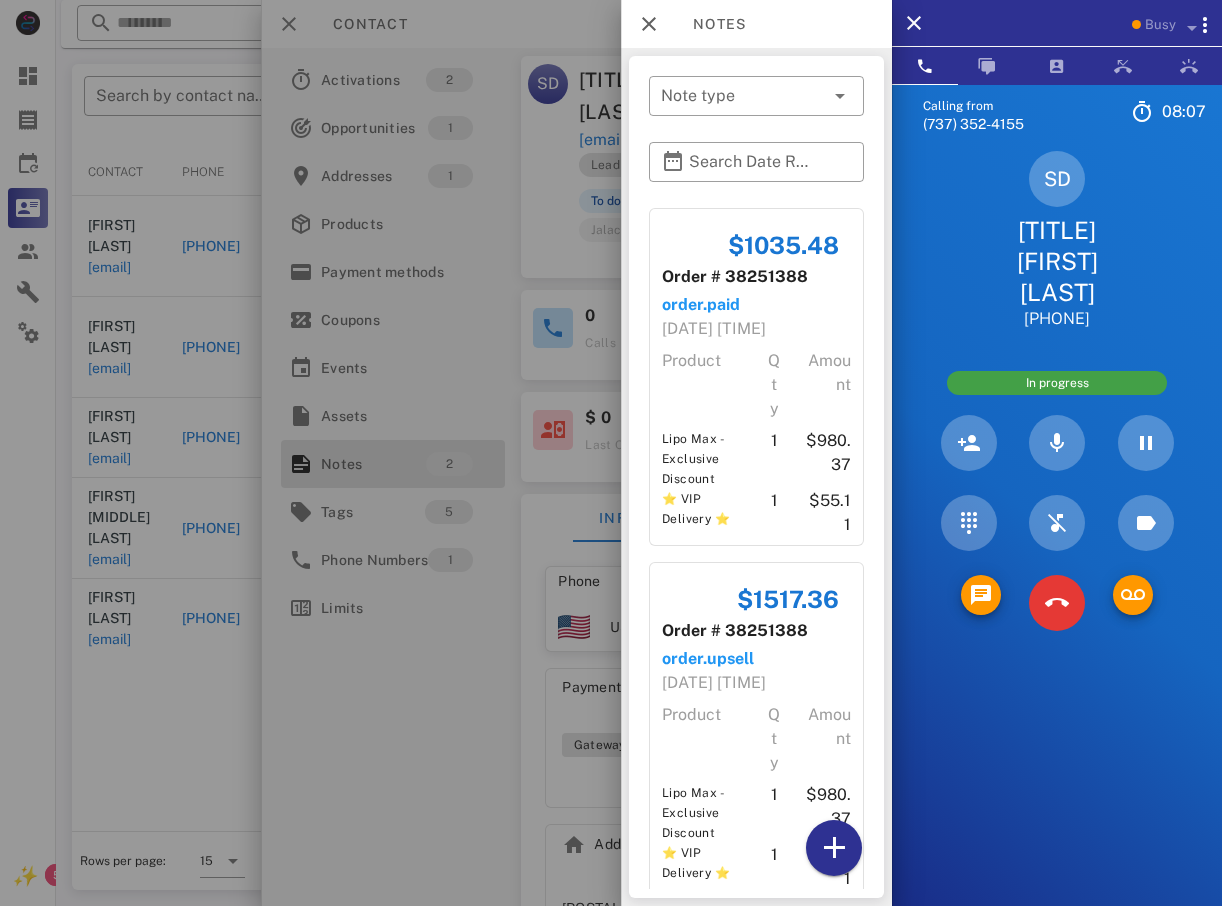 click at bounding box center (611, 453) 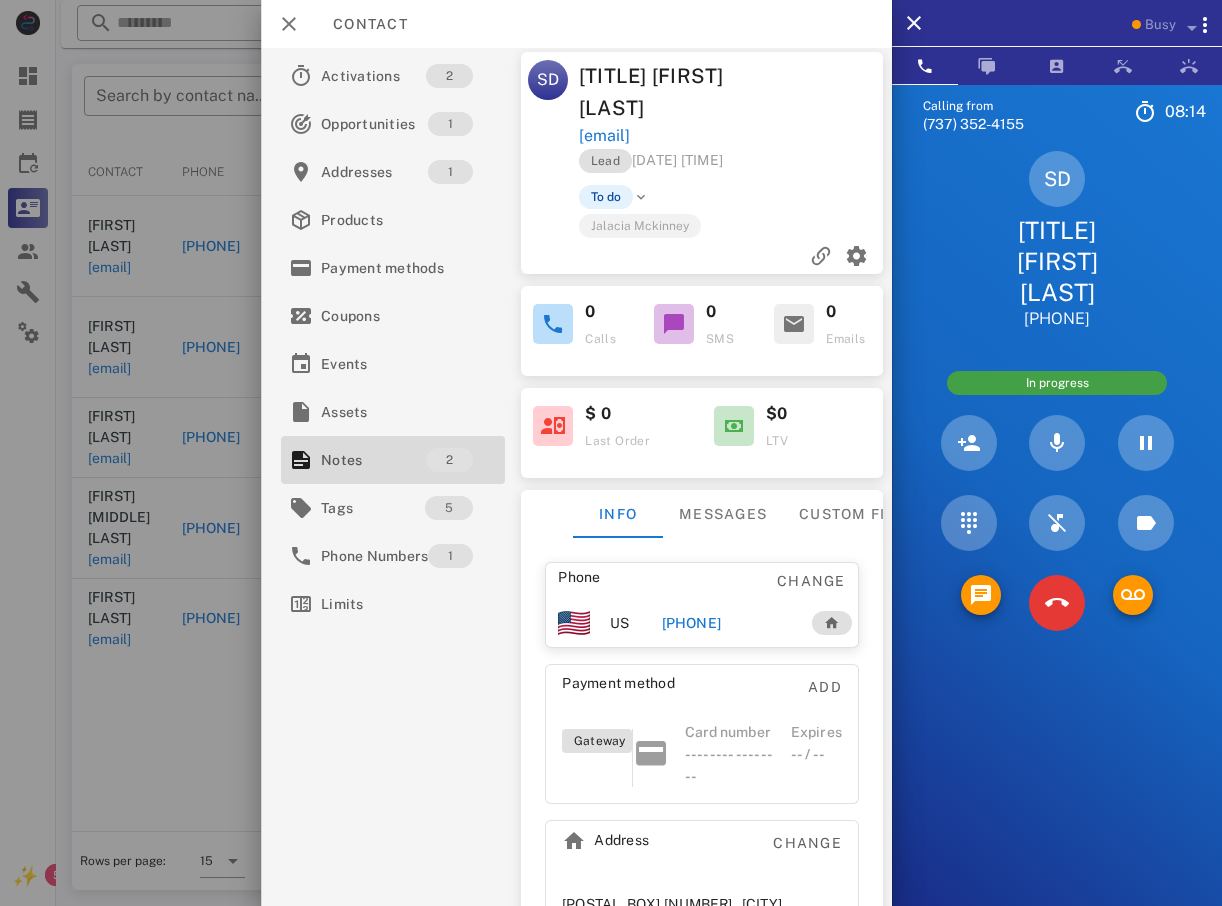 scroll, scrollTop: 0, scrollLeft: 0, axis: both 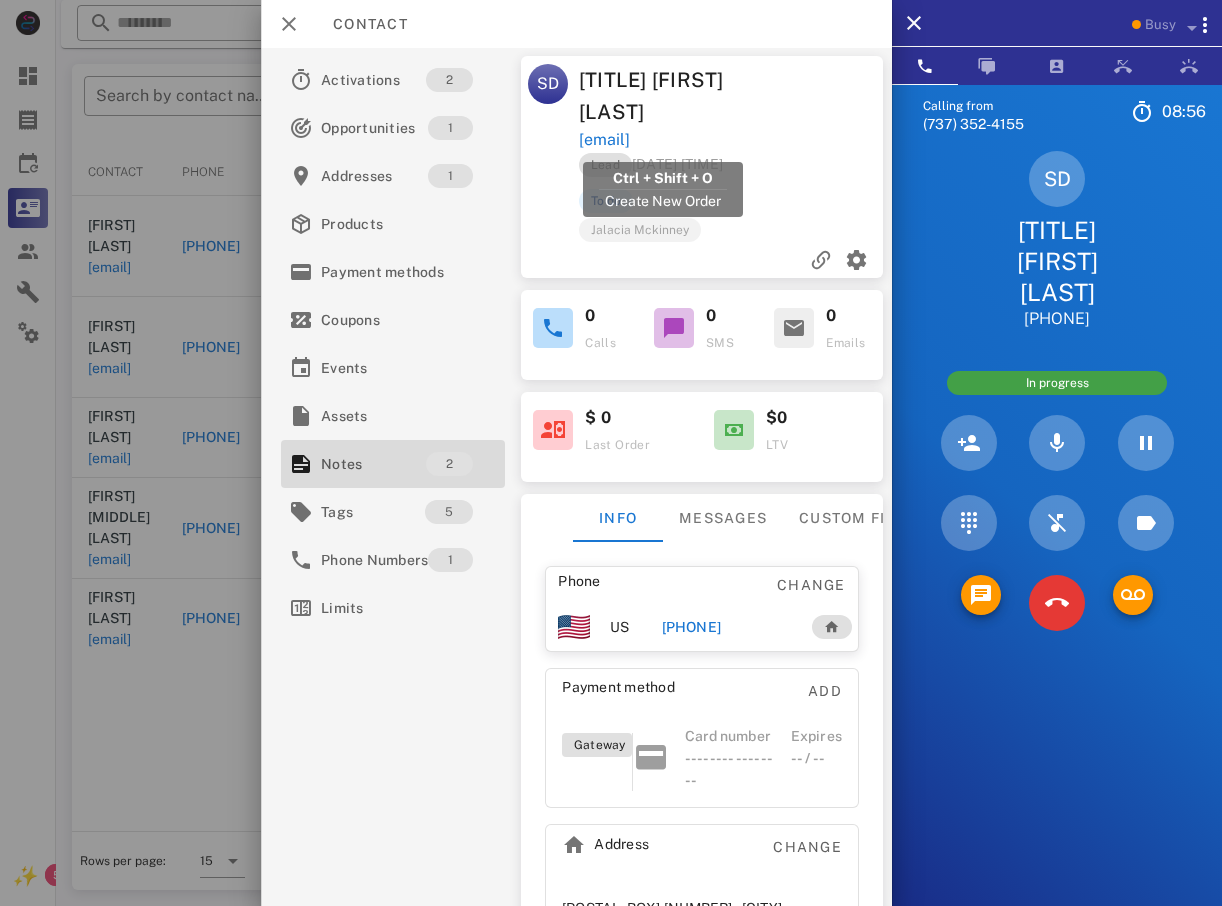 click on "dakeyser7@gmail.com" at bounding box center (603, 140) 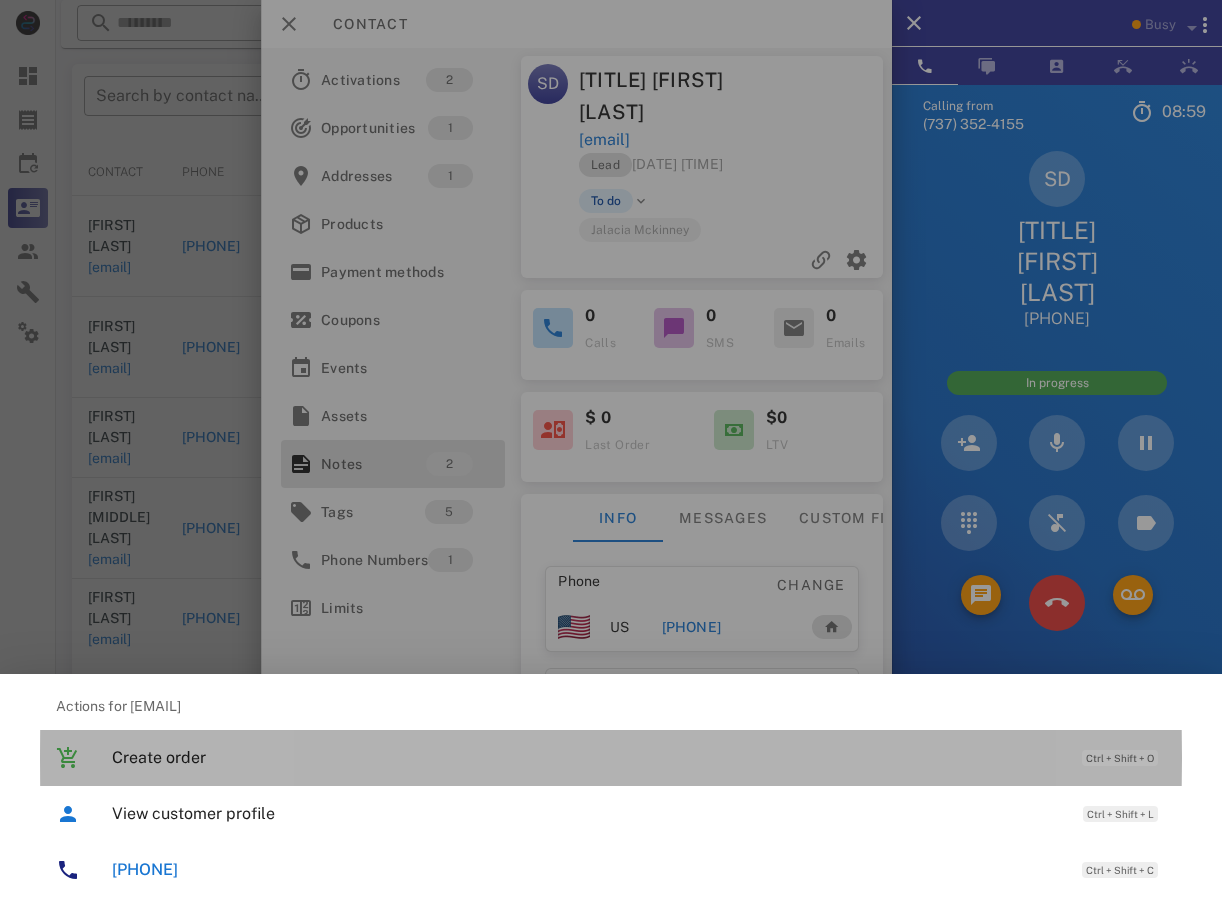 click on "Create order" at bounding box center (587, 757) 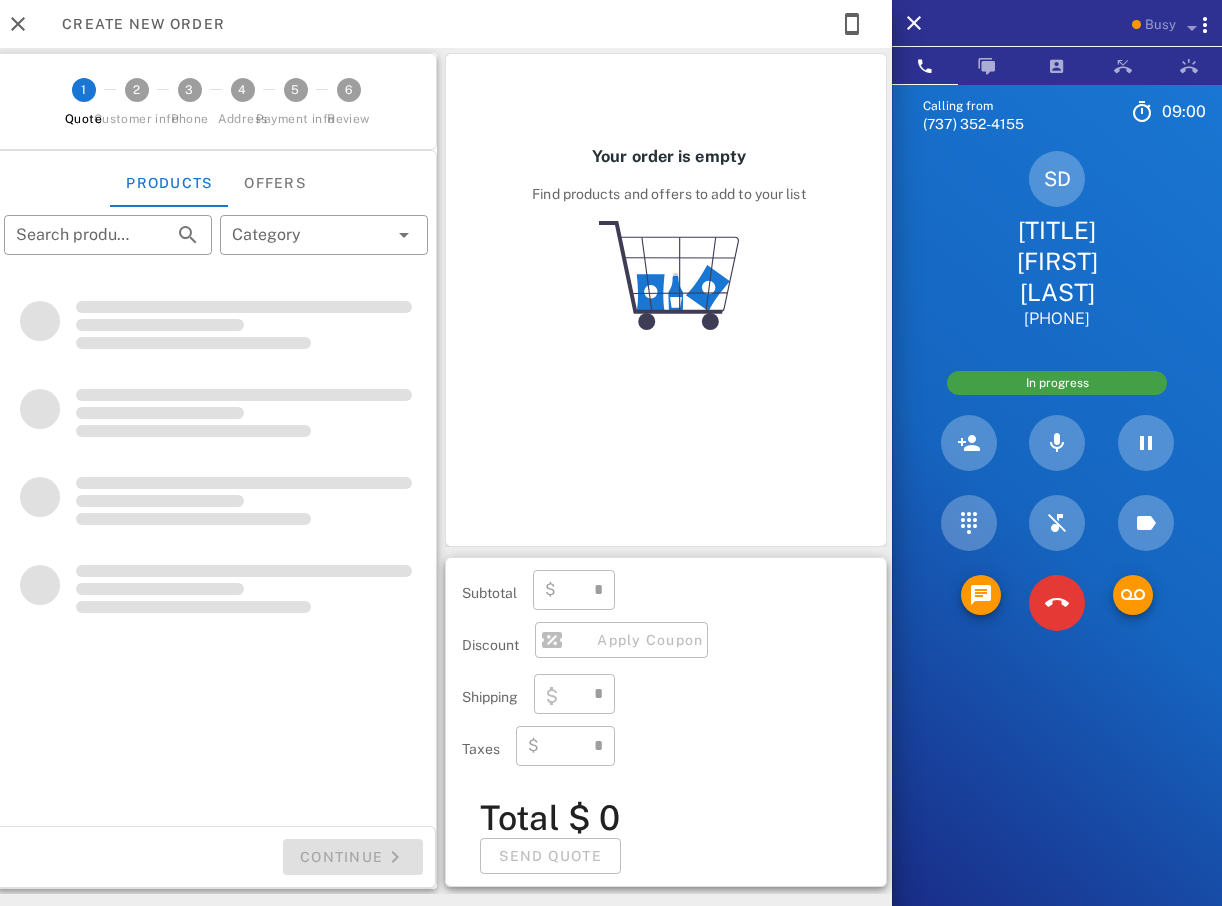type on "**********" 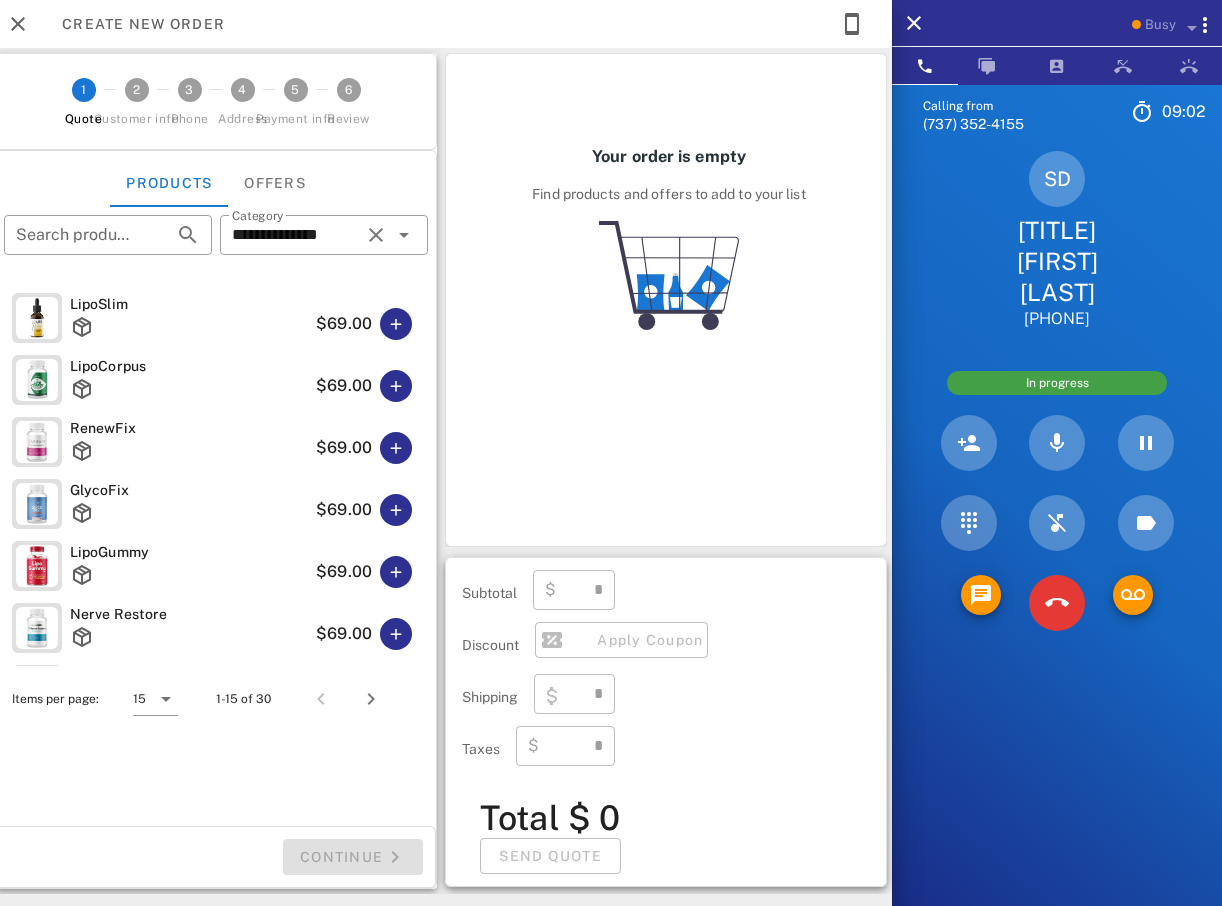 type on "****" 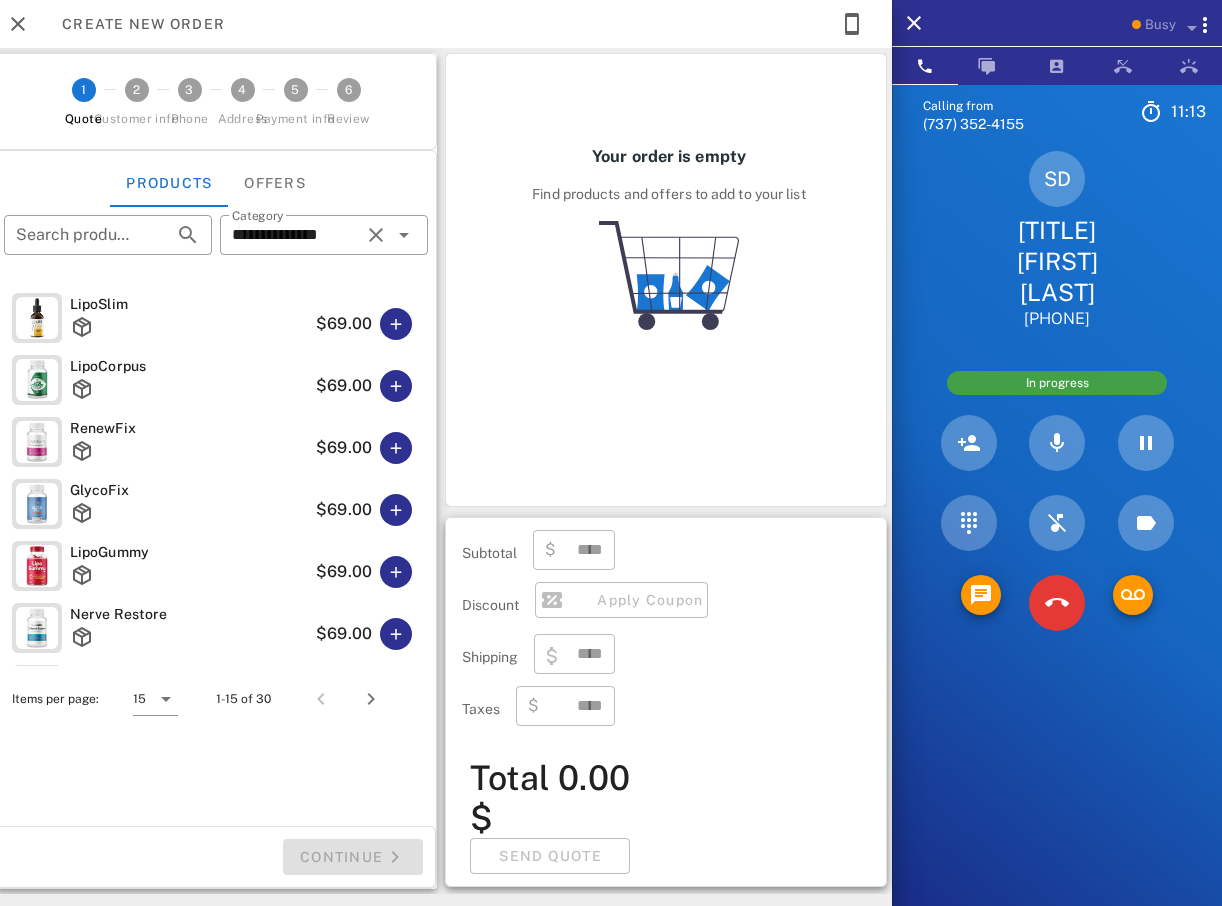 scroll, scrollTop: 280, scrollLeft: 0, axis: vertical 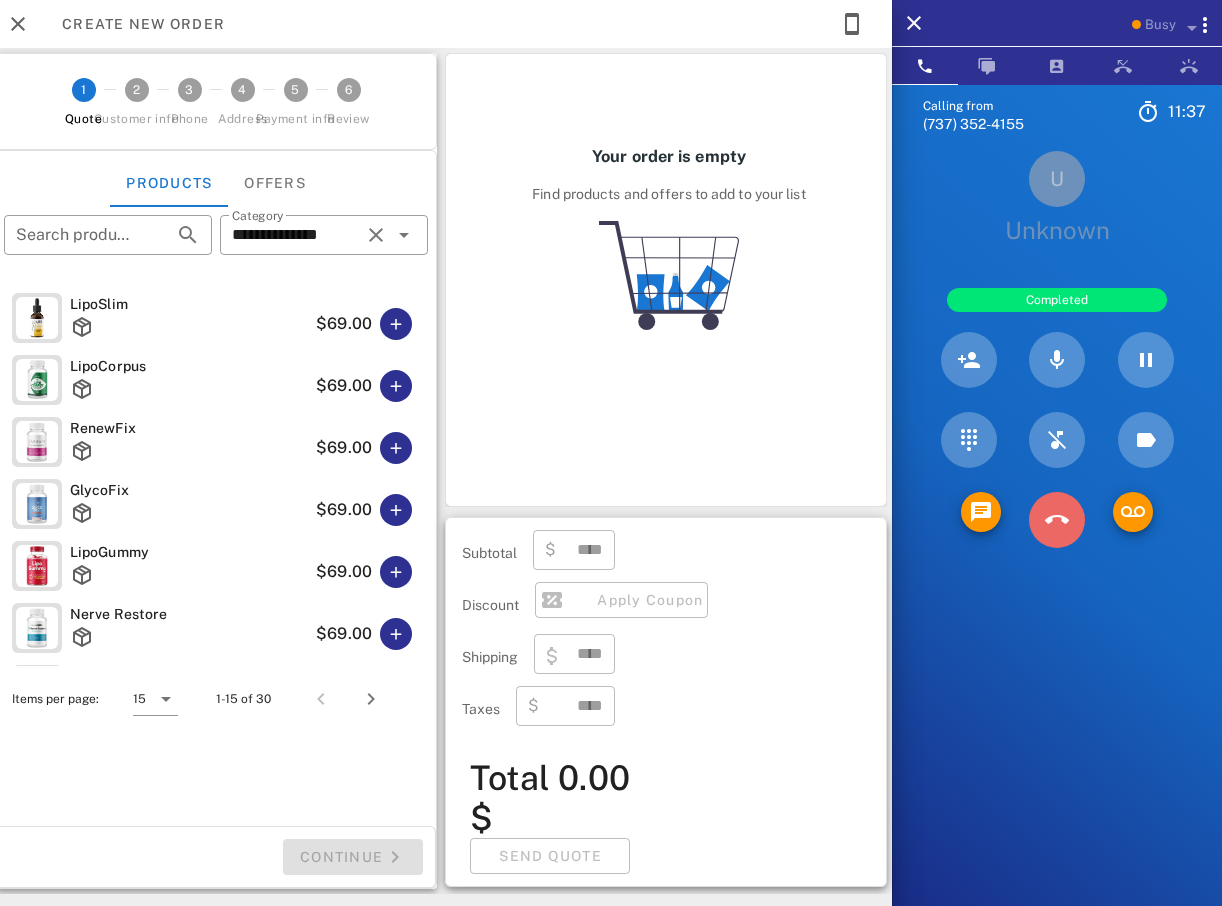click at bounding box center [1057, 520] 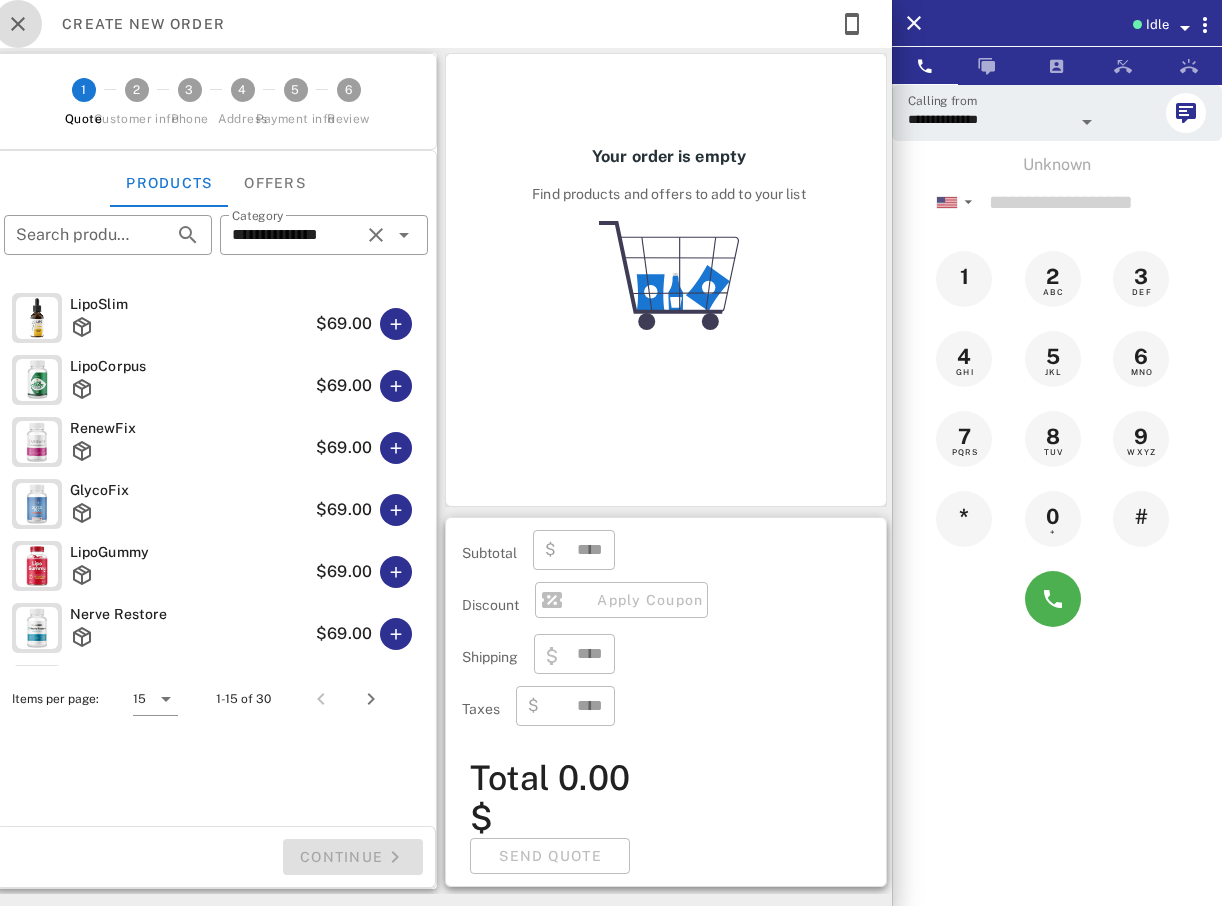 type 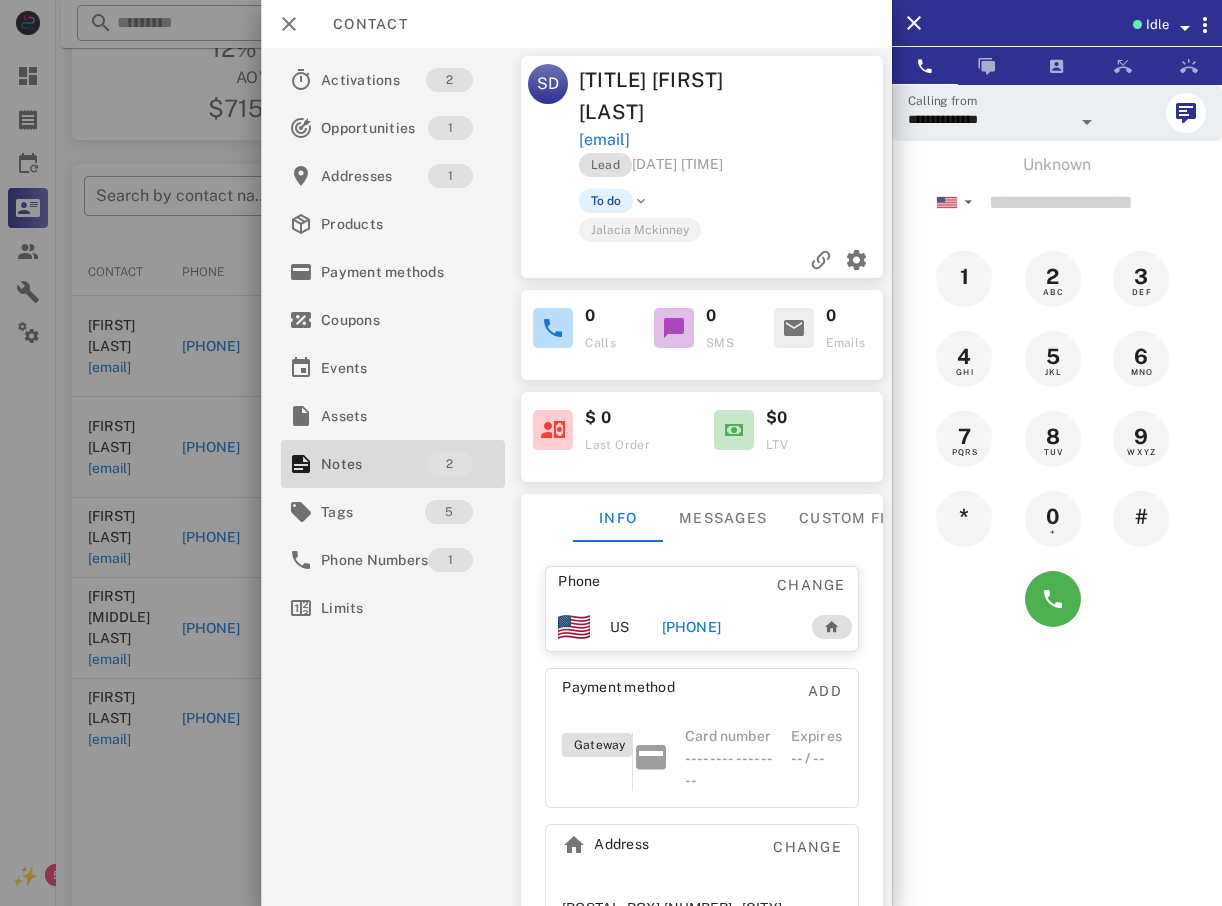 click at bounding box center [611, 453] 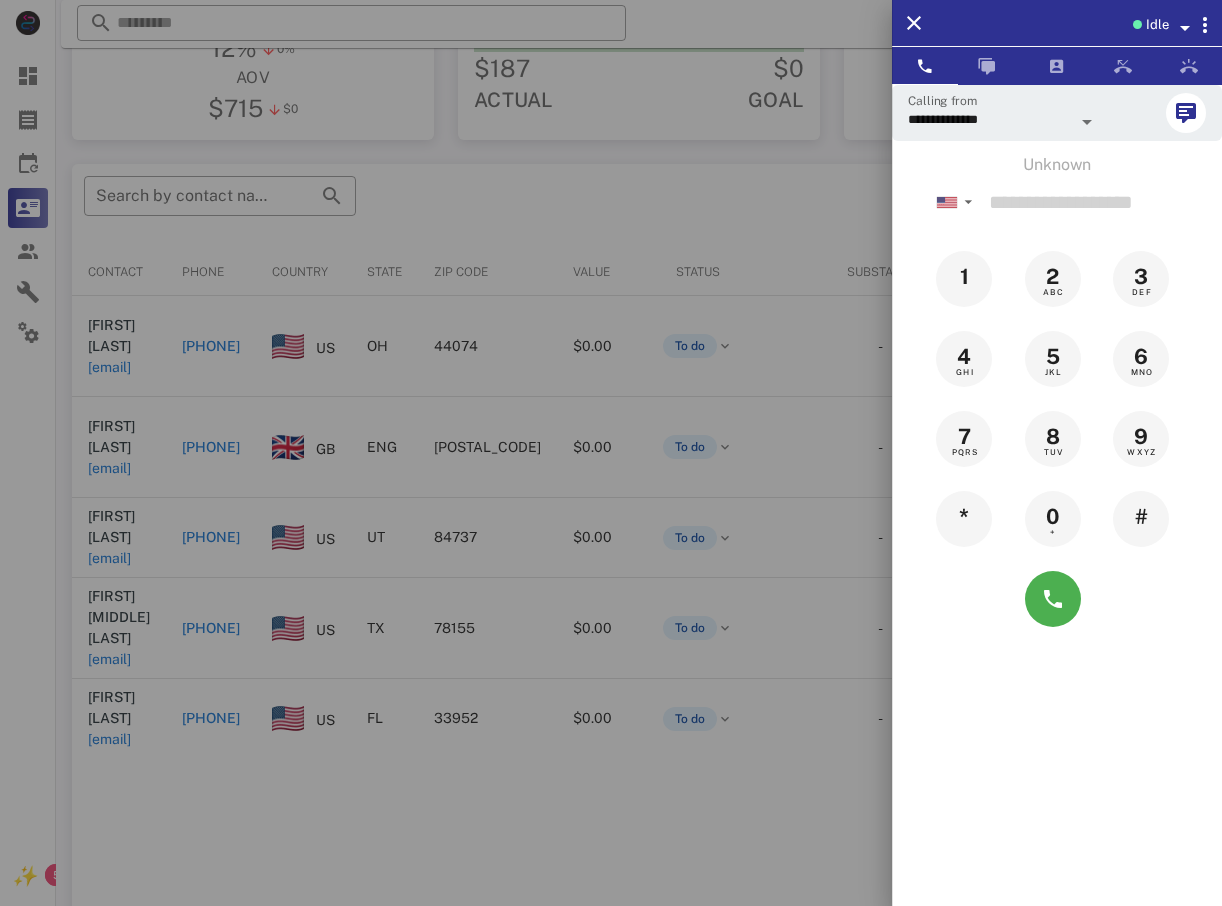 click at bounding box center [611, 453] 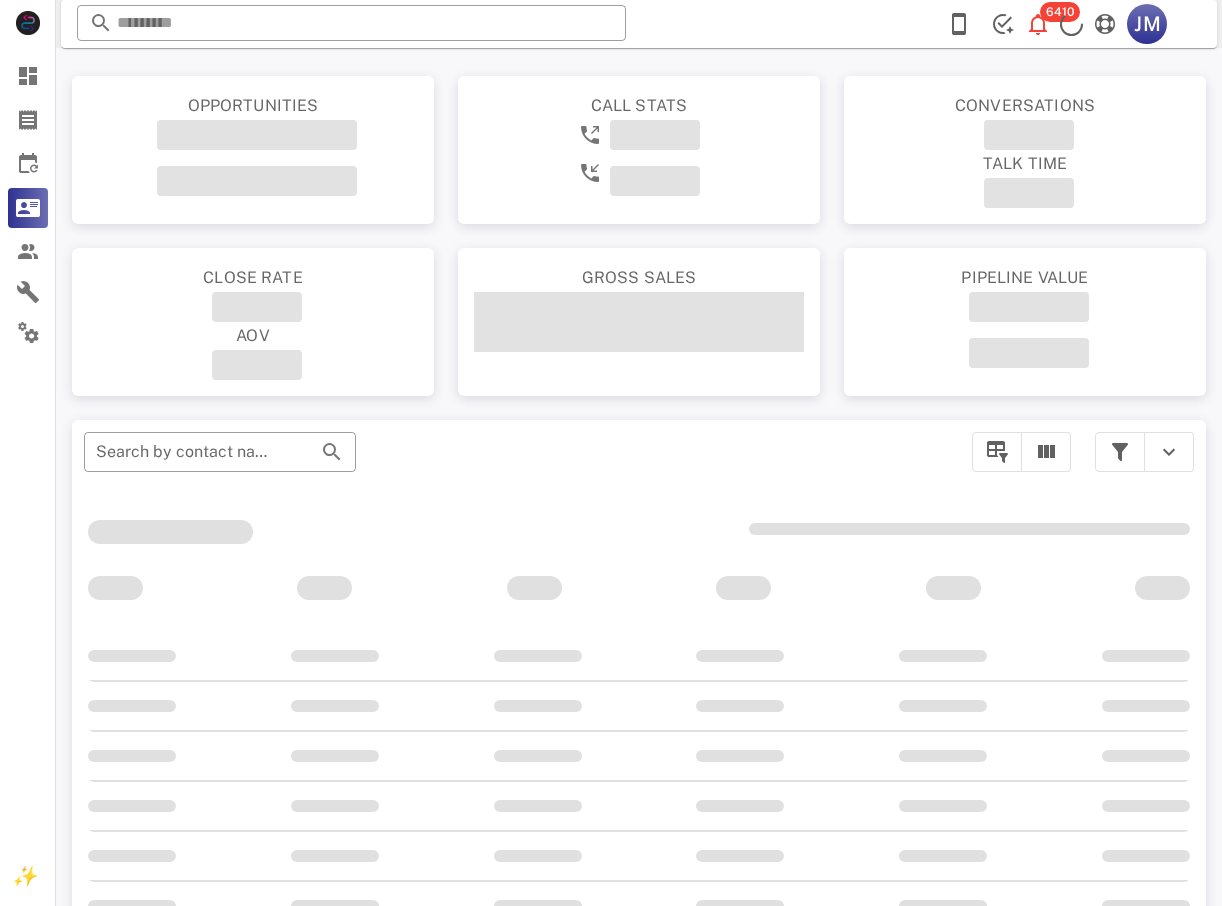 scroll, scrollTop: 280, scrollLeft: 0, axis: vertical 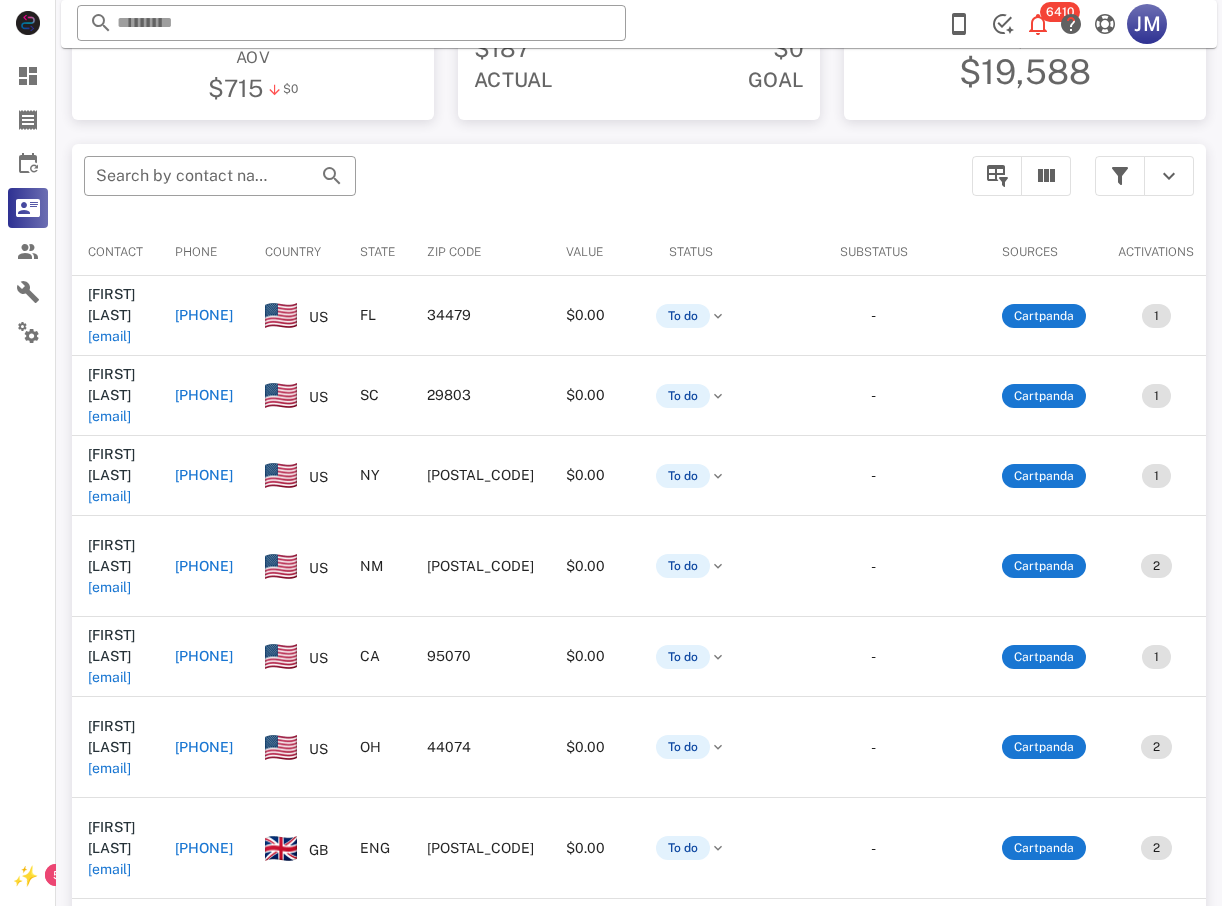 drag, startPoint x: 372, startPoint y: 313, endPoint x: 404, endPoint y: 327, distance: 34.928497 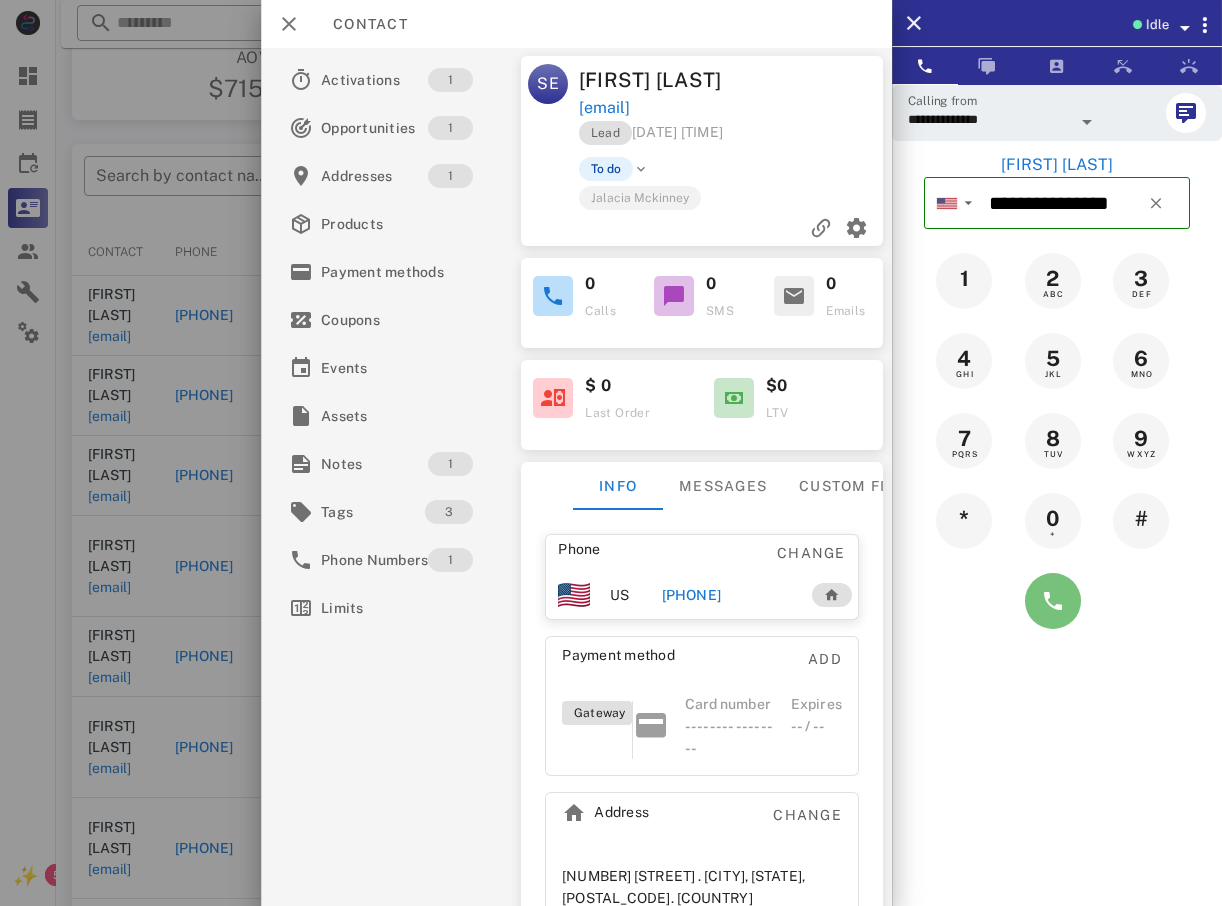 type 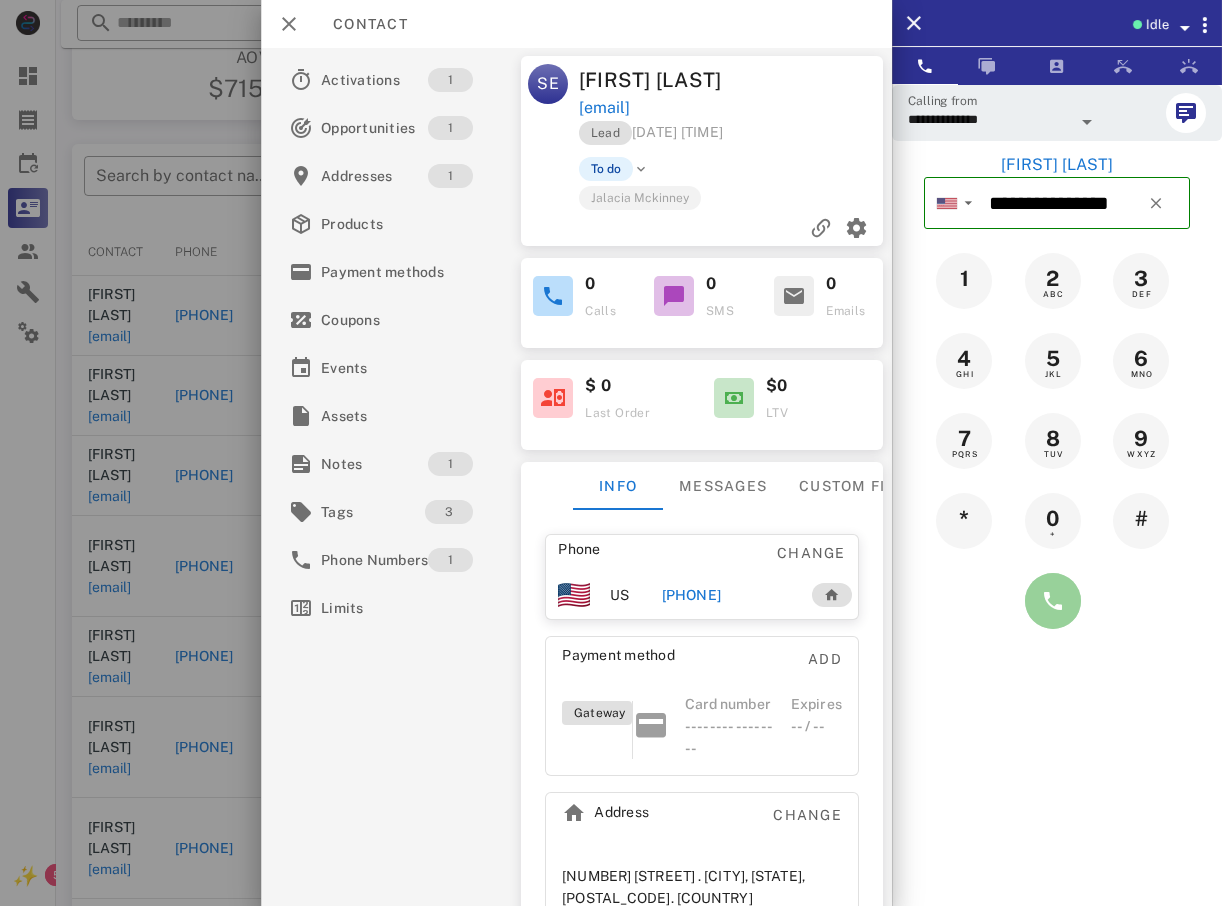 click at bounding box center [1053, 601] 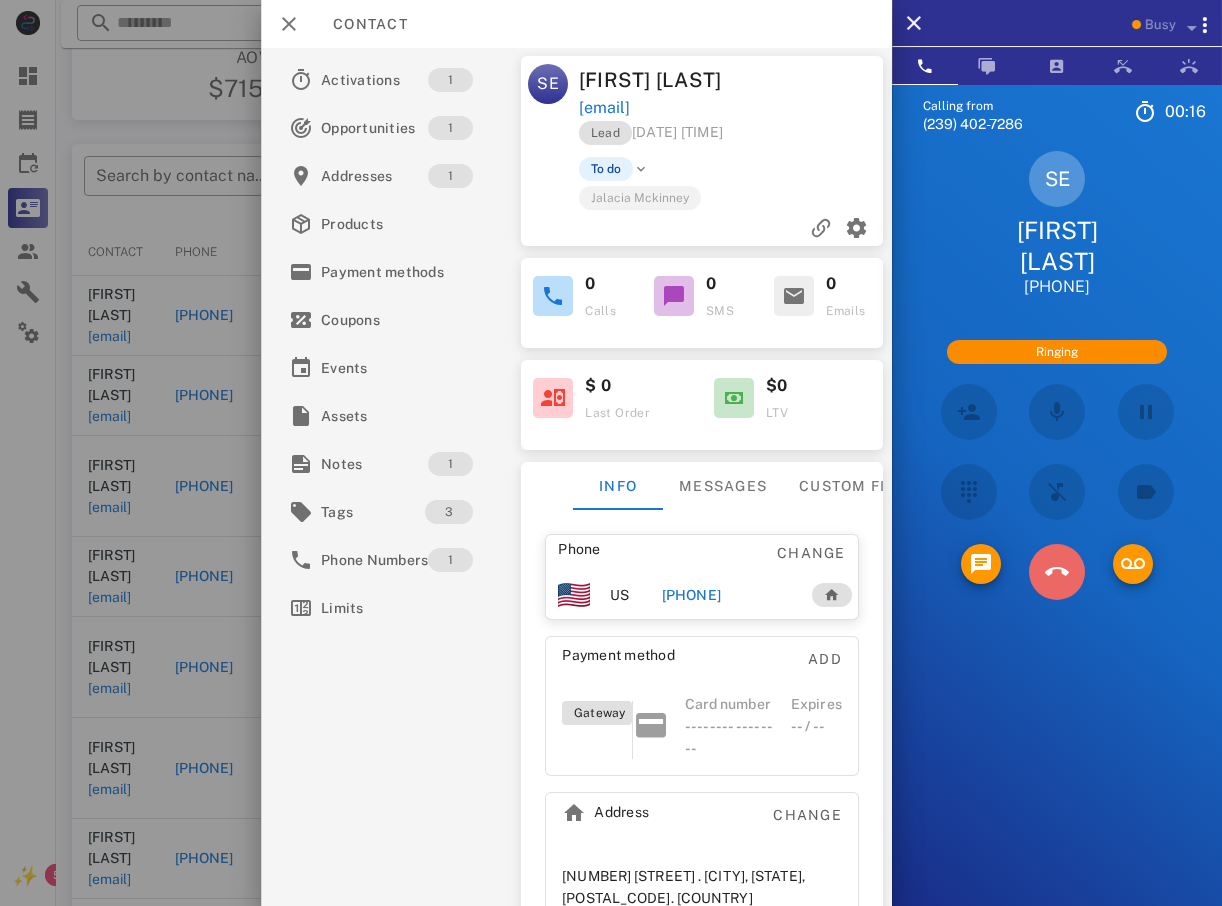 drag, startPoint x: 1068, startPoint y: 541, endPoint x: 1058, endPoint y: 542, distance: 10.049875 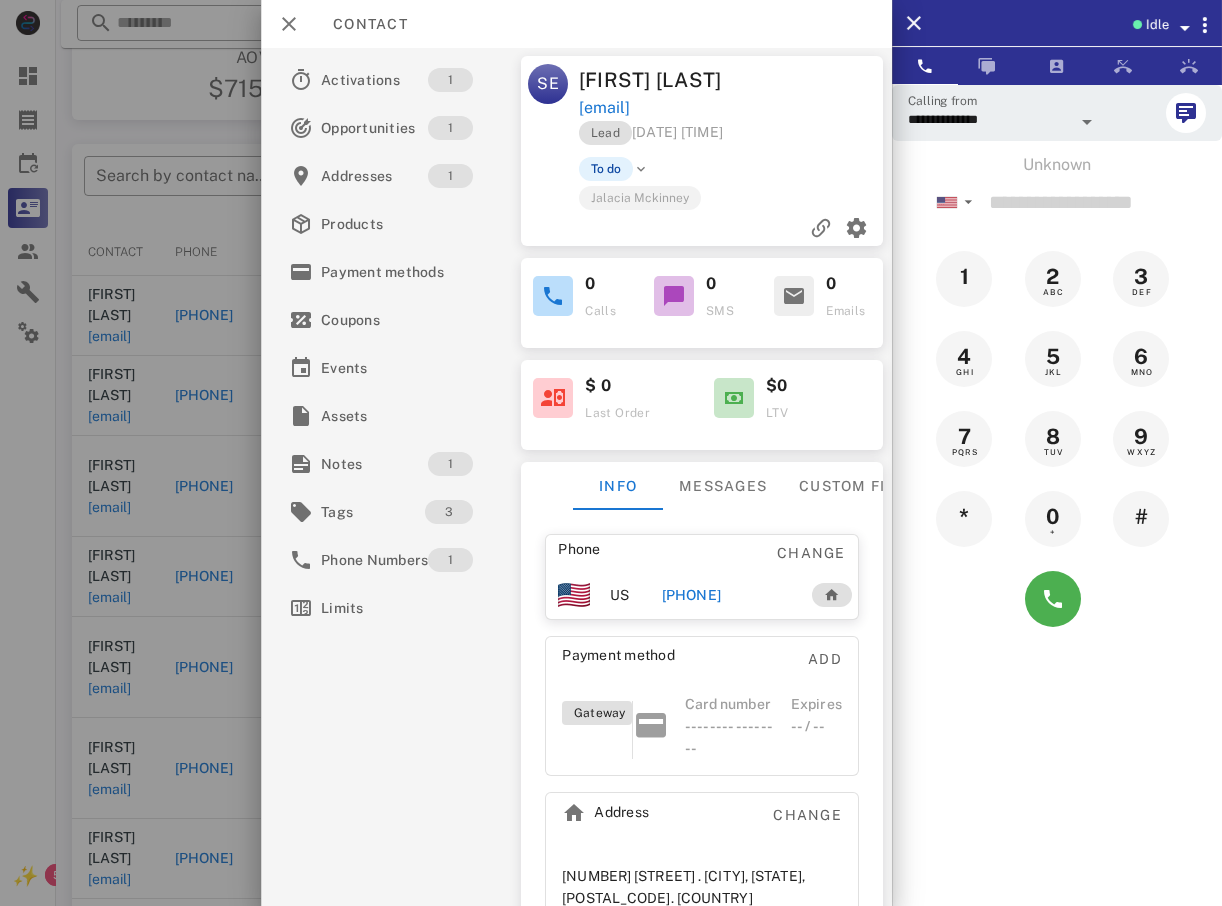 click at bounding box center [611, 453] 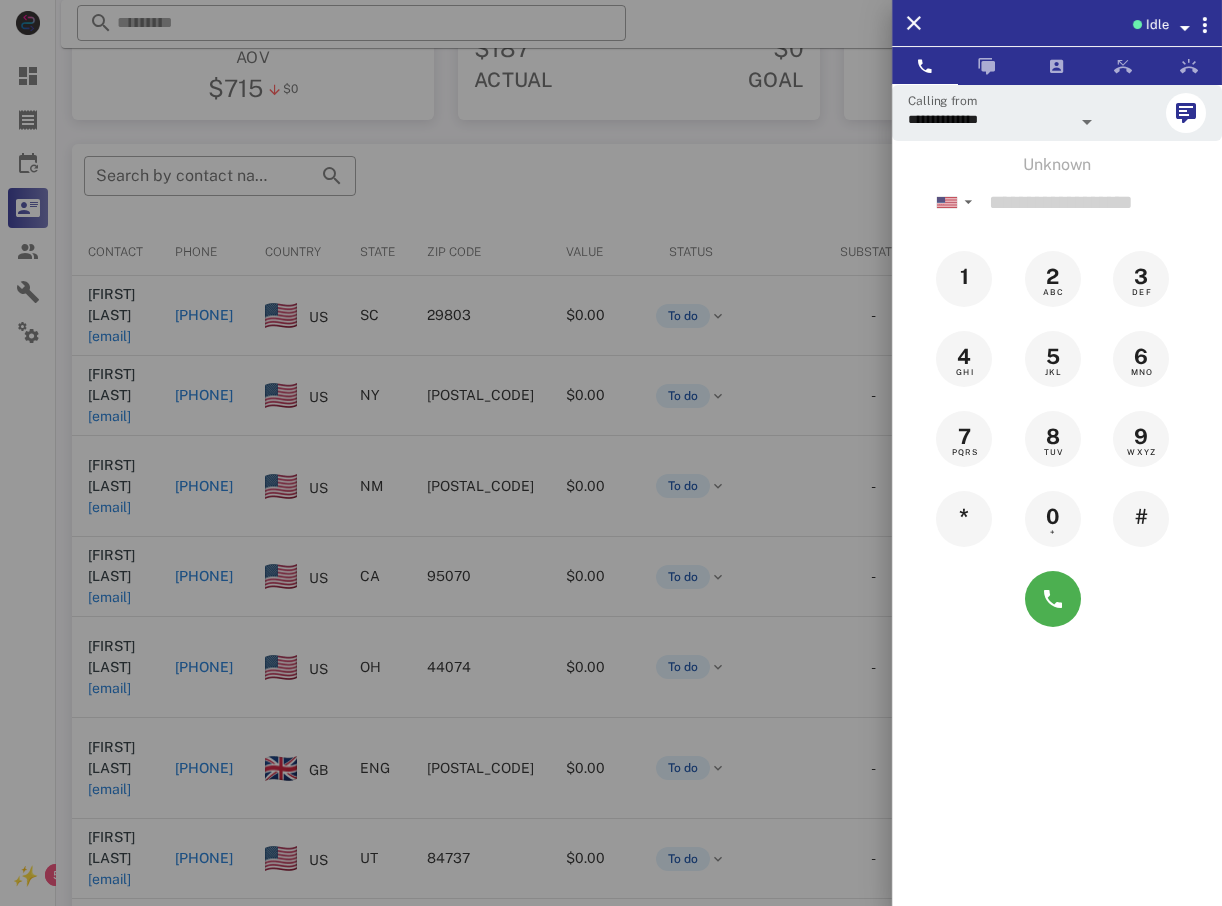click at bounding box center [611, 453] 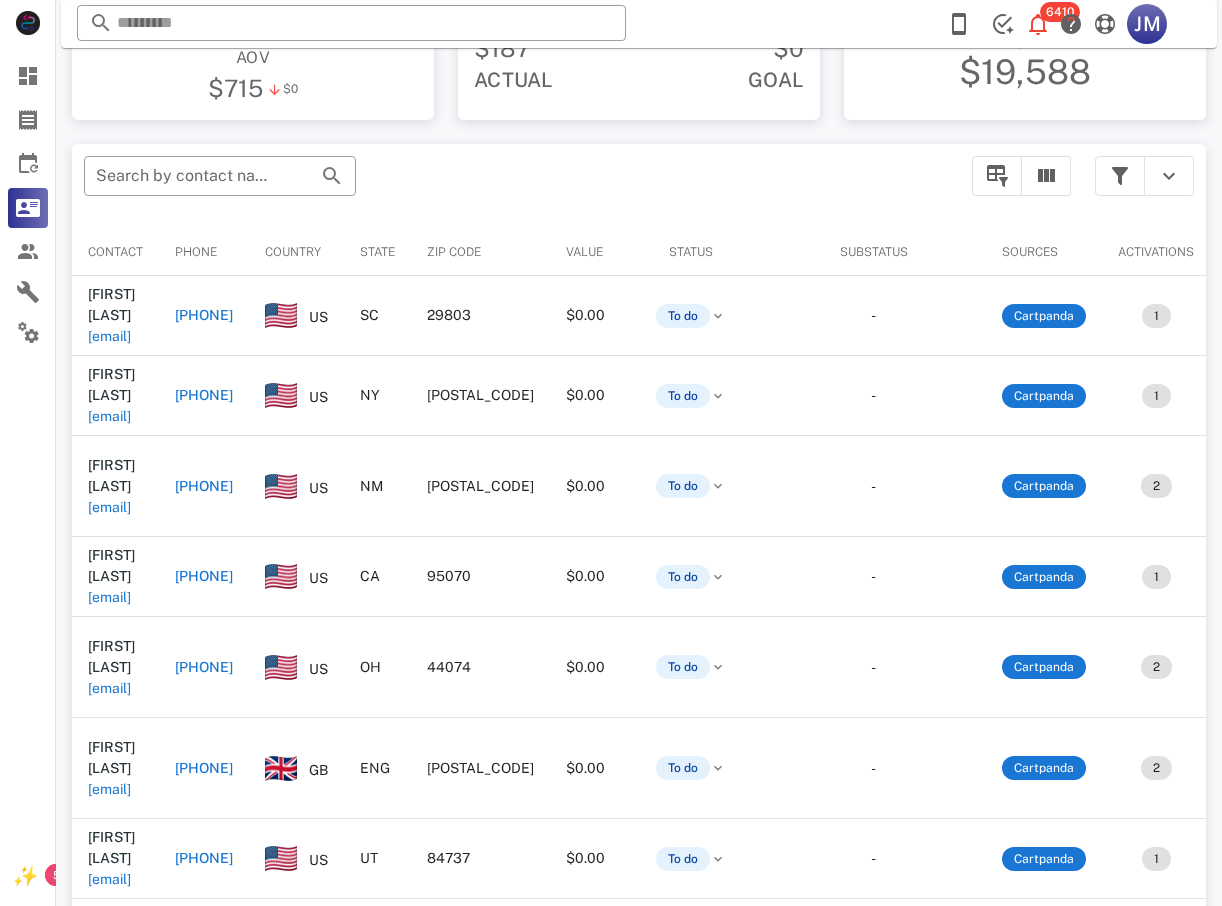 click on "[PHONE]" at bounding box center [204, 395] 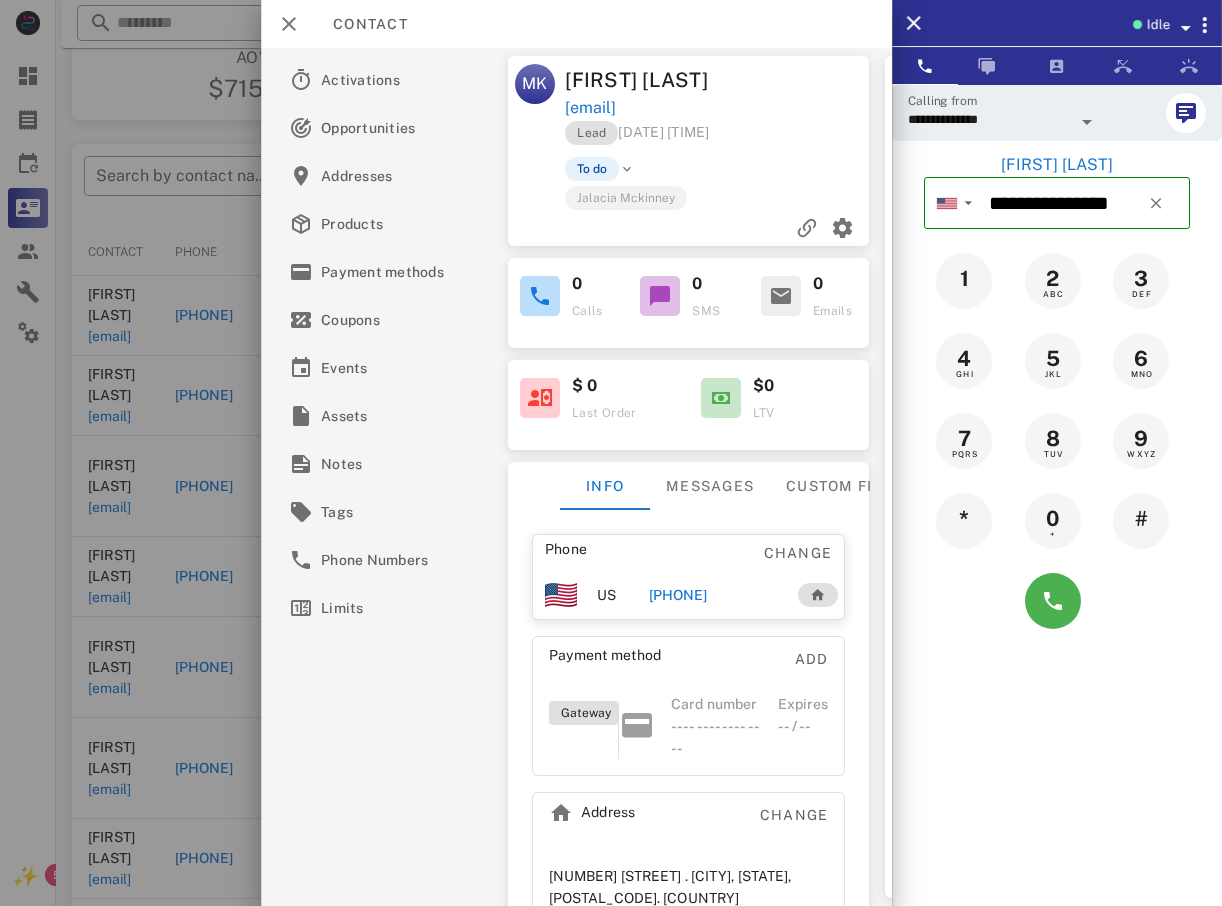 click at bounding box center [1057, 601] 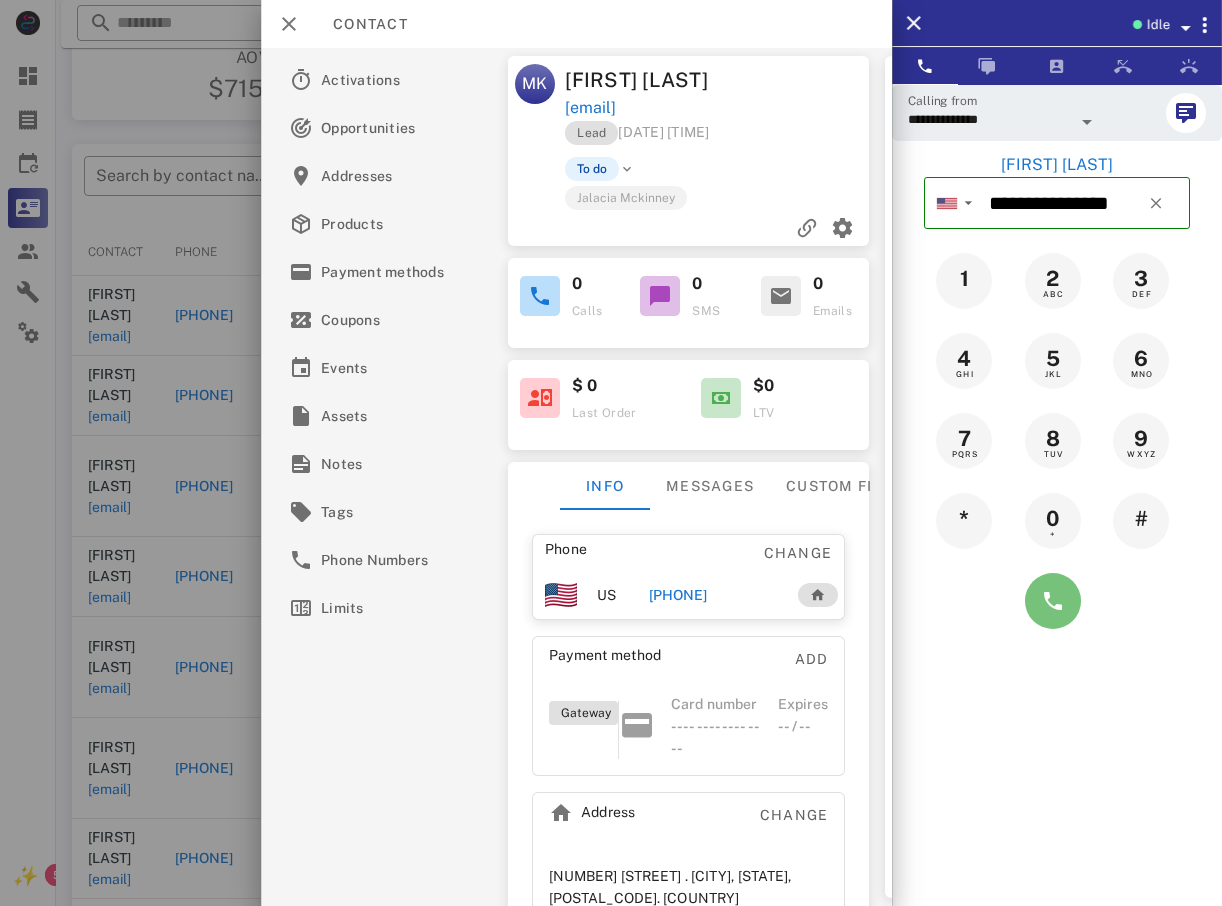click at bounding box center [1053, 601] 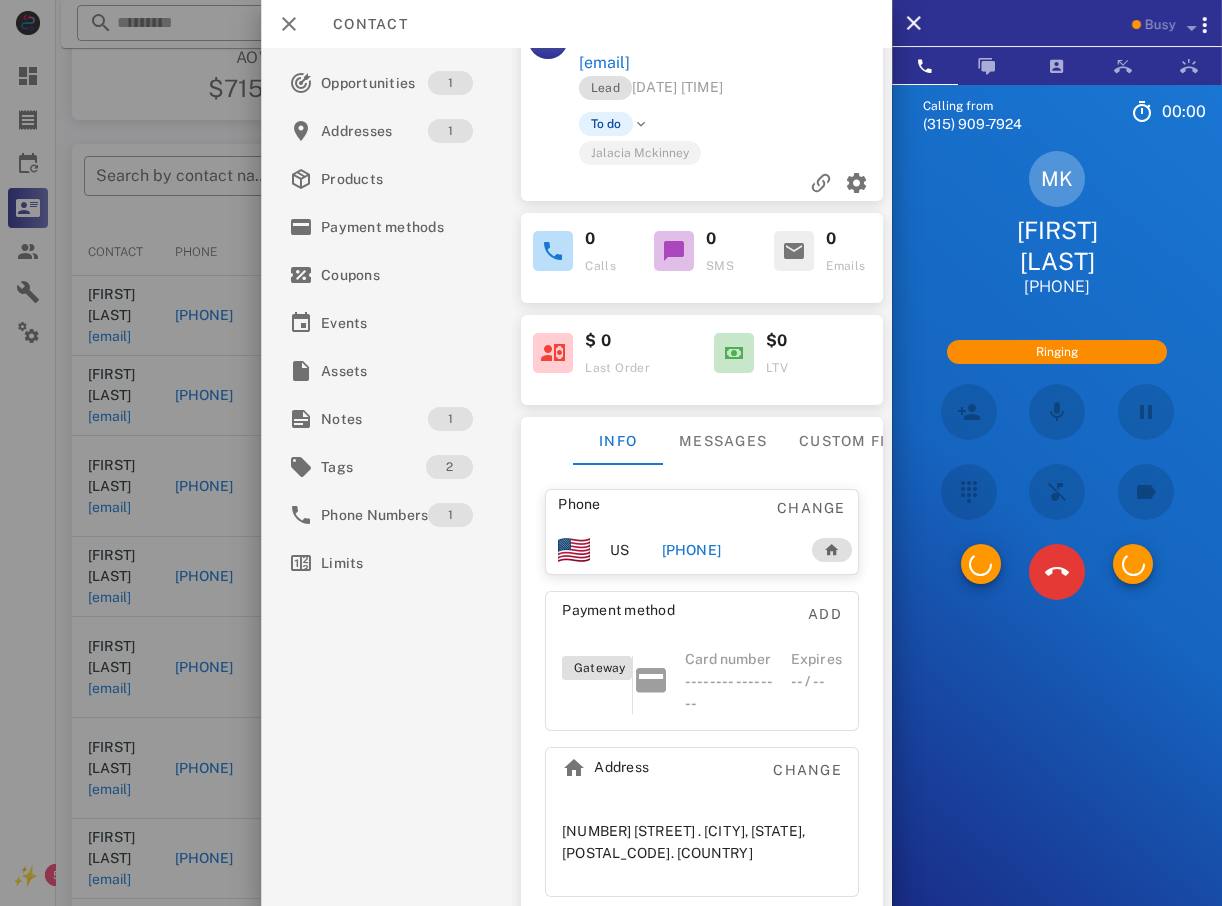 scroll, scrollTop: 70, scrollLeft: 0, axis: vertical 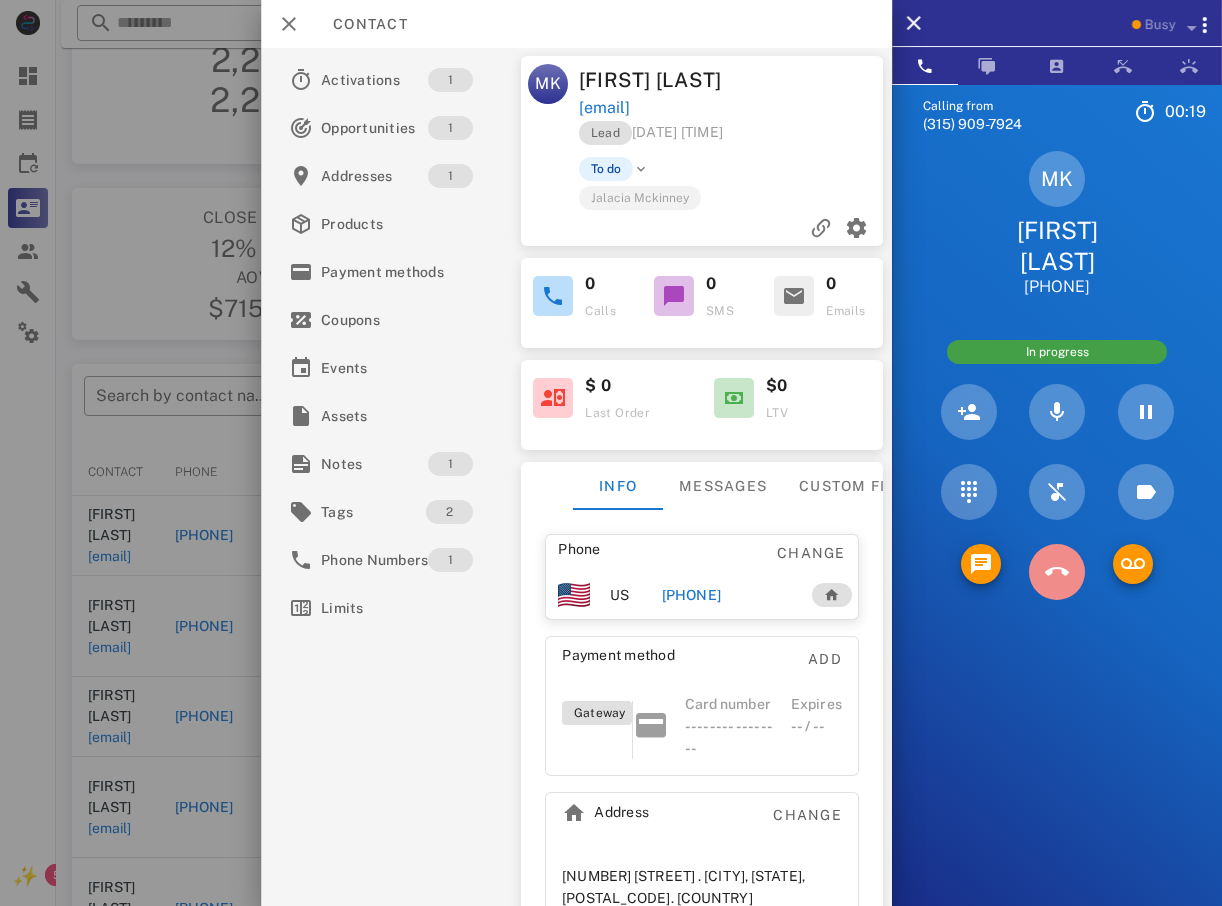 click at bounding box center [1057, 572] 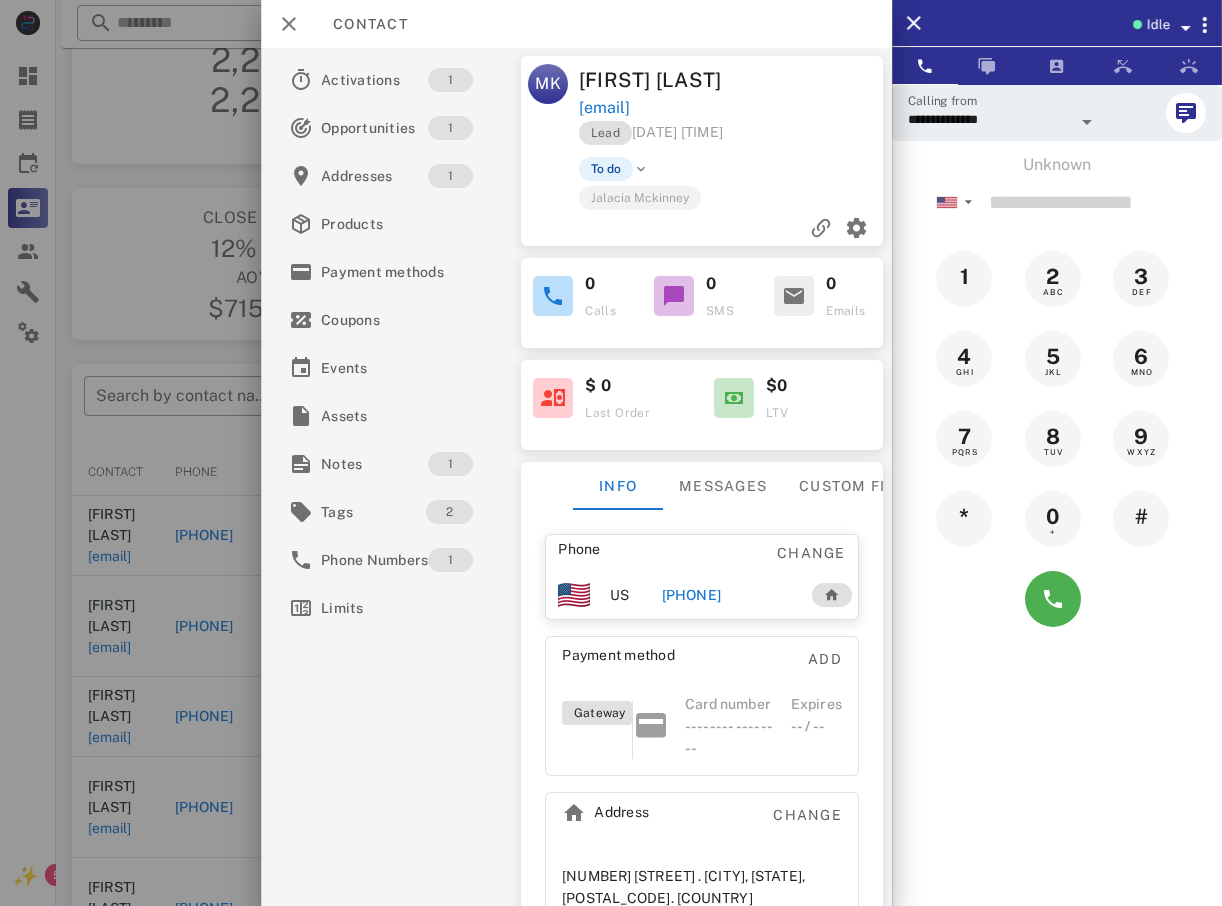 click at bounding box center (611, 453) 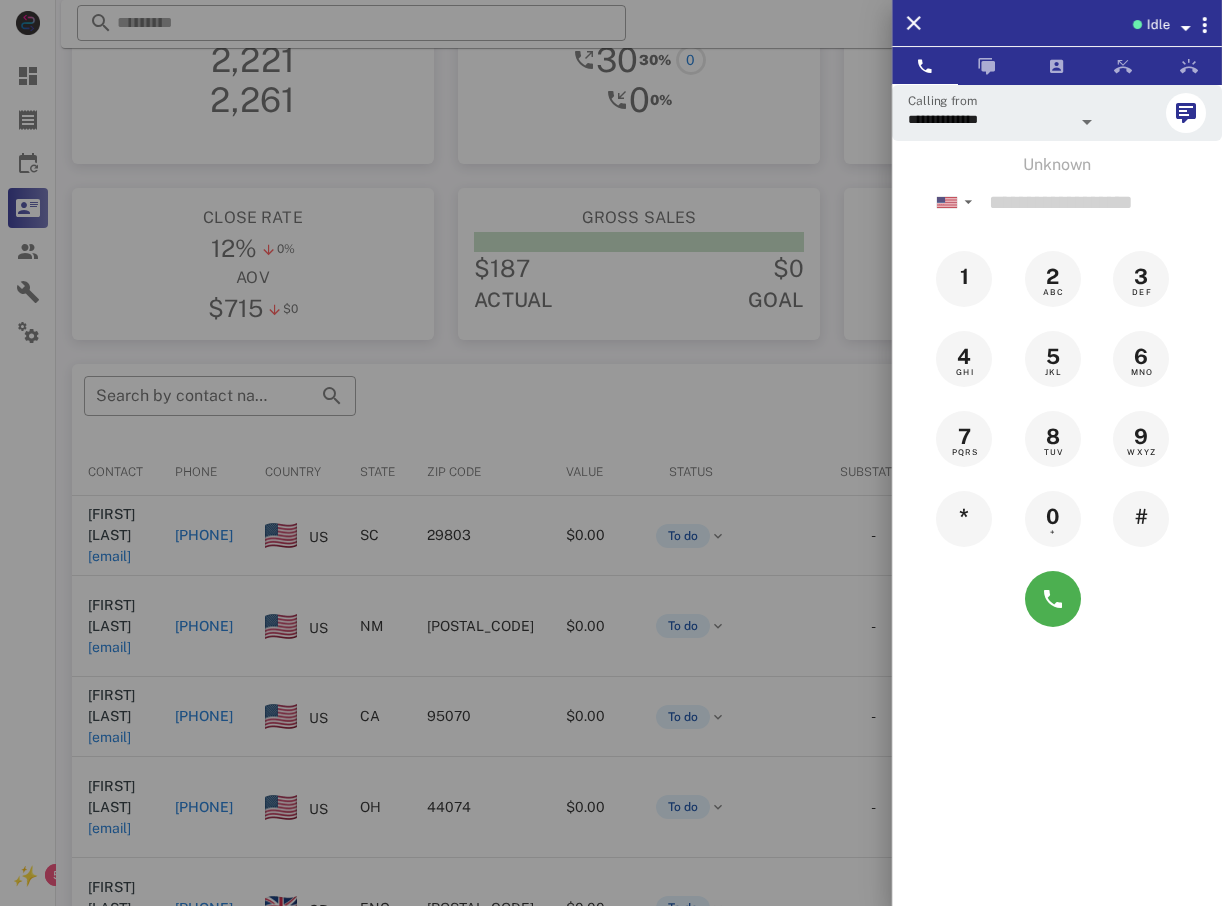 drag, startPoint x: 165, startPoint y: 492, endPoint x: 182, endPoint y: 492, distance: 17 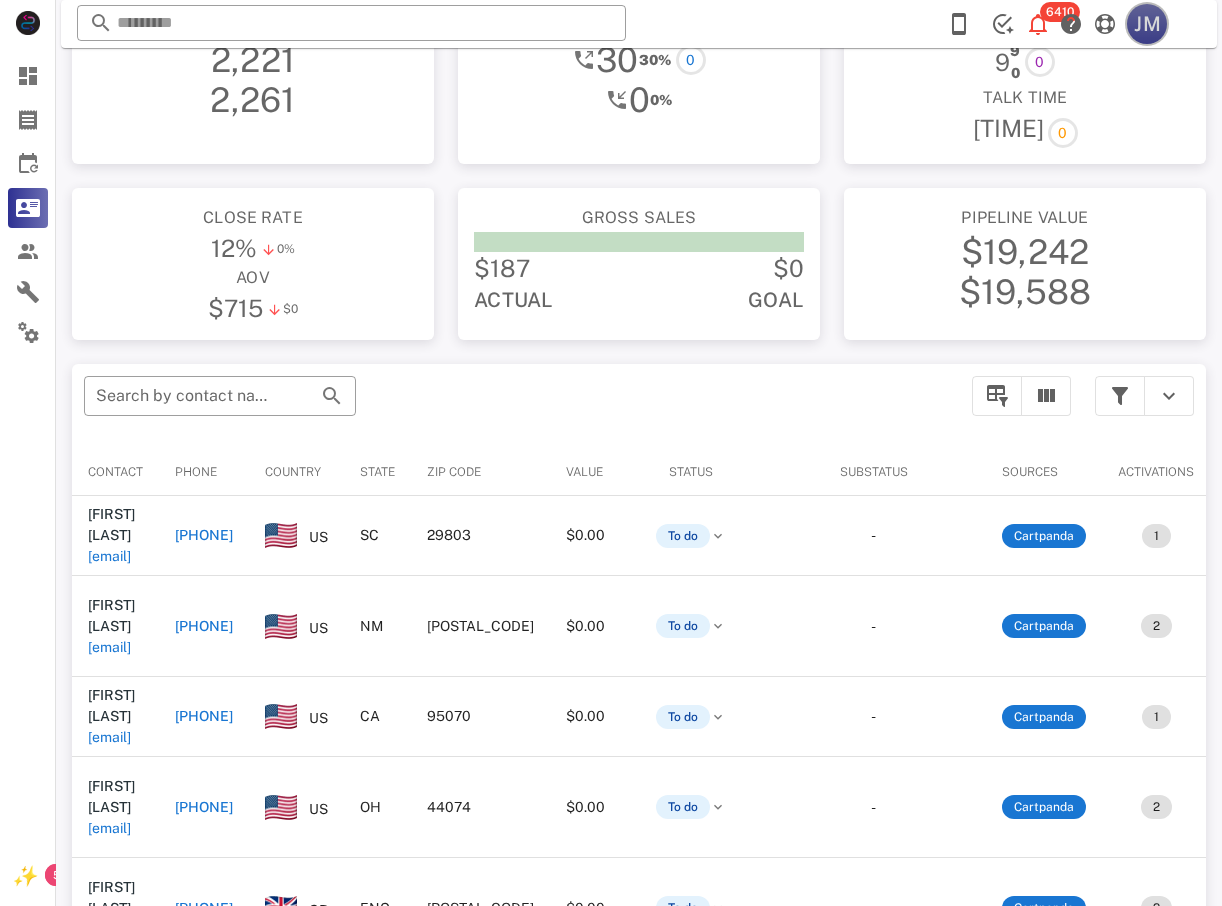 click on "JM" at bounding box center [1147, 24] 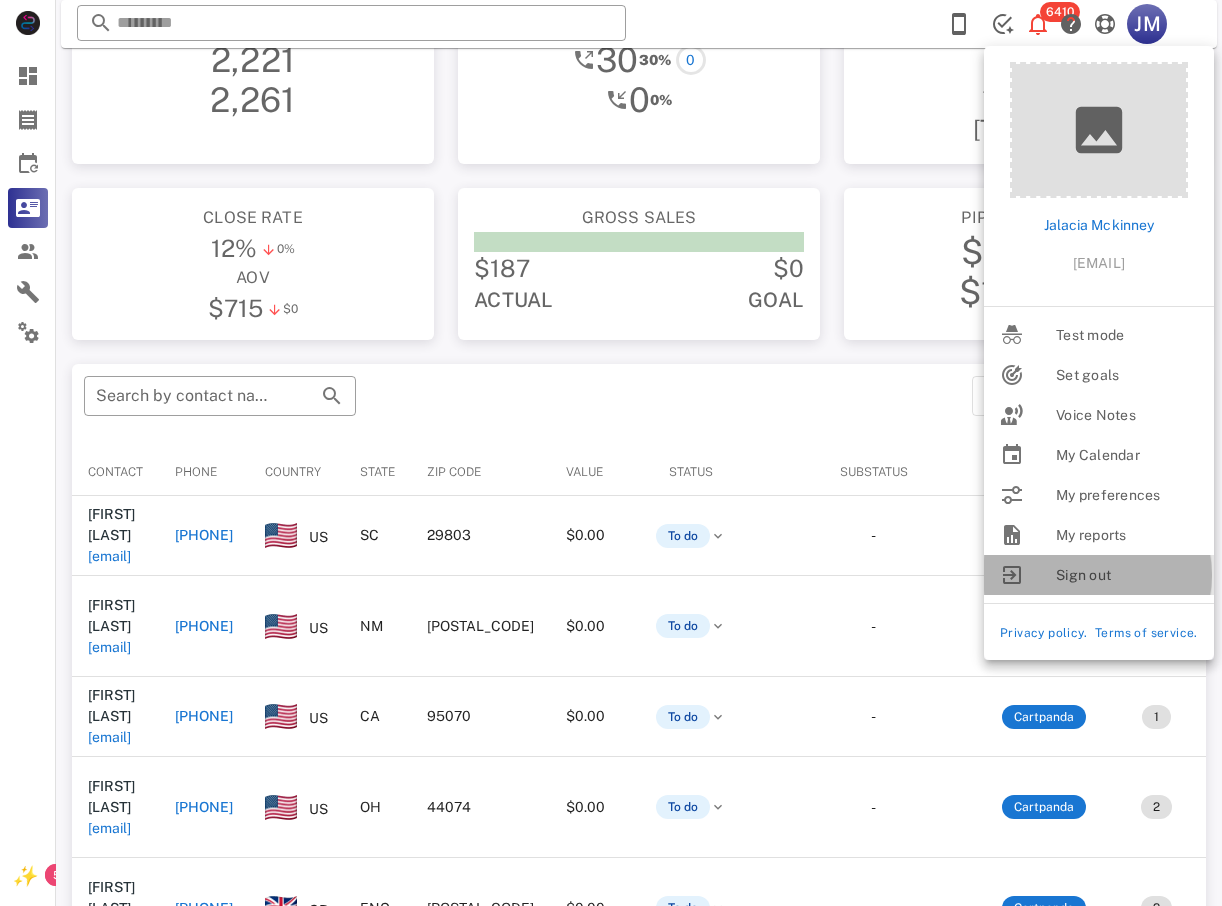 click on "Sign out" at bounding box center (1127, 575) 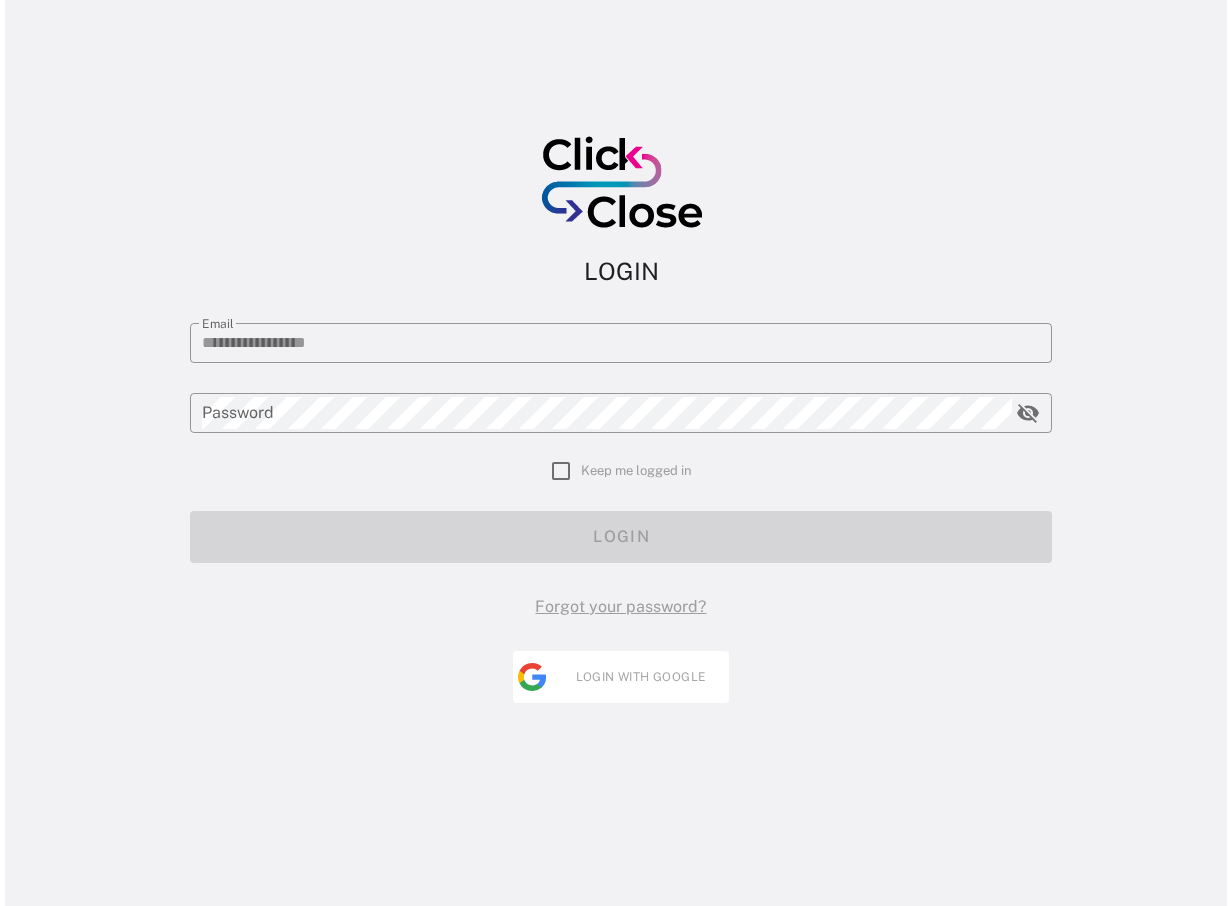 scroll, scrollTop: 0, scrollLeft: 0, axis: both 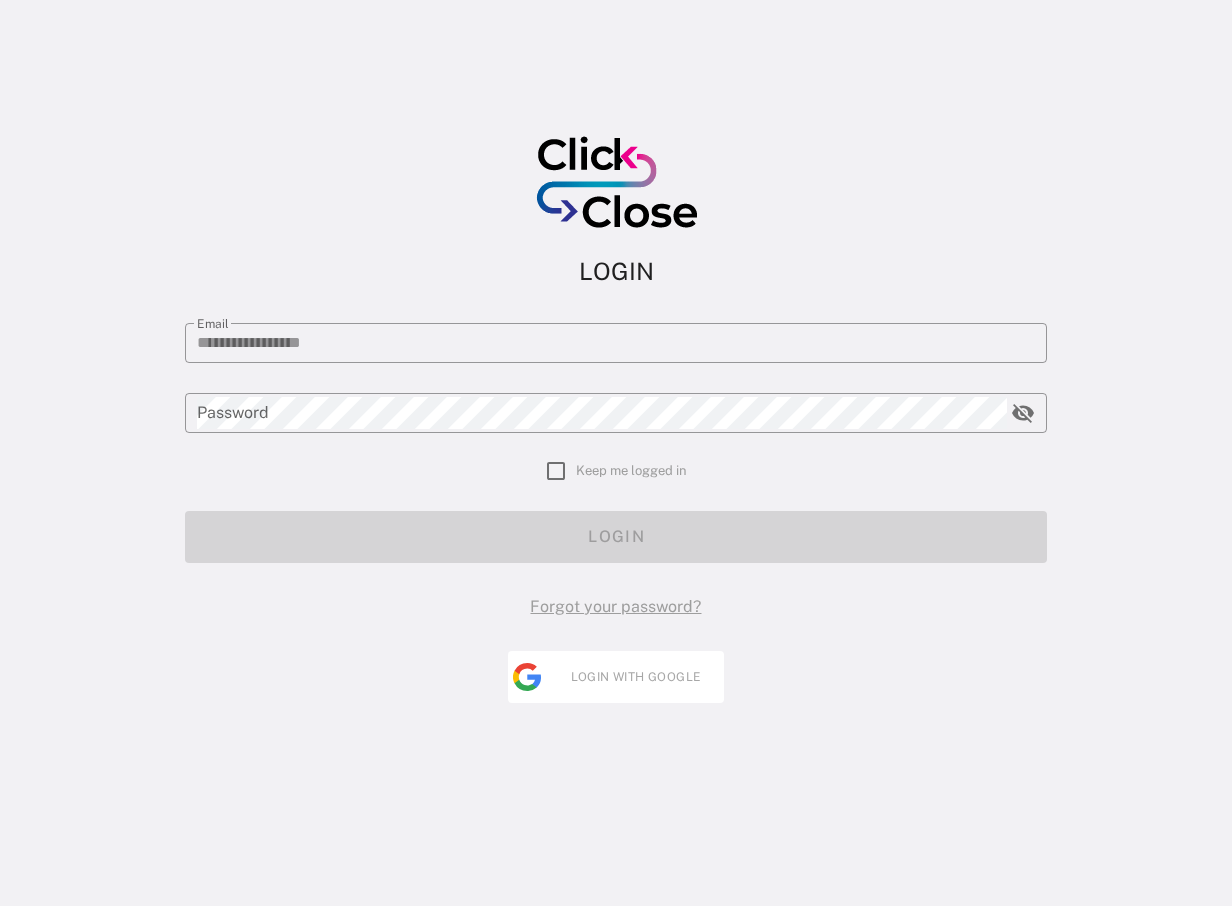 type on "**********" 